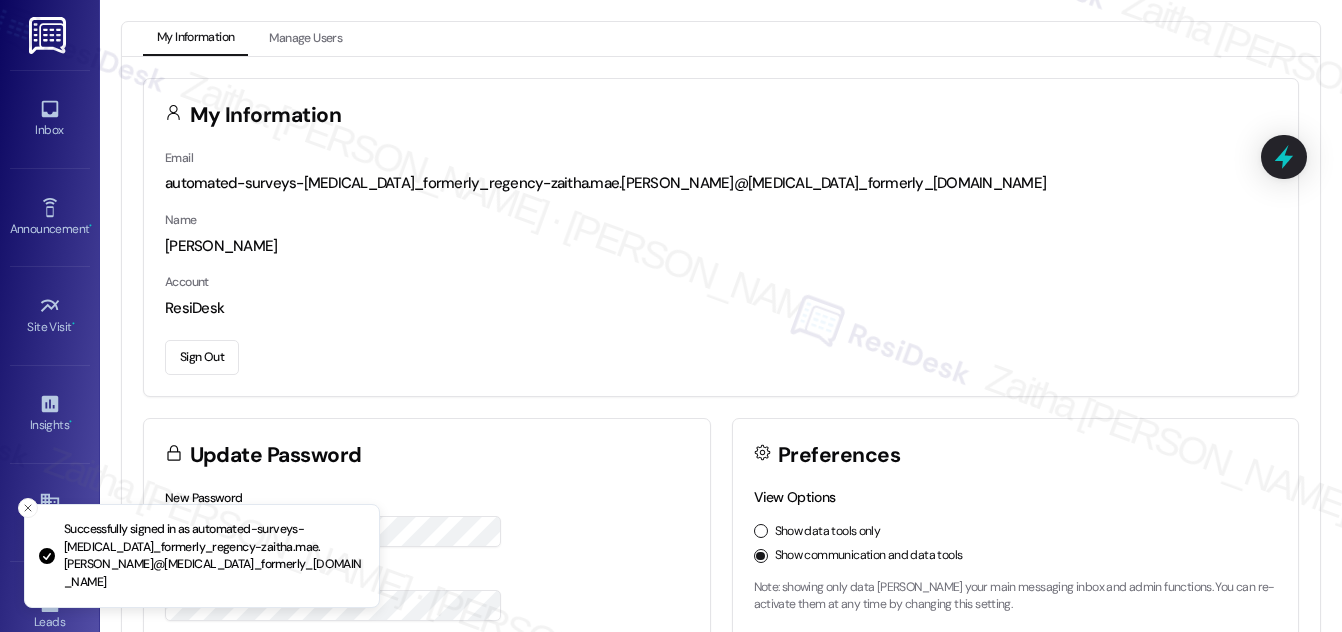 scroll, scrollTop: 0, scrollLeft: 0, axis: both 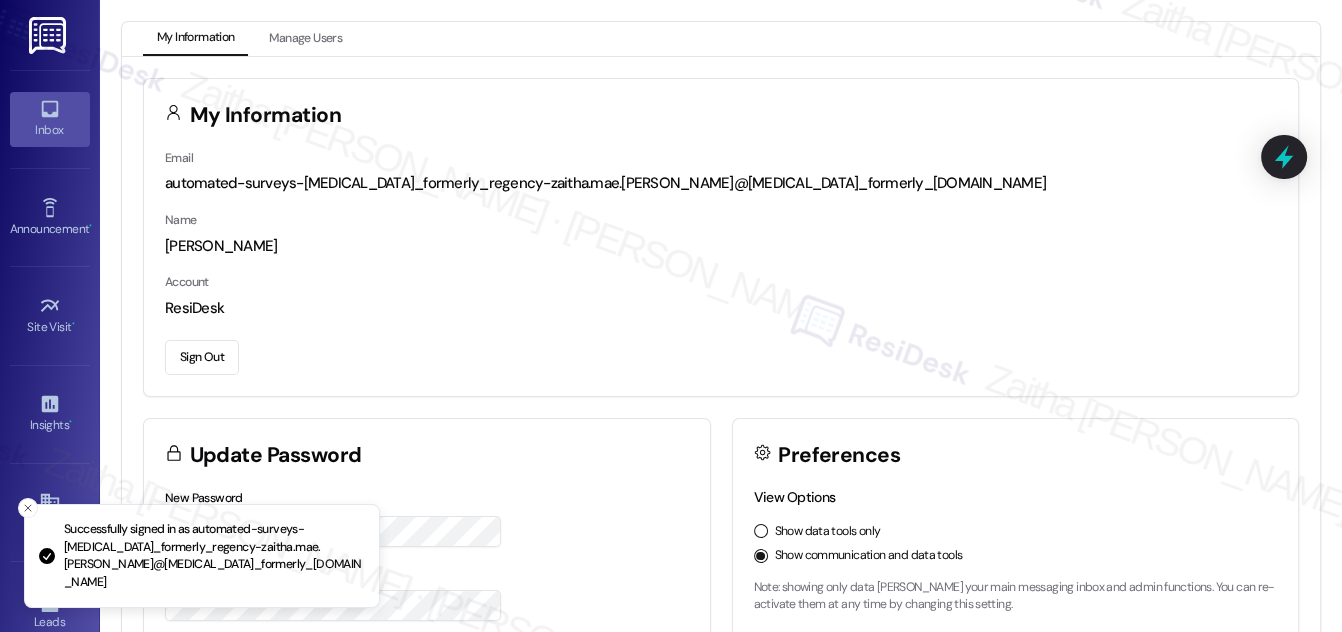 click on "Inbox" at bounding box center (50, 130) 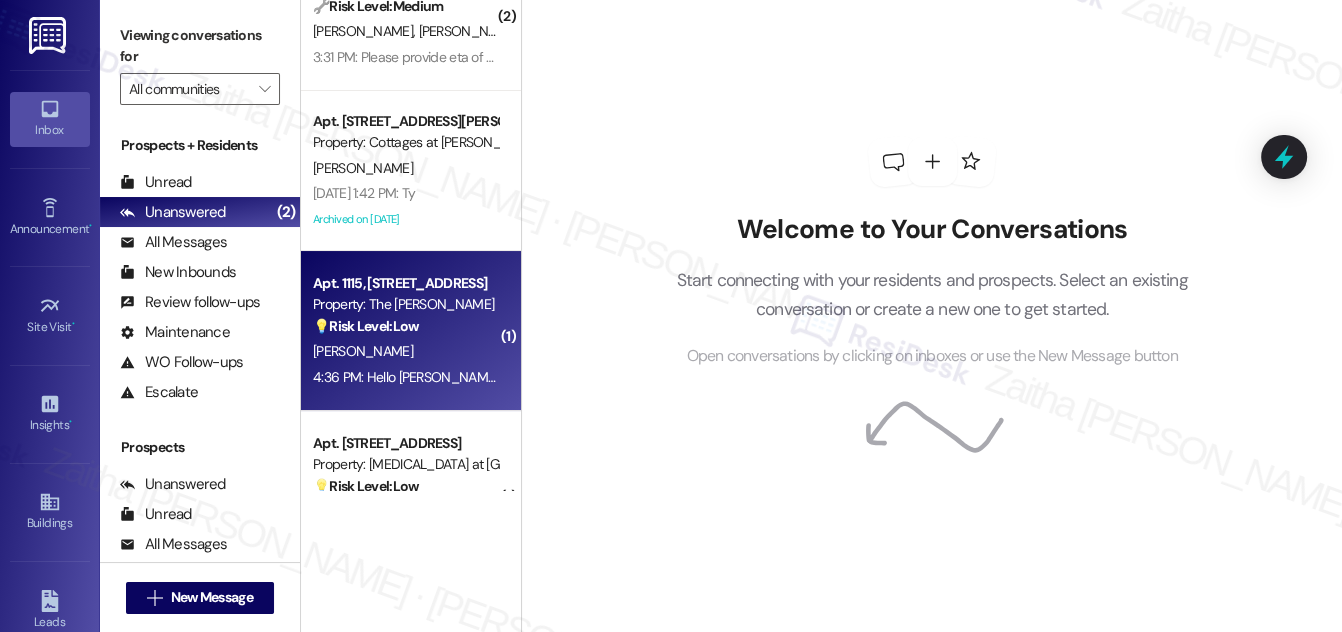 scroll, scrollTop: 0, scrollLeft: 0, axis: both 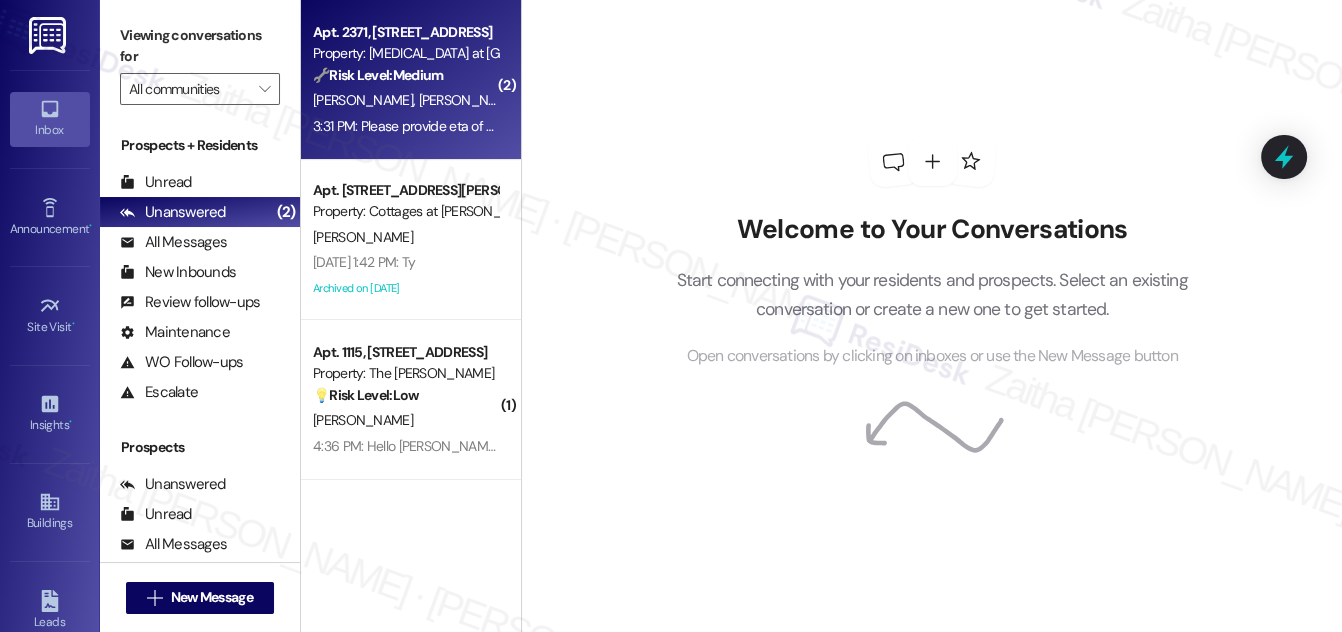 click on "[PERSON_NAME] [PERSON_NAME]" at bounding box center (405, 100) 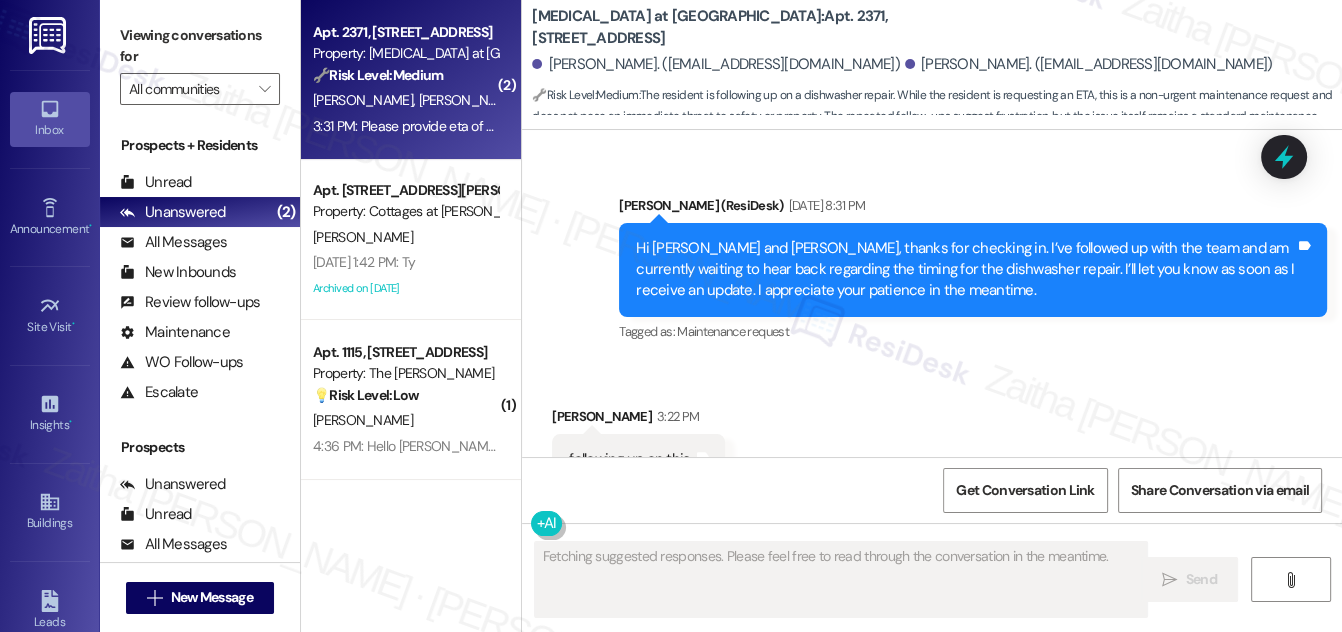 scroll, scrollTop: 11637, scrollLeft: 0, axis: vertical 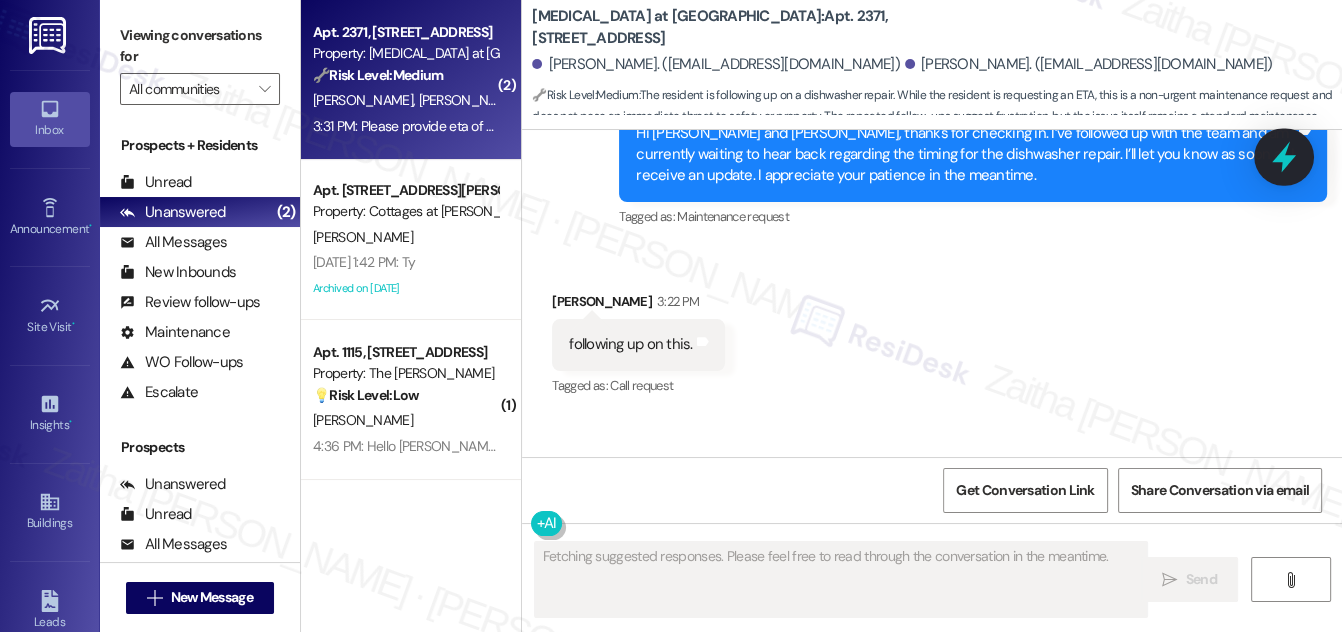 click 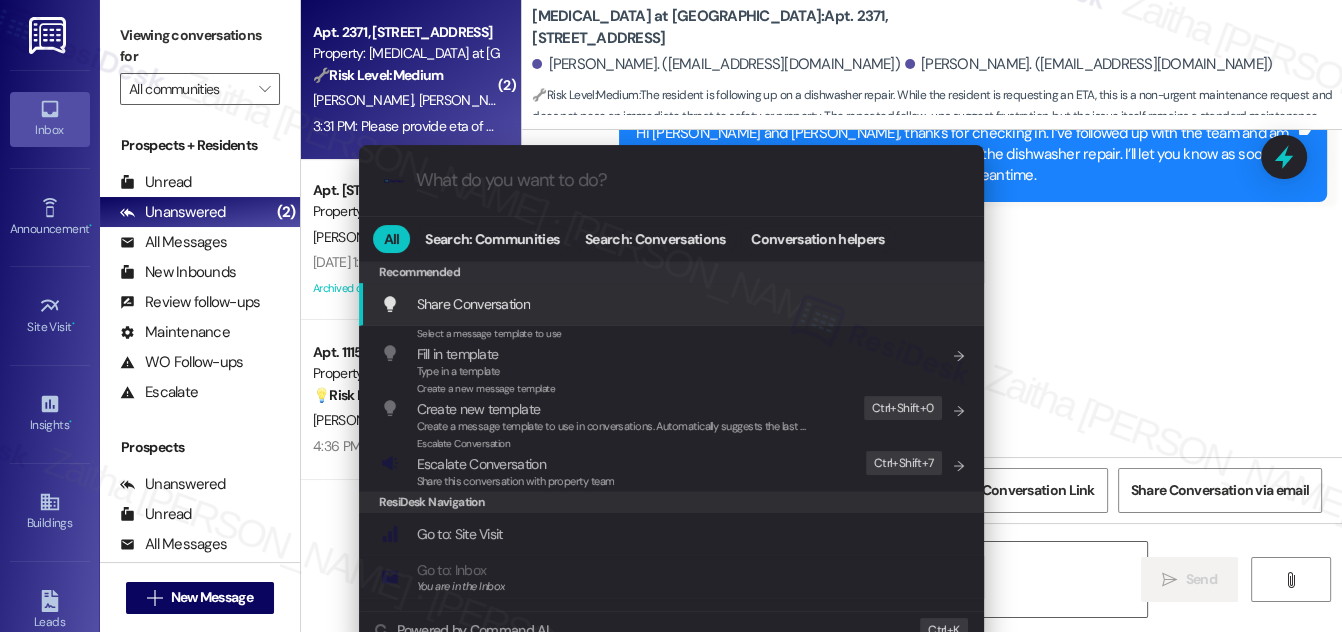 type on "Hi {{first_name}}," 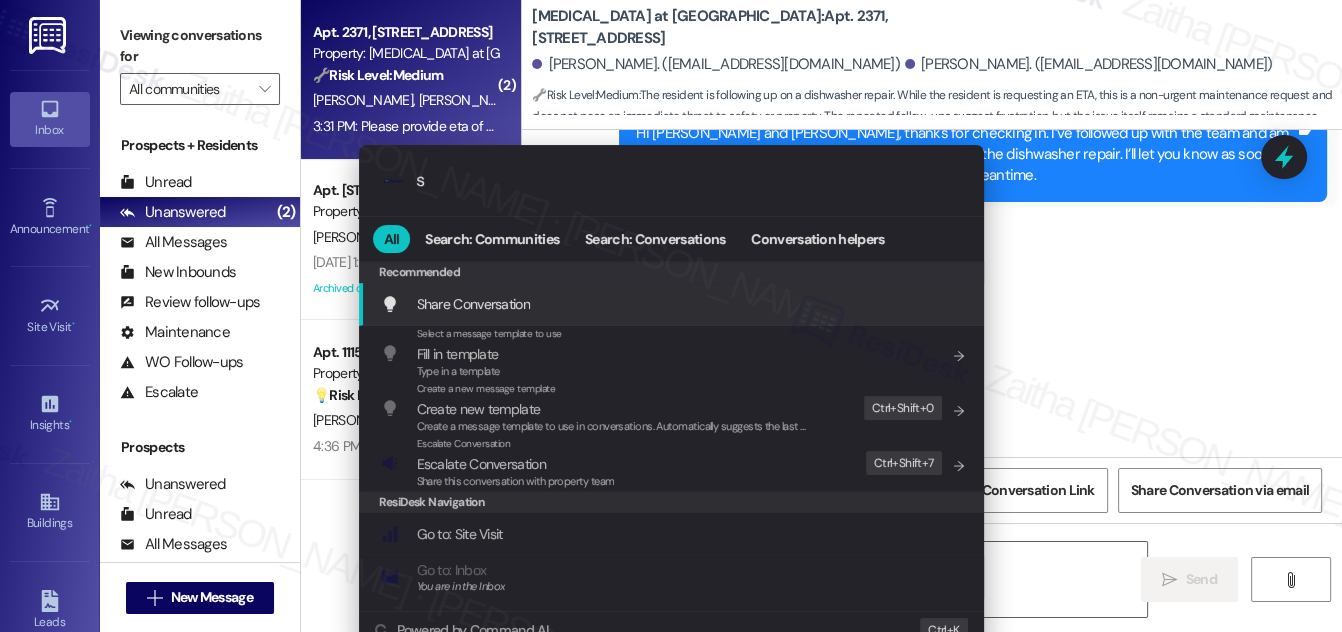 type on "Hi {{first_name}}, I understand" 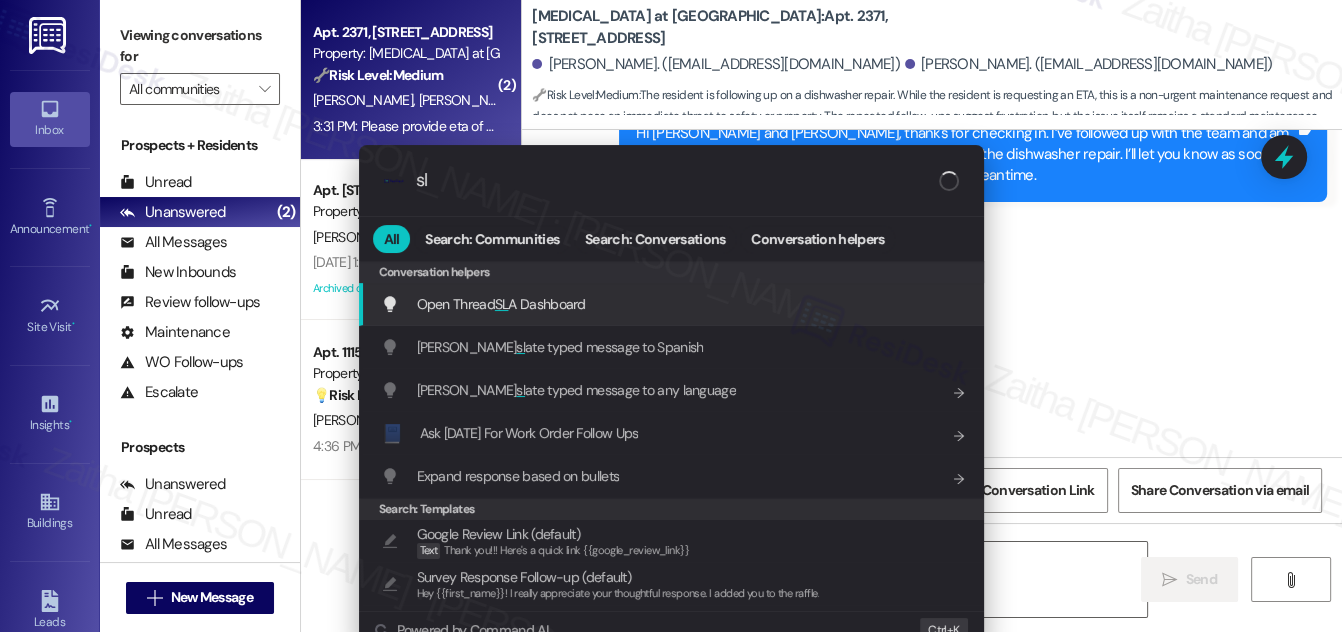type on "Hi {{first_name}}, I understand your" 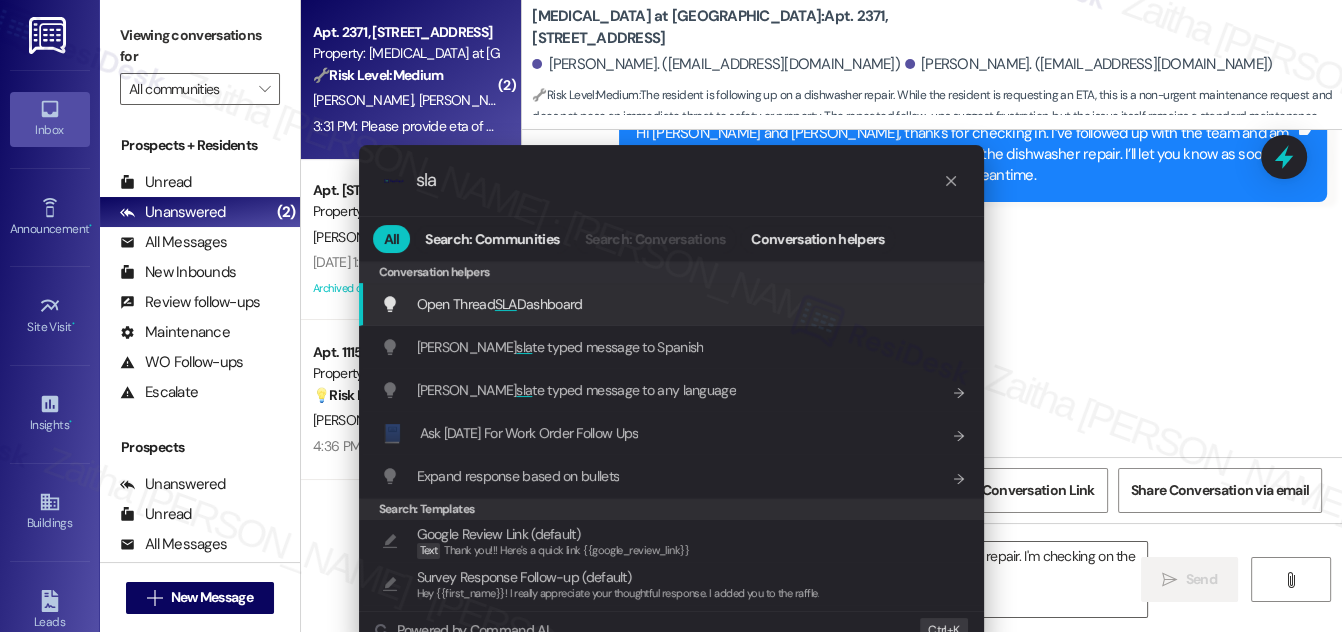 type on "Hi {{first_name}}, I understand your frustration with the delayed dishwasher repair. I'm checking on the ETA right now and will" 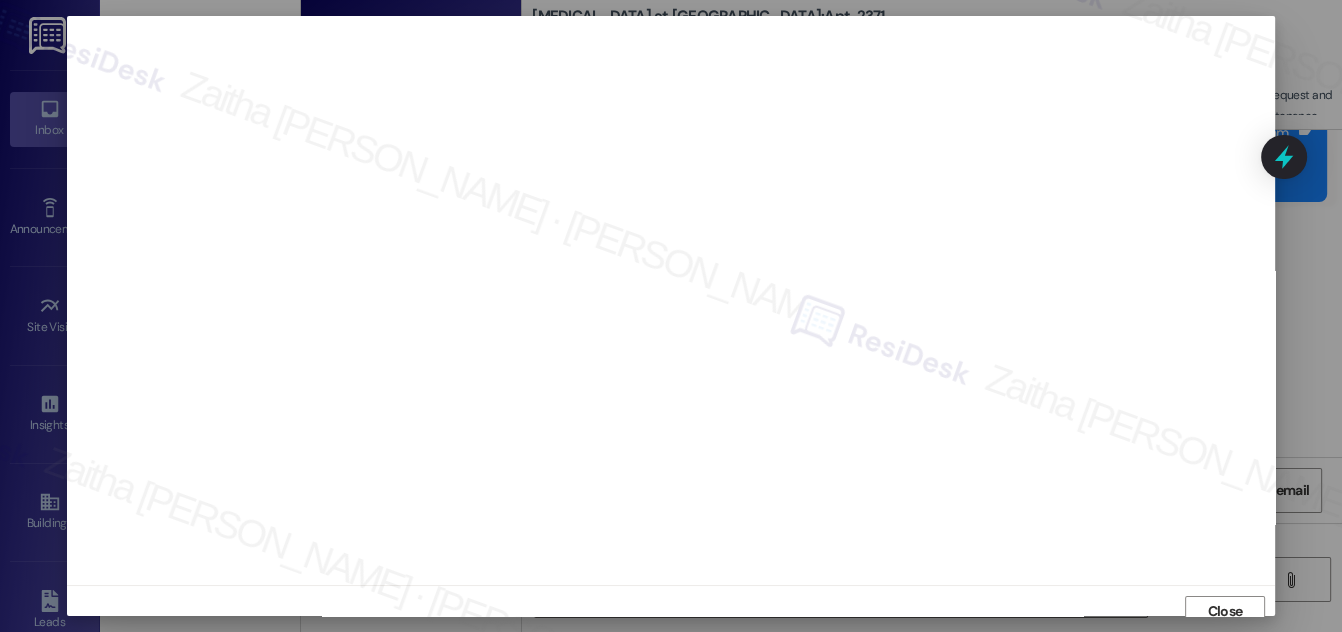 scroll, scrollTop: 11, scrollLeft: 0, axis: vertical 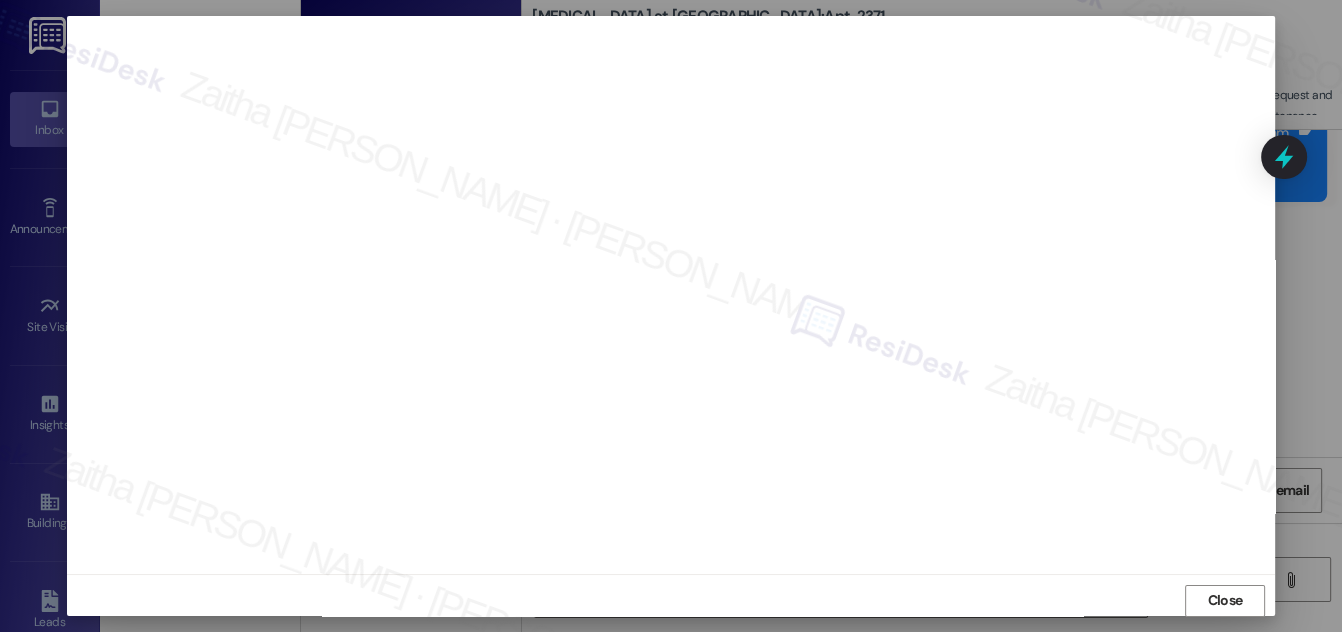 type on "Hi {{first_name}}, I understand your frustration with the delayed dishwasher repair. I'm checking on the ETA right now and will let you know as soon as I have an update. Thanks for your patience!" 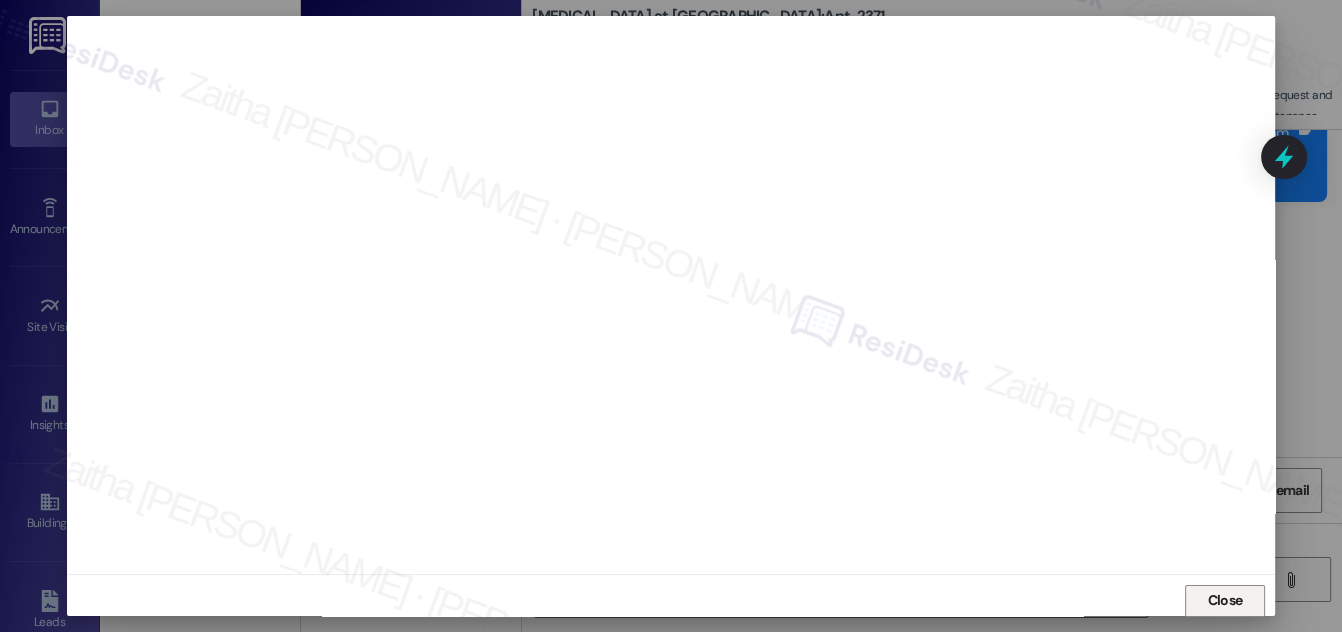click on "Close" at bounding box center (1225, 600) 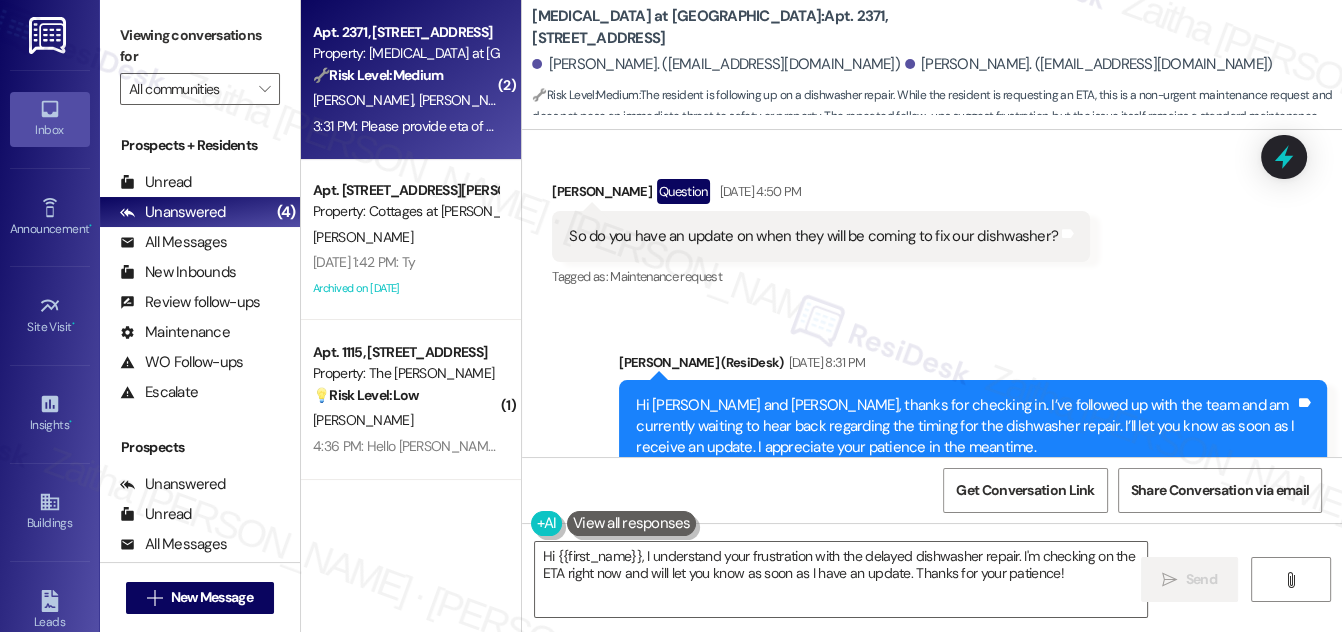 scroll, scrollTop: 11637, scrollLeft: 0, axis: vertical 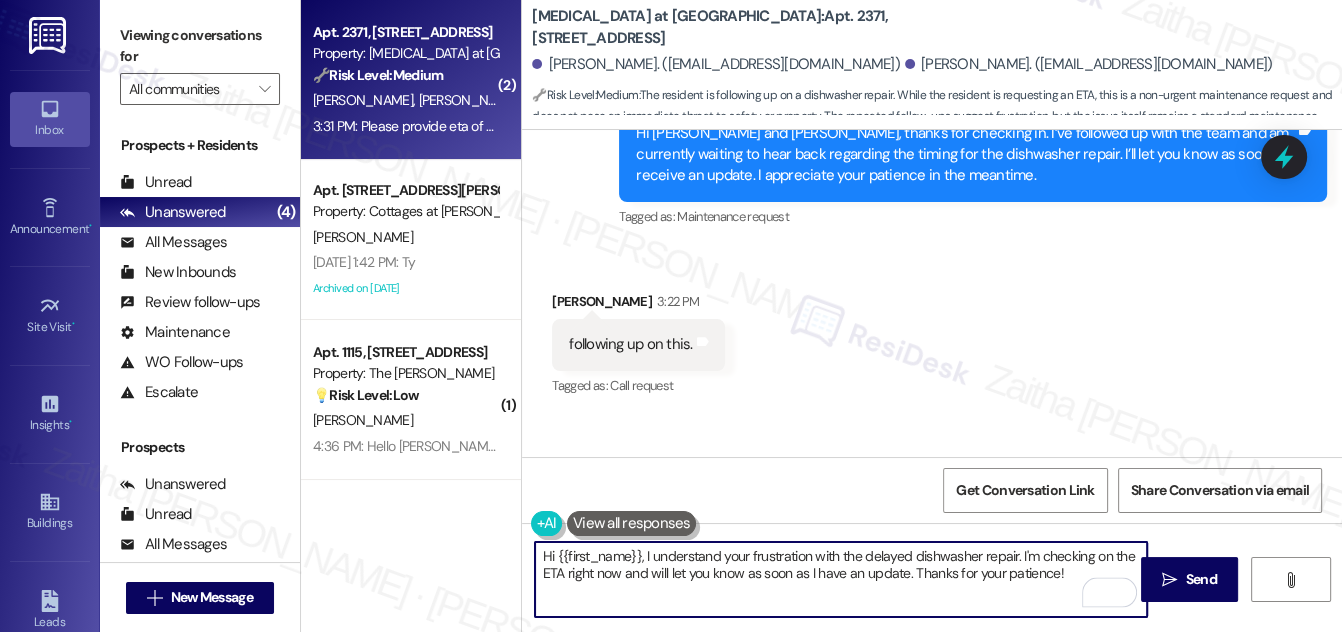 drag, startPoint x: 540, startPoint y: 553, endPoint x: 1065, endPoint y: 575, distance: 525.46075 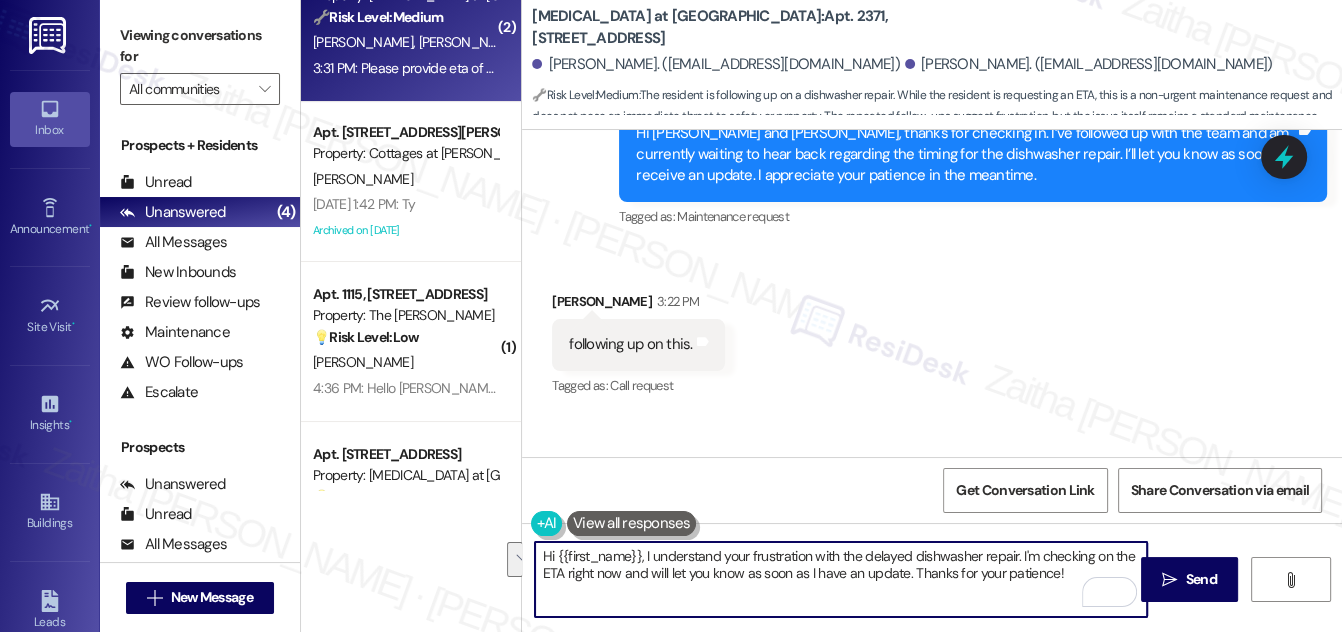 scroll, scrollTop: 90, scrollLeft: 0, axis: vertical 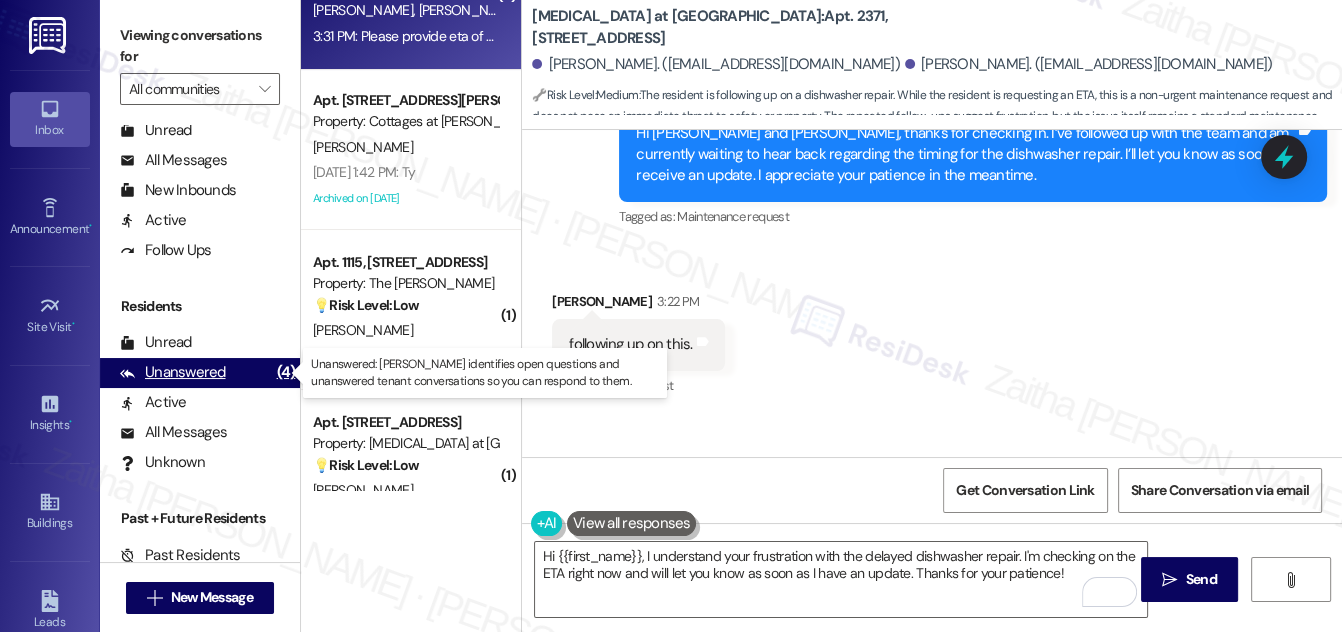 click on "Unanswered" at bounding box center [173, 372] 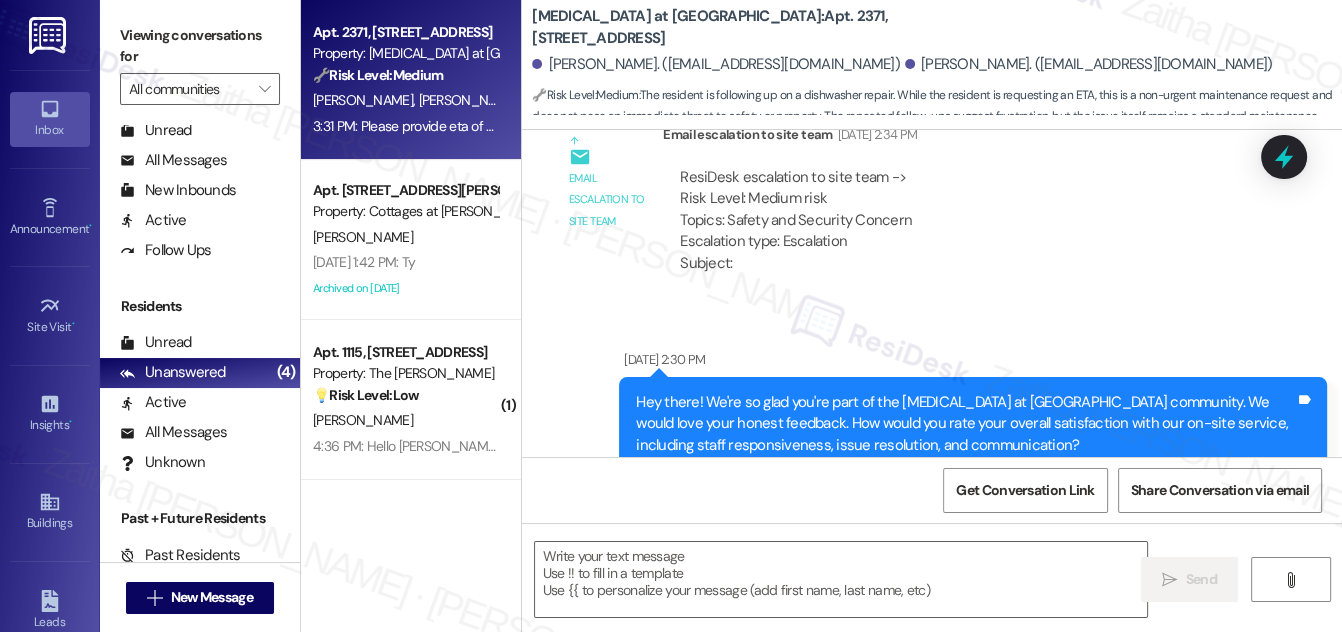 click on "[PERSON_NAME] [PERSON_NAME]" at bounding box center (405, 100) 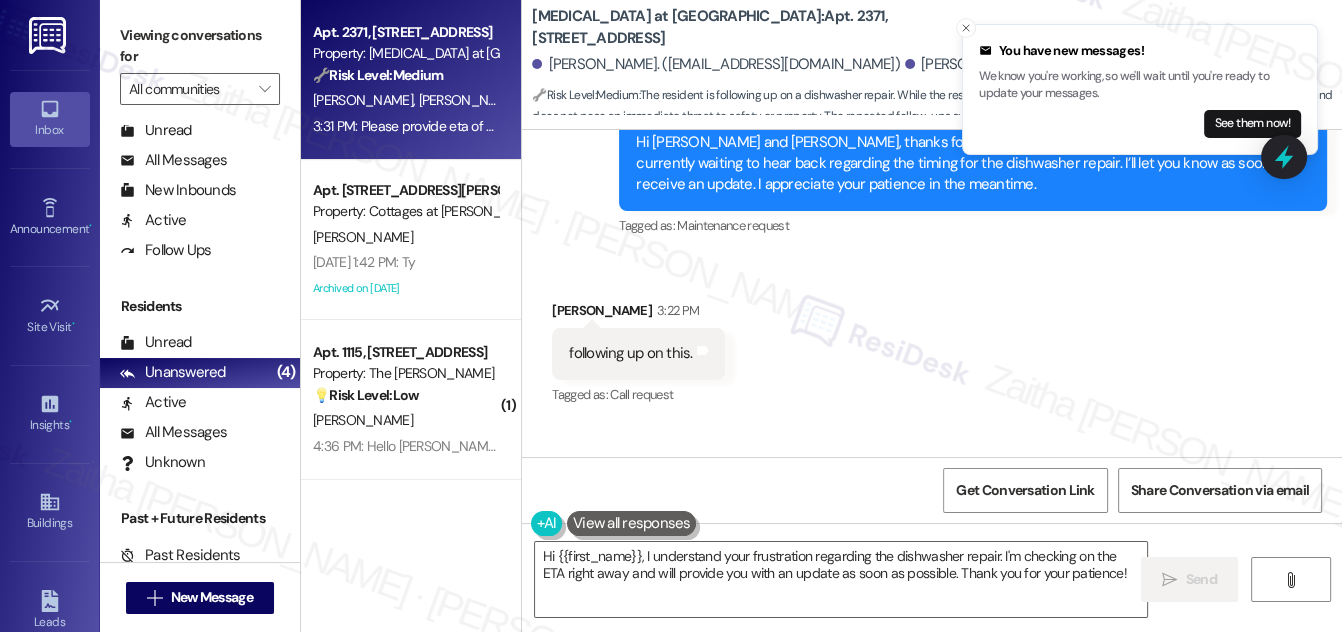 scroll, scrollTop: 11637, scrollLeft: 0, axis: vertical 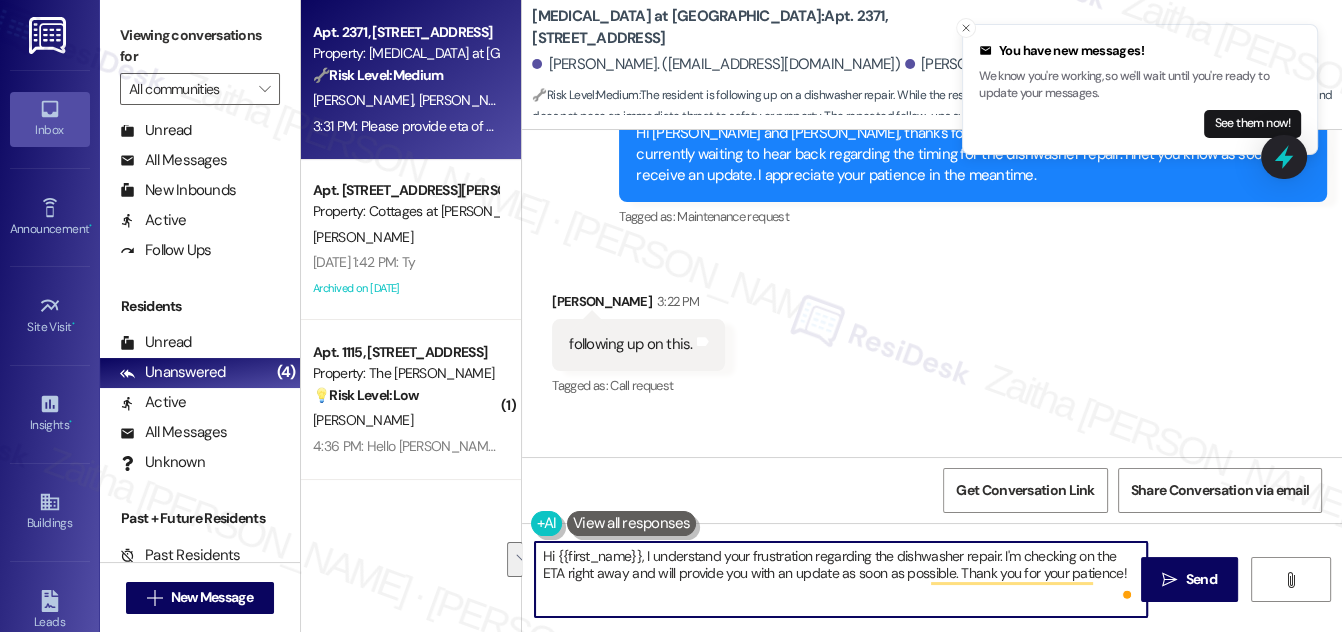 drag, startPoint x: 645, startPoint y: 554, endPoint x: 1095, endPoint y: 565, distance: 450.13443 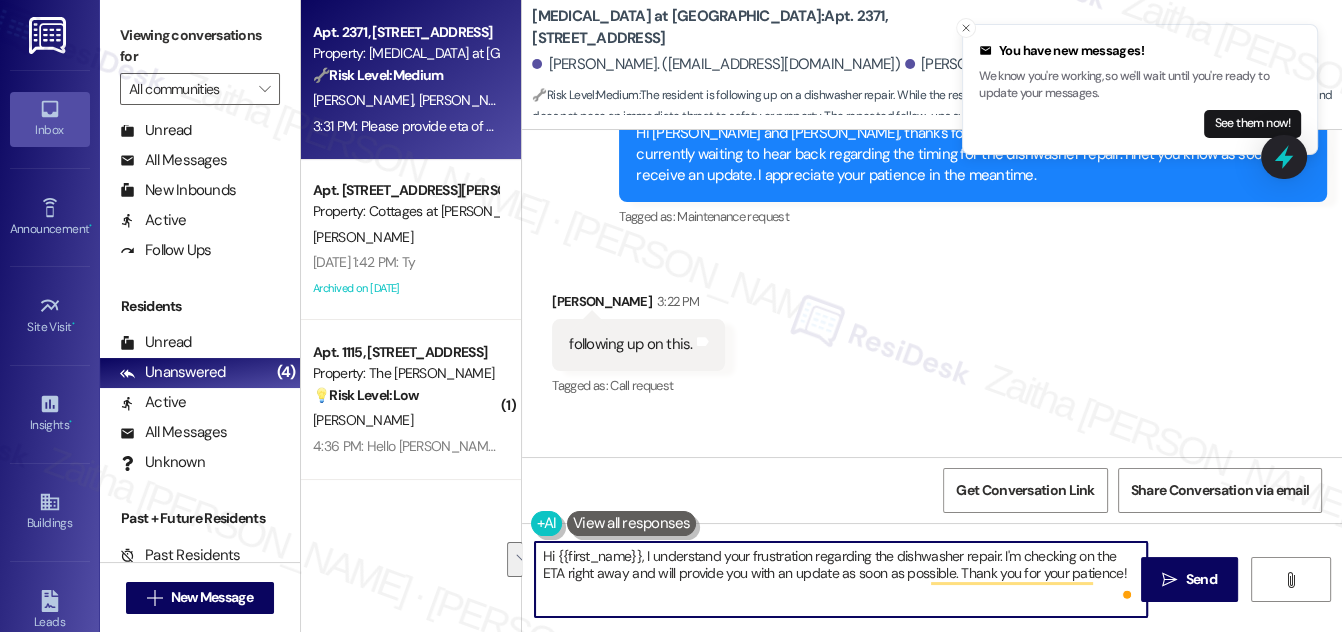 click on "Hi {{first_name}}, I understand your frustration regarding the dishwasher repair. I'm checking on the ETA right away and will provide you with an update as soon as possible. Thank you for your patience!" at bounding box center (841, 579) 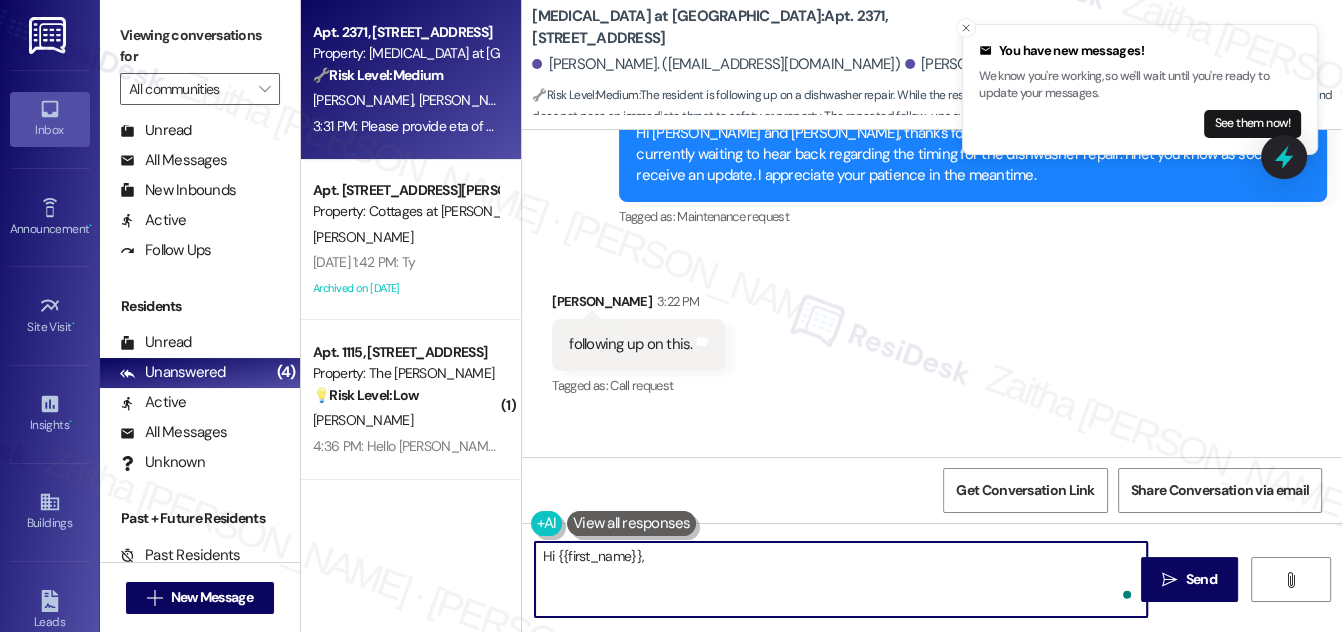 paste on "I’m really sorry for the inconvenience this delay has caused, and I completely understand your frustration with the ongoing dishwasher repair. I’m checking on the ETA now and will keep you updated as soon as I hear back. Thank you so much for your continued patience." 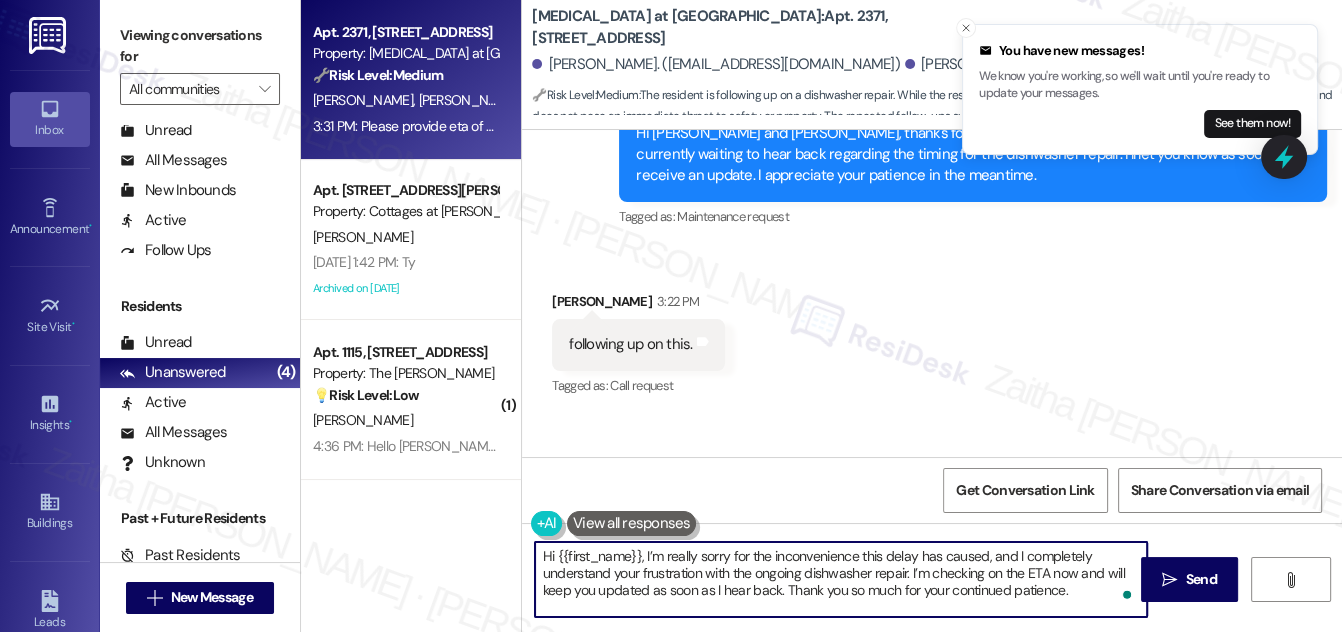 paste on "I’m really sorry for the inconvenience this delay has caused, and I completely understand your frustration with the ongoing dishwasher repair. I’m checking on the ETA now and will keep you updated as soon as I hear back. Thank you so much for your continued patience." 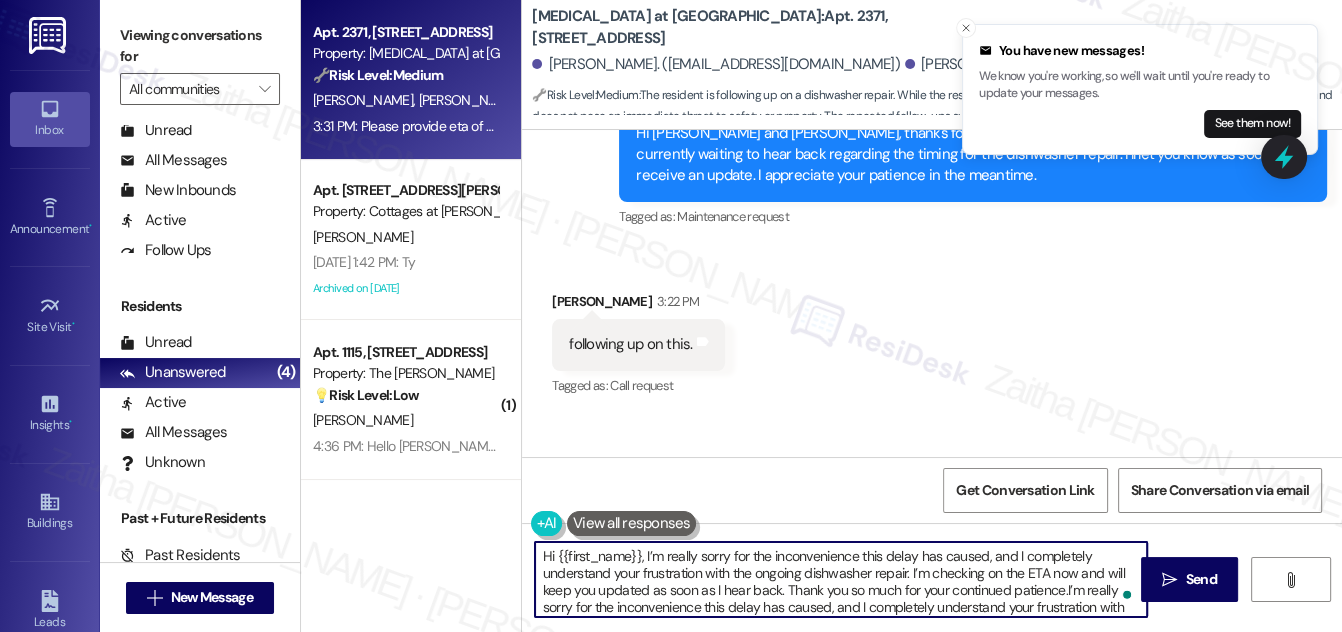 scroll, scrollTop: 34, scrollLeft: 0, axis: vertical 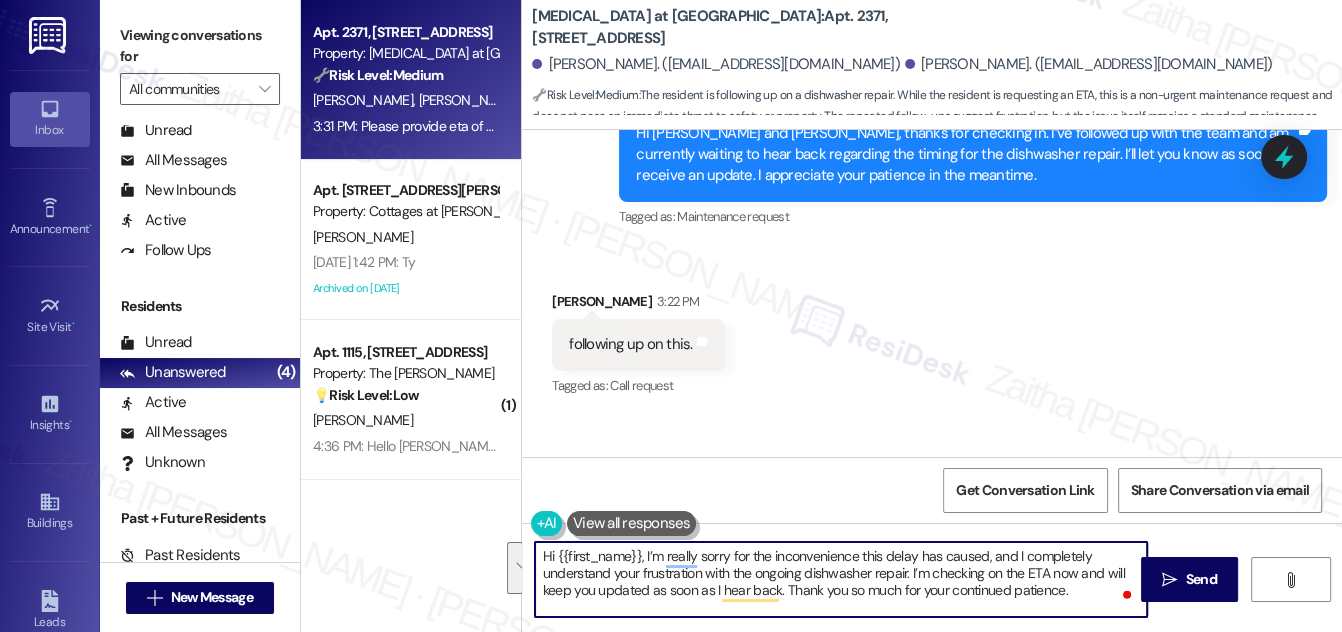 drag, startPoint x: 645, startPoint y: 551, endPoint x: 1079, endPoint y: 599, distance: 436.6463 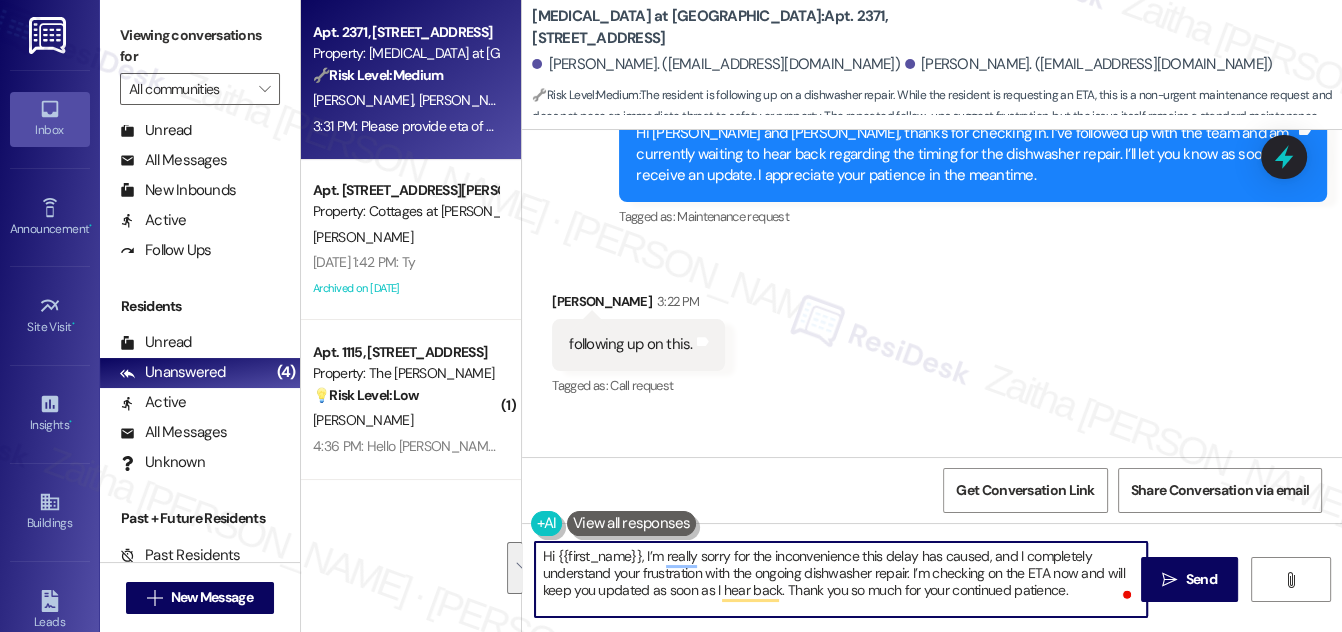 click on "Hi {{first_name}}, I’m really sorry for the inconvenience this delay has caused, and I completely understand your frustration with the ongoing dishwasher repair. I’m checking on the ETA now and will keep you updated as soon as I hear back. Thank you so much for your continued patience." at bounding box center [841, 579] 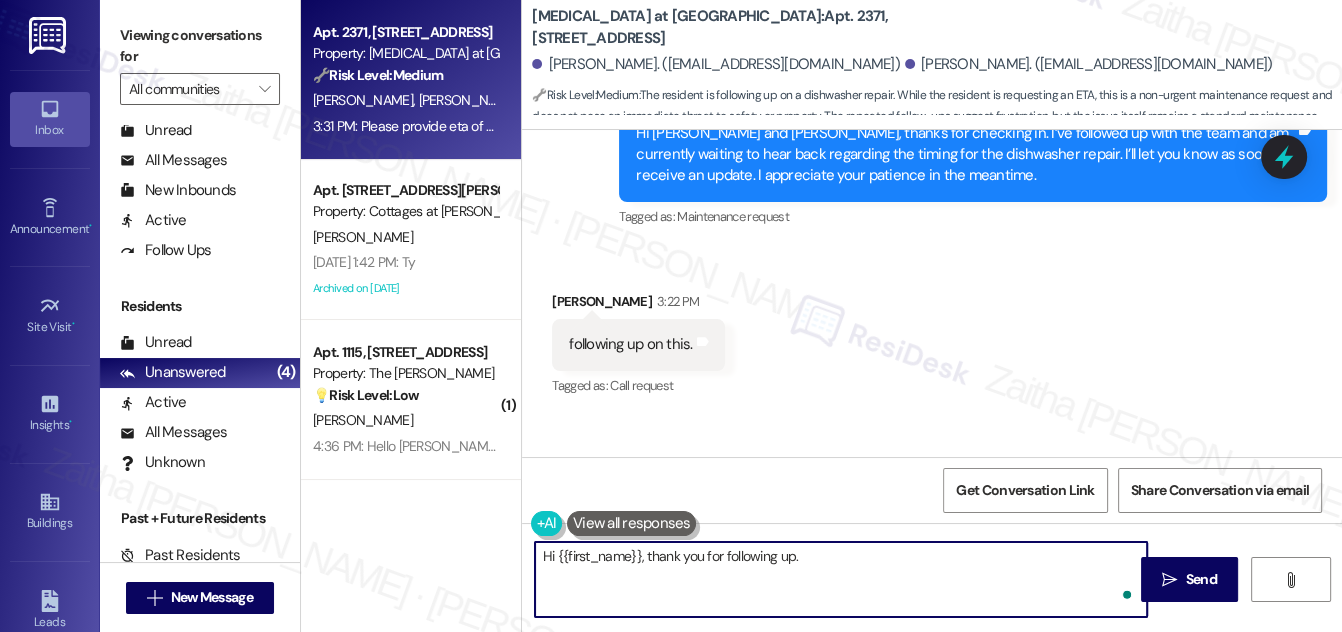 paste on "I’m really sorry for the delay with your dishwasher repair—I understand how frustrating this is. I’m checking on the ETA now and will update you as soon as I hear back. Thanks again for your patience." 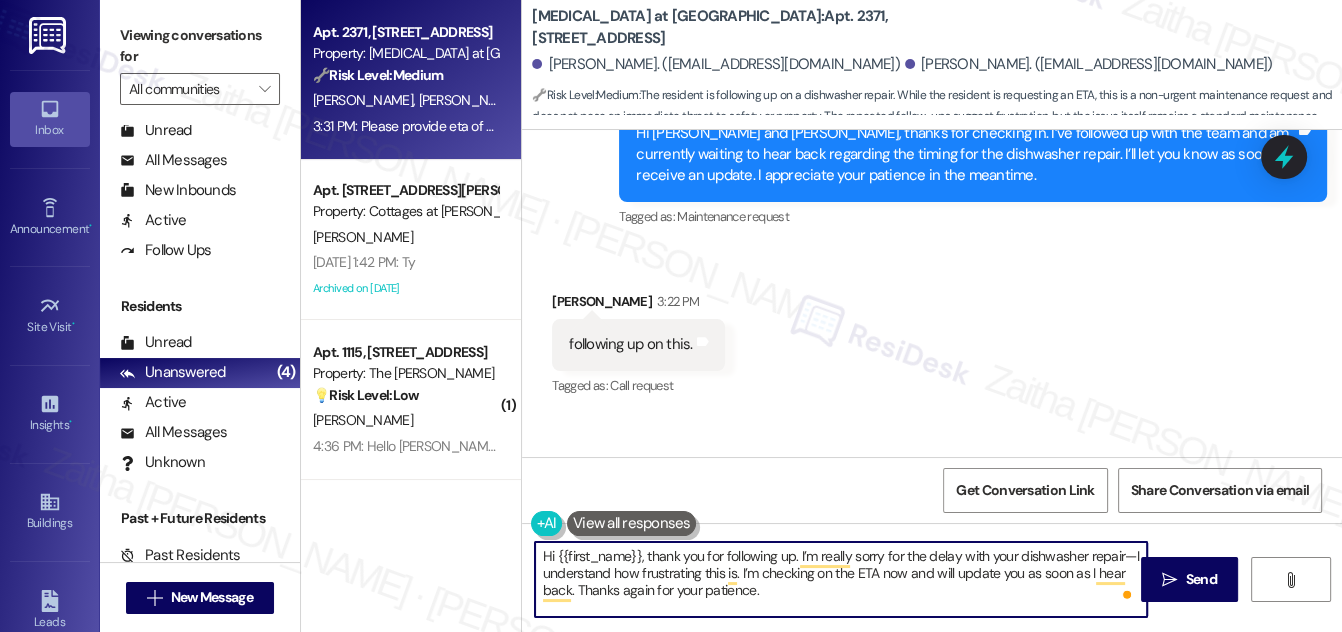 click on "Hi {{first_name}}, thank you for following up. I’m really sorry for the delay with your dishwasher repair—I understand how frustrating this is. I’m checking on the ETA now and will update you as soon as I hear back. Thanks again for your patience." at bounding box center [841, 579] 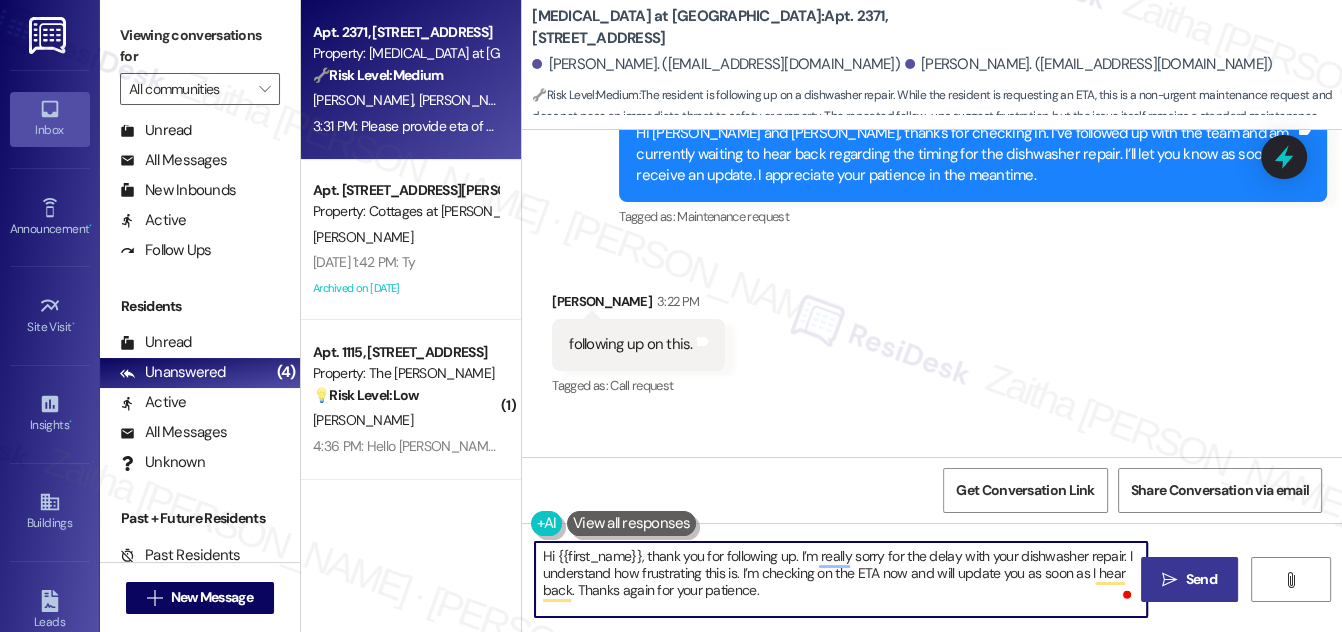 type on "Hi {{first_name}}, thank you for following up. I’m really sorry for the delay with your dishwasher repair. I understand how frustrating this is. I’m checking on the ETA now and will update you as soon as I hear back. Thanks again for your patience." 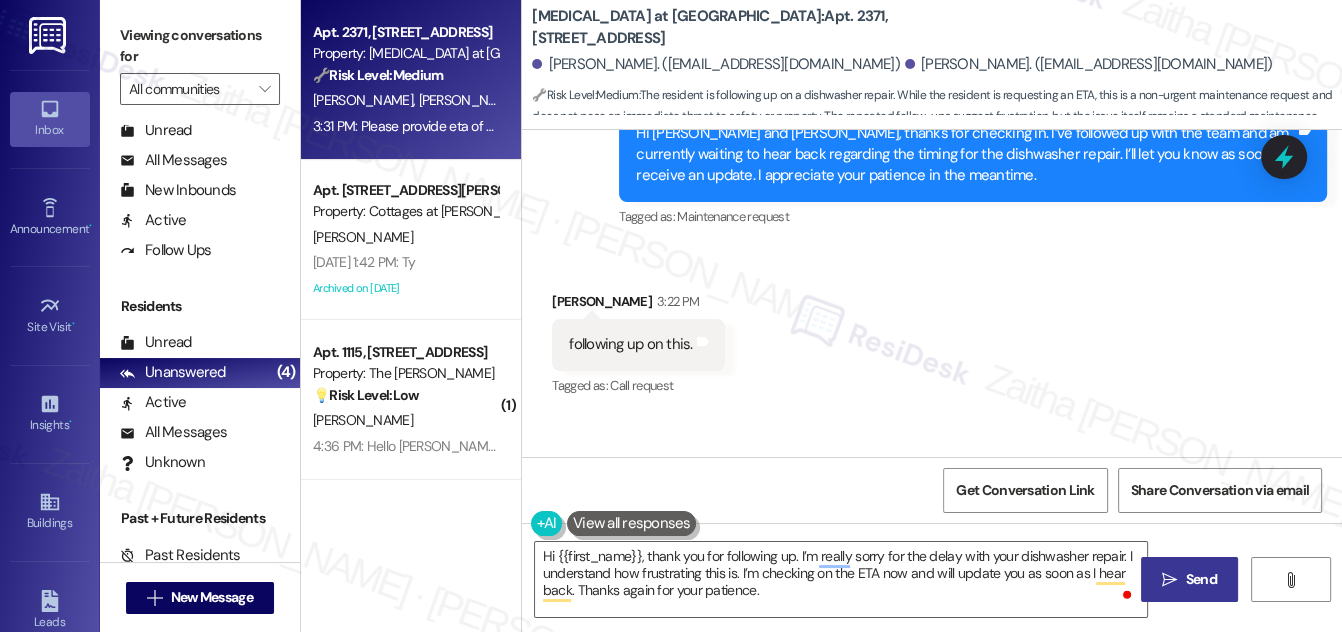 click on "Send" at bounding box center [1201, 579] 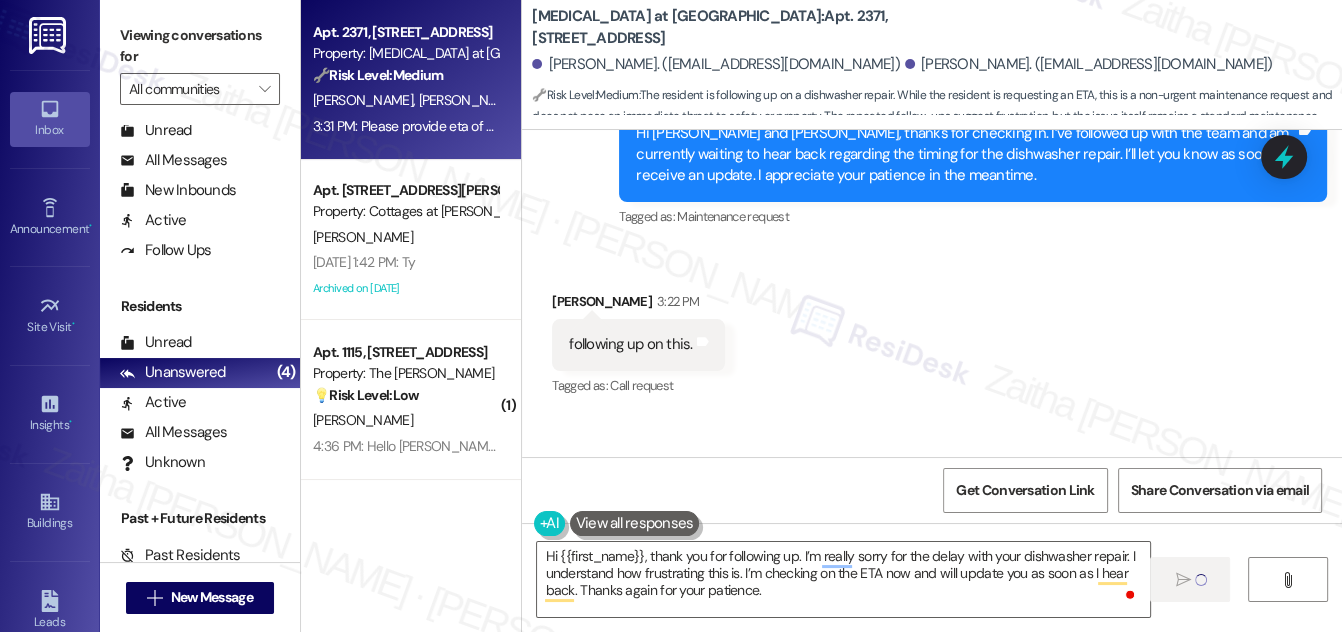 type 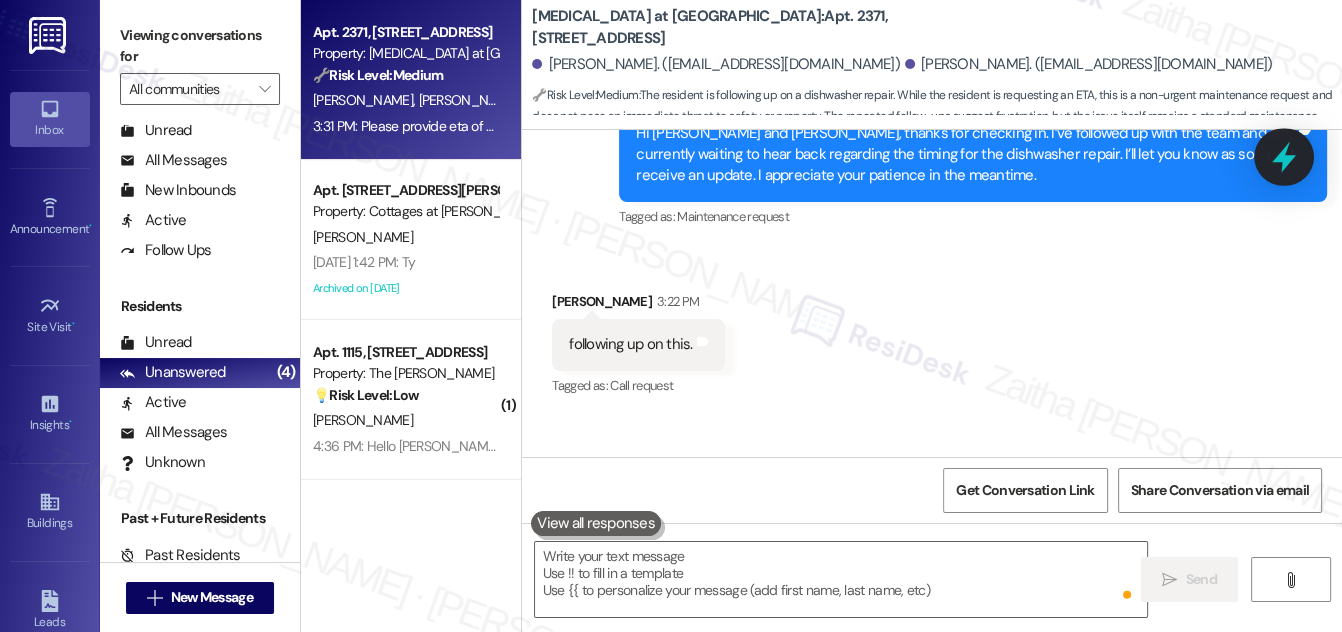 scroll, scrollTop: 11637, scrollLeft: 0, axis: vertical 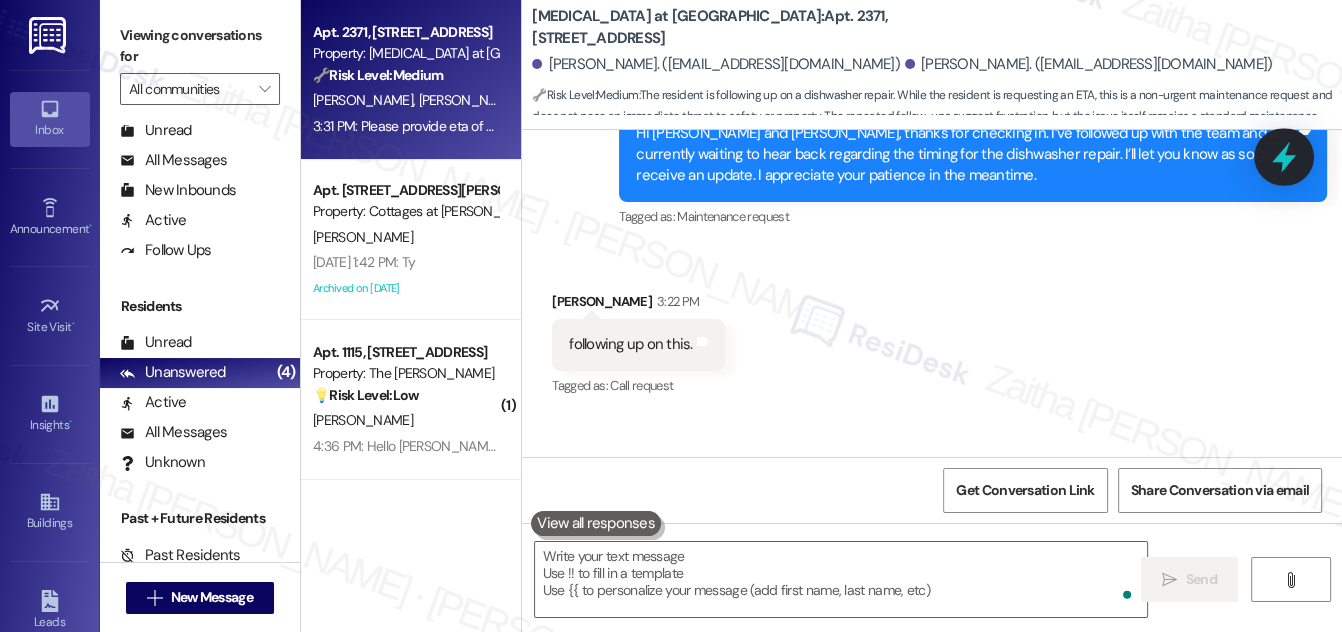 click 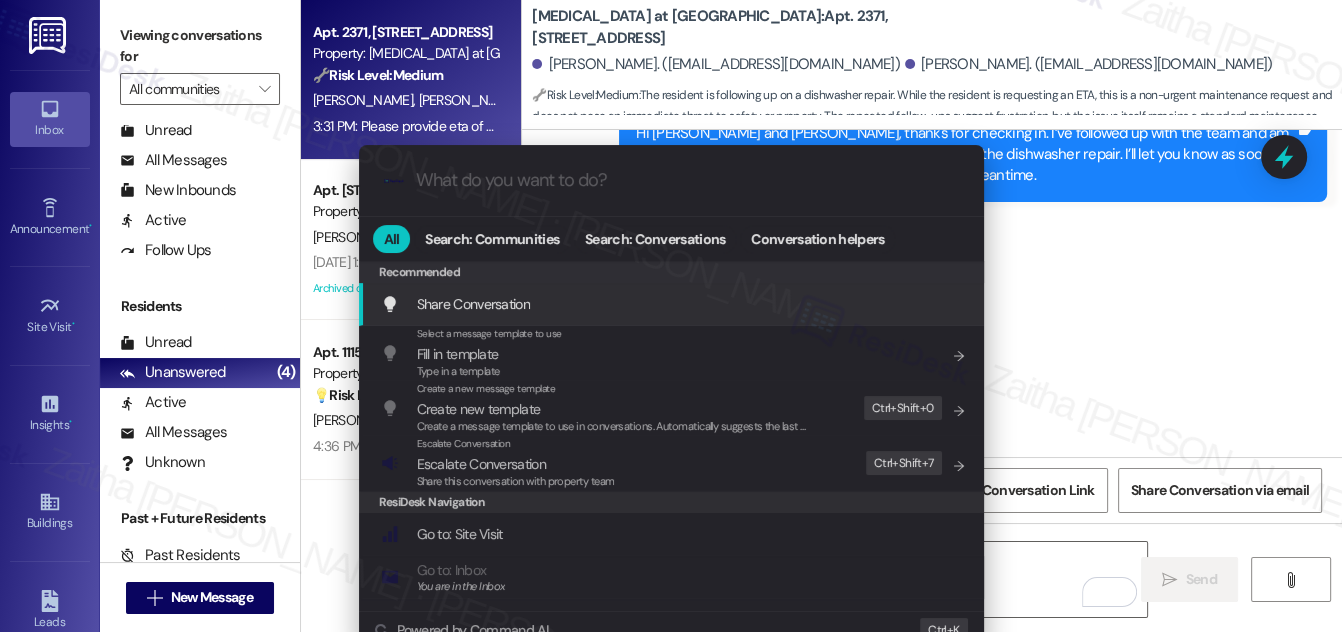click on ".cls-1{fill:#0a055f;}.cls-2{fill:#0cc4c4;} resideskLogoBlueOrange All Search: Communities Search: Conversations Conversation helpers Recommended Recommended Share Conversation Add shortcut Select a message template to use Fill in template Type in a template Add shortcut Create a new message template Create new template Create a message template to use in conversations. Automatically suggests the last message you sent. Edit Ctrl+ Shift+ 0 Escalate Conversation Escalate Conversation Share this conversation with property team Edit Ctrl+ Shift+ 7 ResiDesk Navigation Go to: Site Visit Add shortcut Go to: Inbox You are in the Inbox Add shortcut Go to: Settings Add shortcut Go to: Message Templates Add shortcut Go to: Buildings Add shortcut Help Getting Started: What you can do with ResiDesk Add shortcut Settings Powered by Command AI Ctrl+ K" at bounding box center (671, 316) 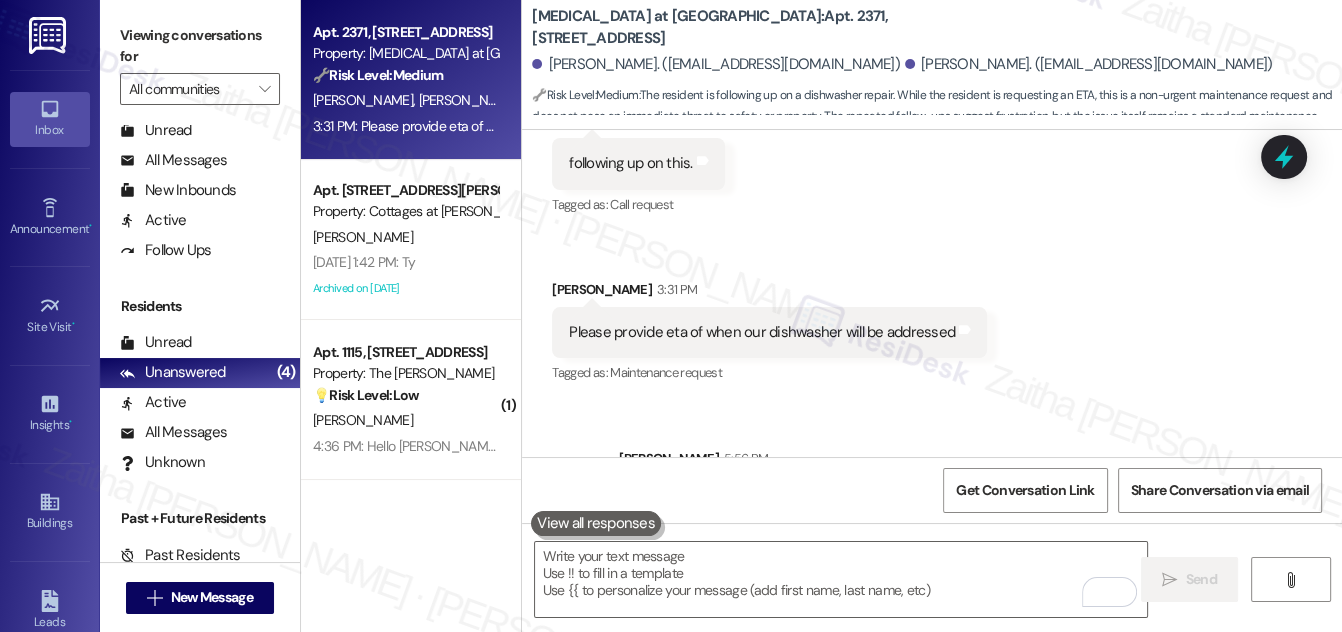 scroll, scrollTop: 11820, scrollLeft: 0, axis: vertical 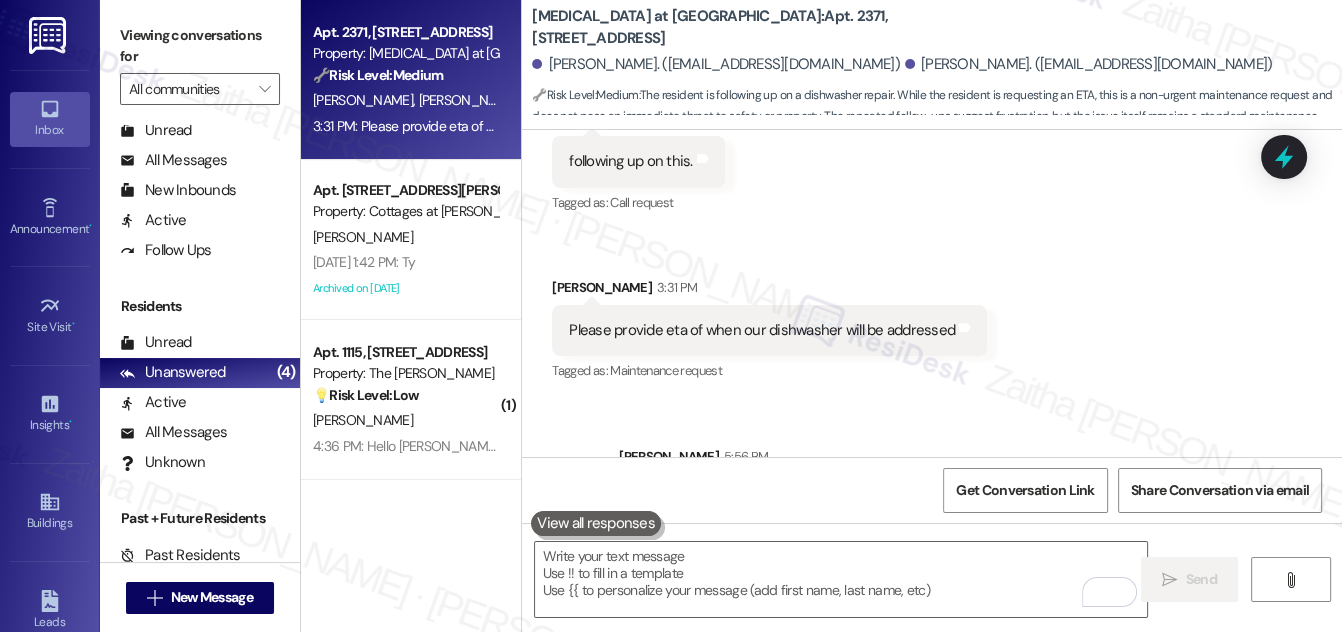 click on "Received via SMS [PERSON_NAME] 3:22 PM following up on this. Tags and notes Tagged as:   Call request Click to highlight conversations about Call request Received via SMS [PERSON_NAME] 3:31 PM Please provide eta of when our dishwasher will be addressed Tags and notes Tagged as:   Maintenance request Click to highlight conversations about Maintenance request" at bounding box center [932, 232] 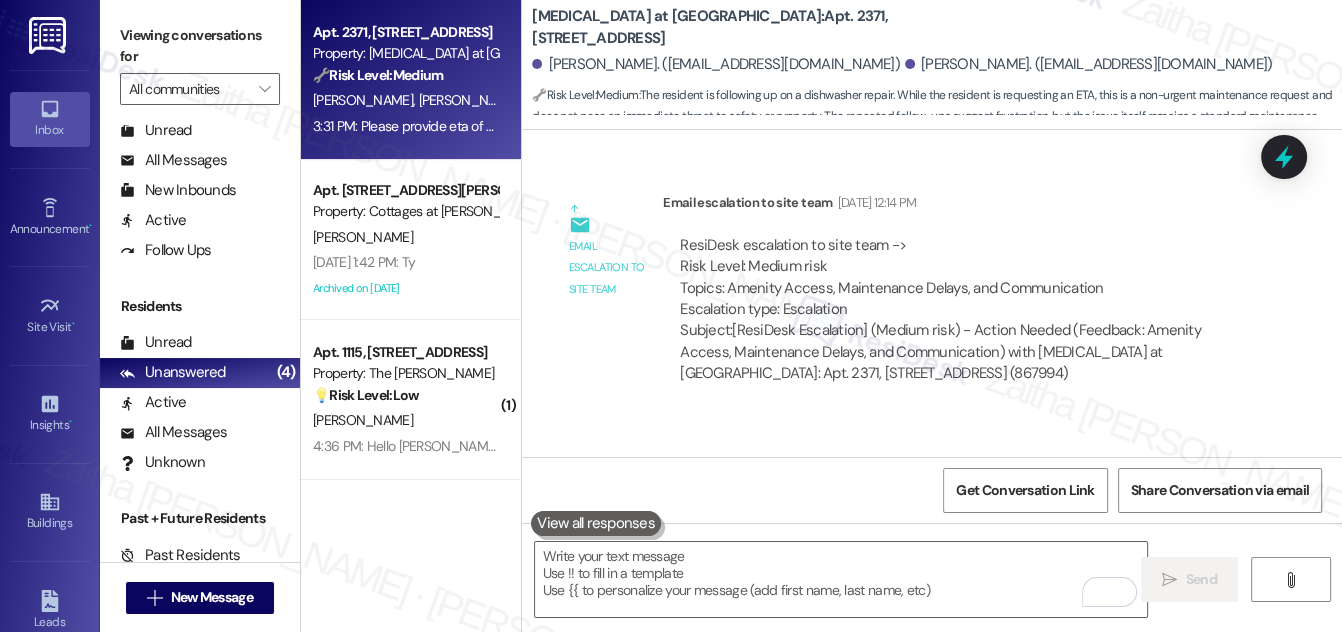 scroll, scrollTop: 9729, scrollLeft: 0, axis: vertical 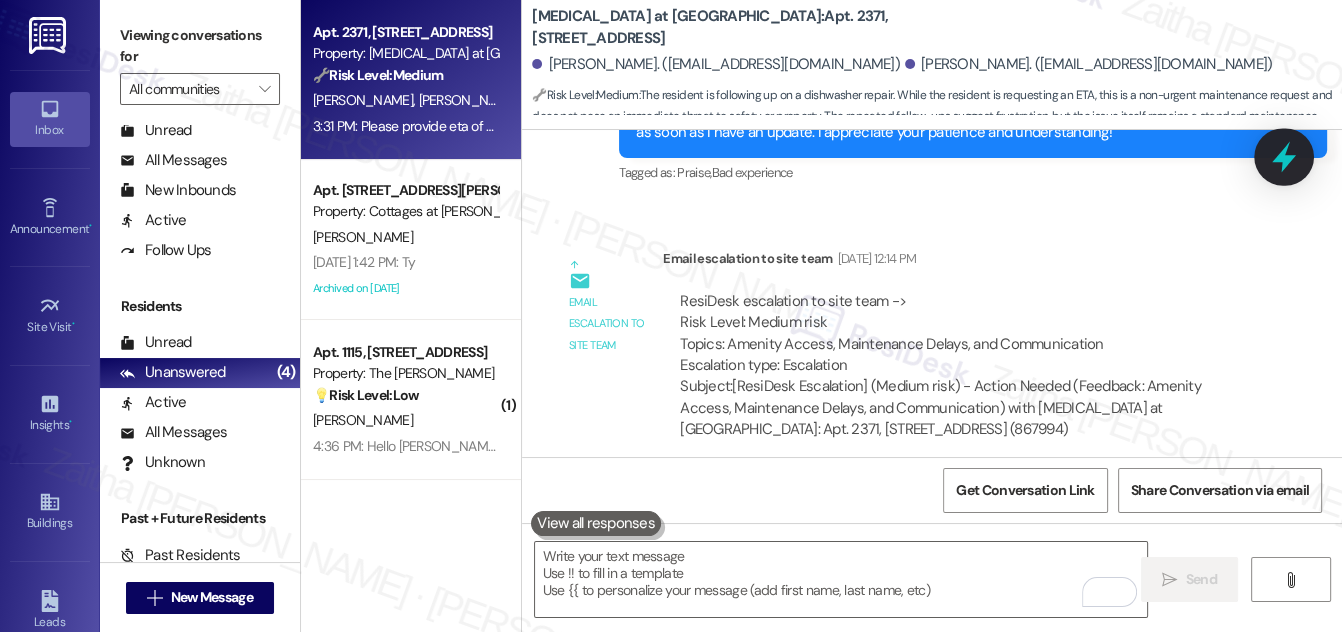 click 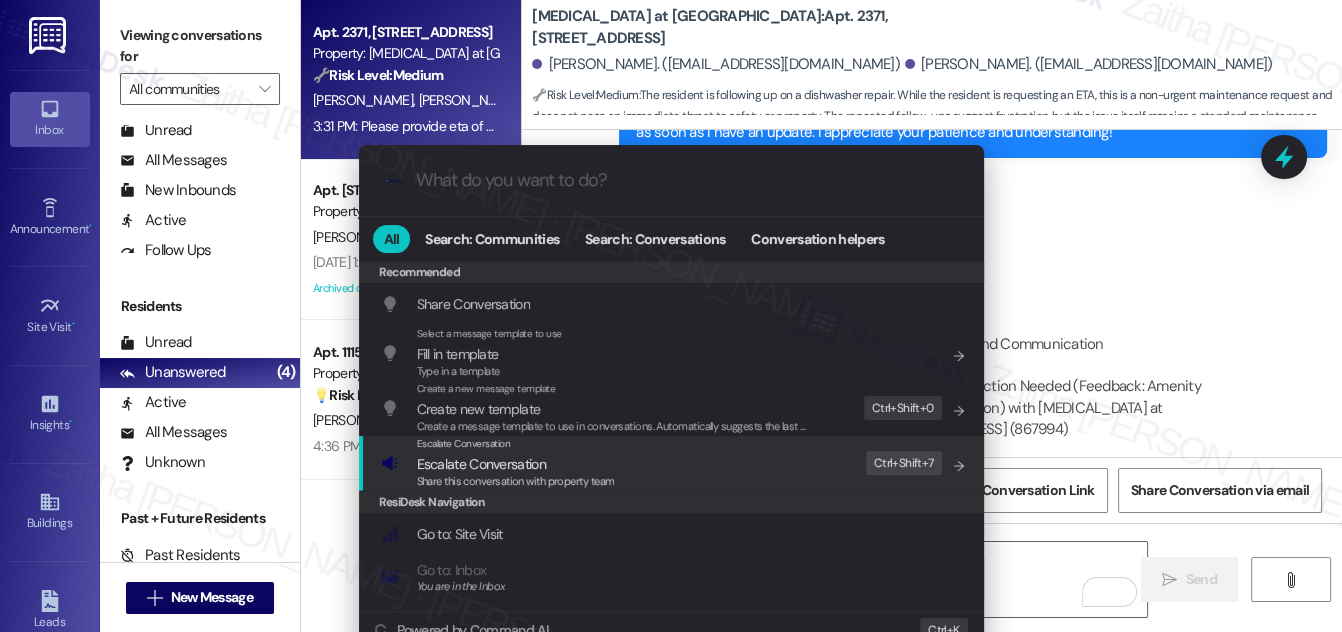 click on "Escalate Conversation" at bounding box center [481, 464] 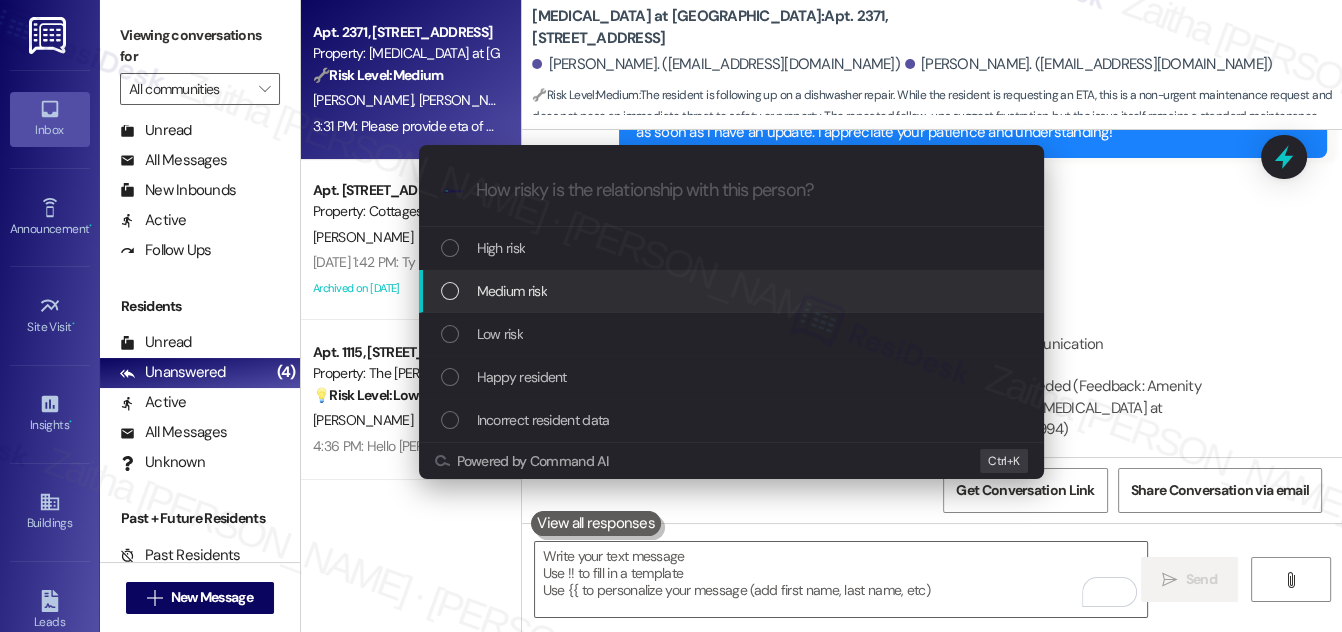 click on "Medium risk" at bounding box center (512, 291) 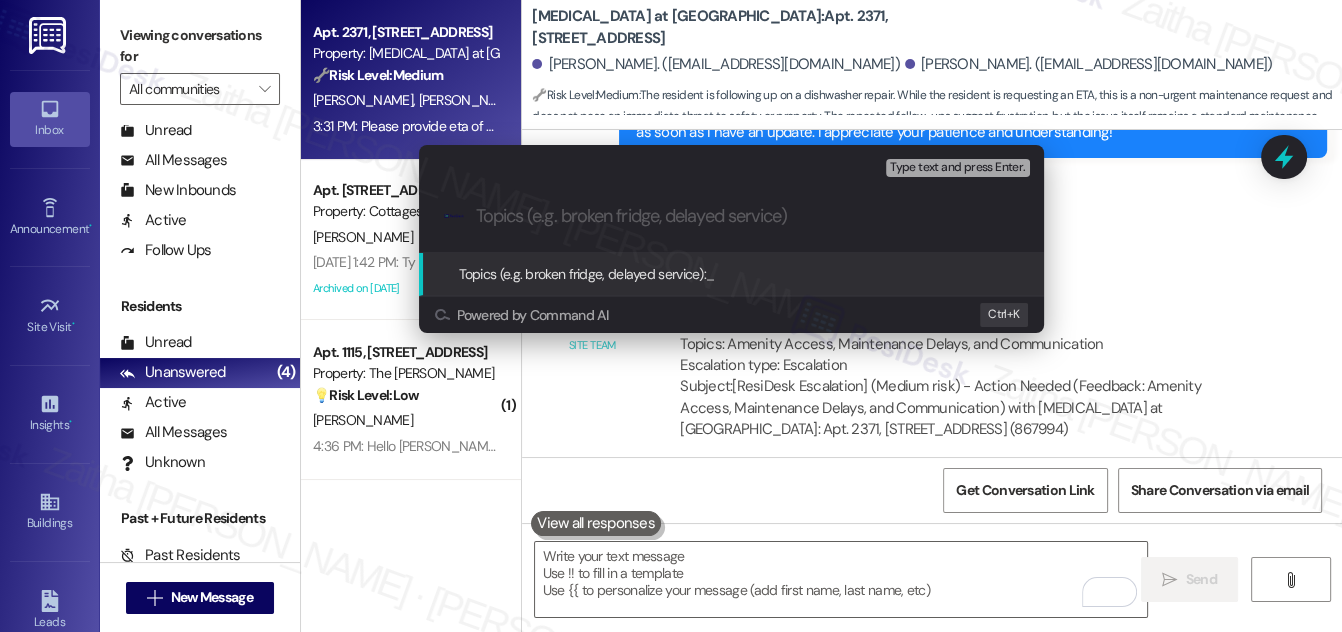 click on "Escalate Conversation Medium risk Topics (e.g. broken fridge, delayed service) Any messages to highlight in the email? Type text and press Enter. .cls-1{fill:#0a055f;}.cls-2{fill:#0cc4c4;} resideskLogoBlueOrange Topics (e.g. broken fridge, delayed service):  _ Powered by Command AI Ctrl+ K" at bounding box center (671, 316) 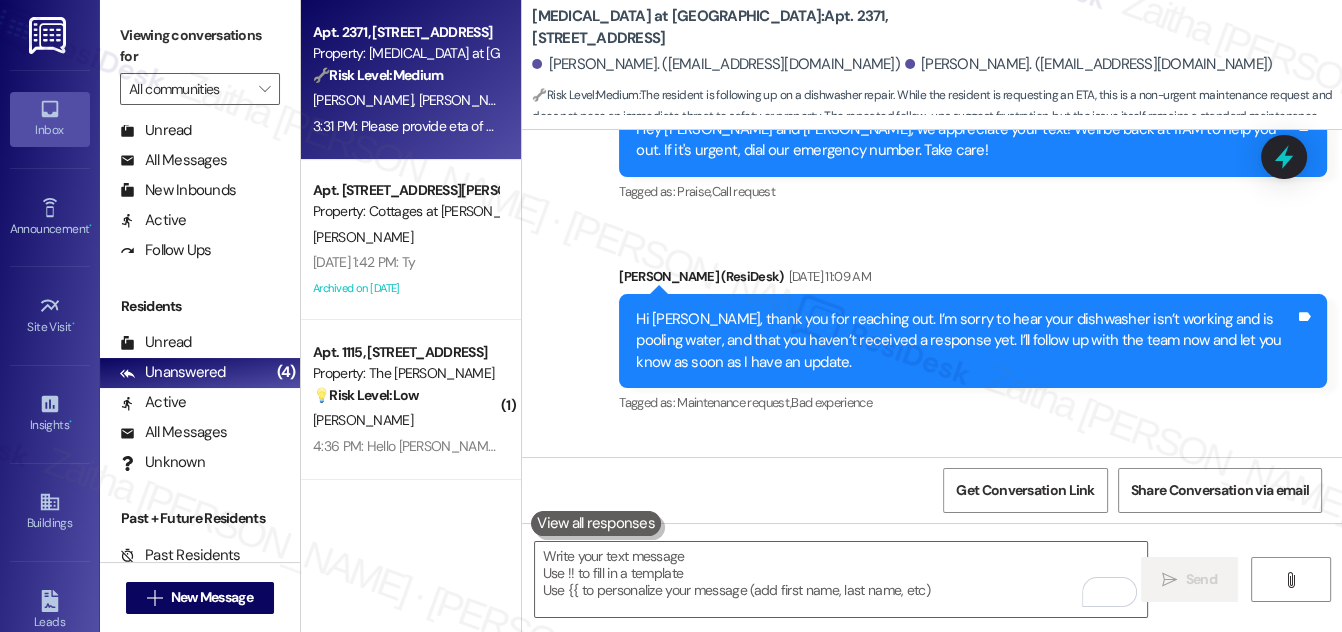 scroll, scrollTop: 10729, scrollLeft: 0, axis: vertical 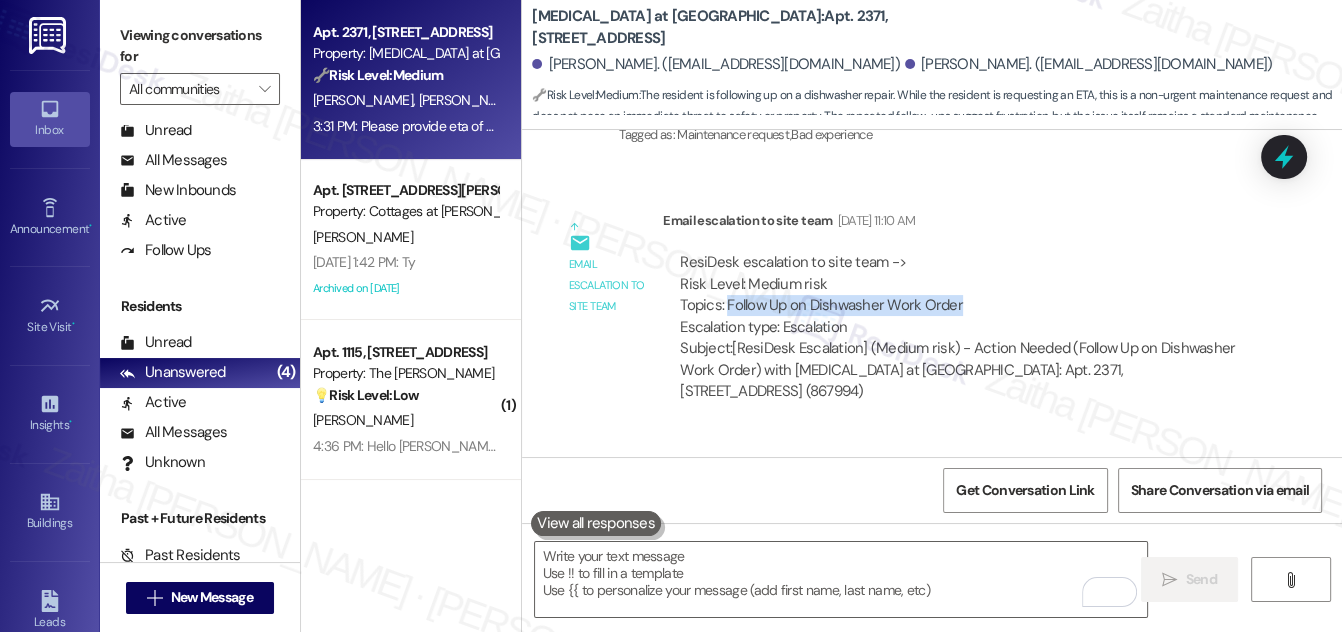 drag, startPoint x: 723, startPoint y: 196, endPoint x: 988, endPoint y: 204, distance: 265.12073 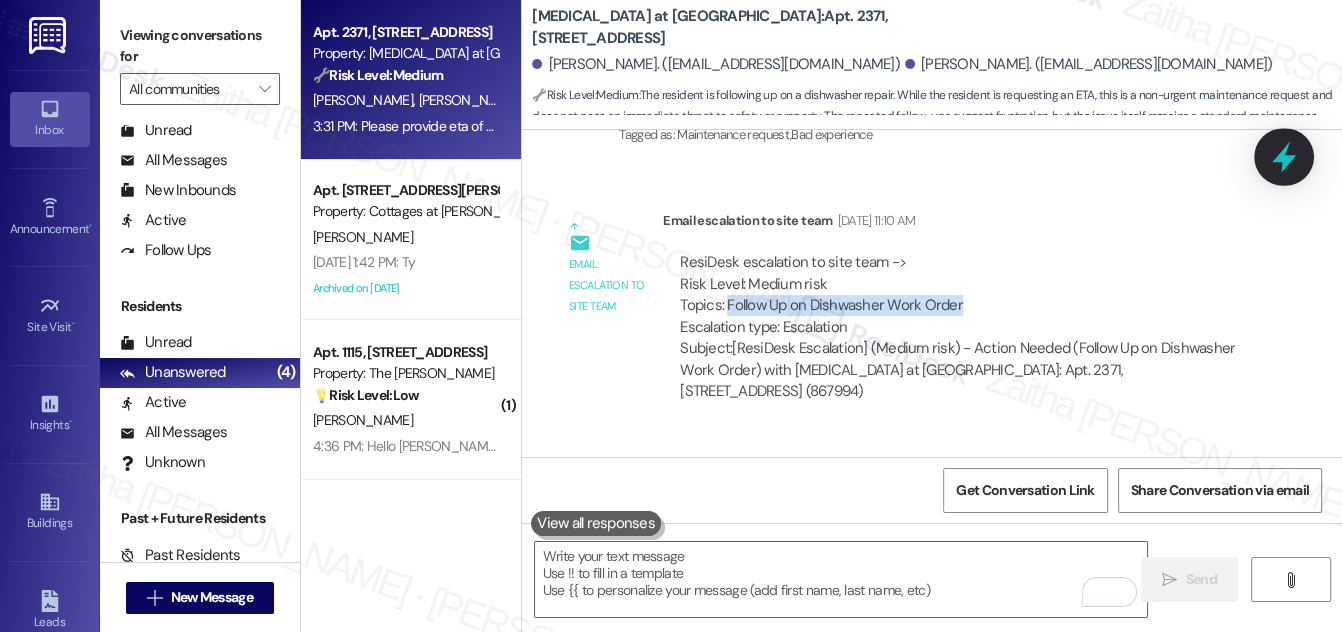 click 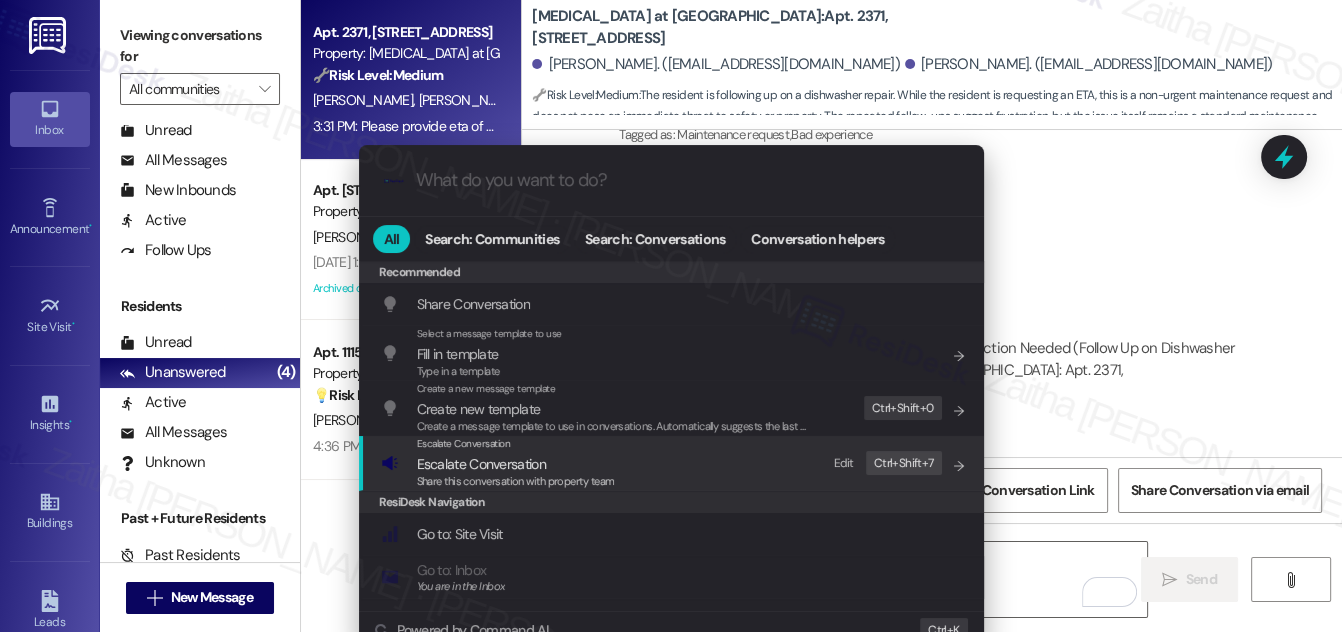 click on "Escalate Conversation" at bounding box center (481, 464) 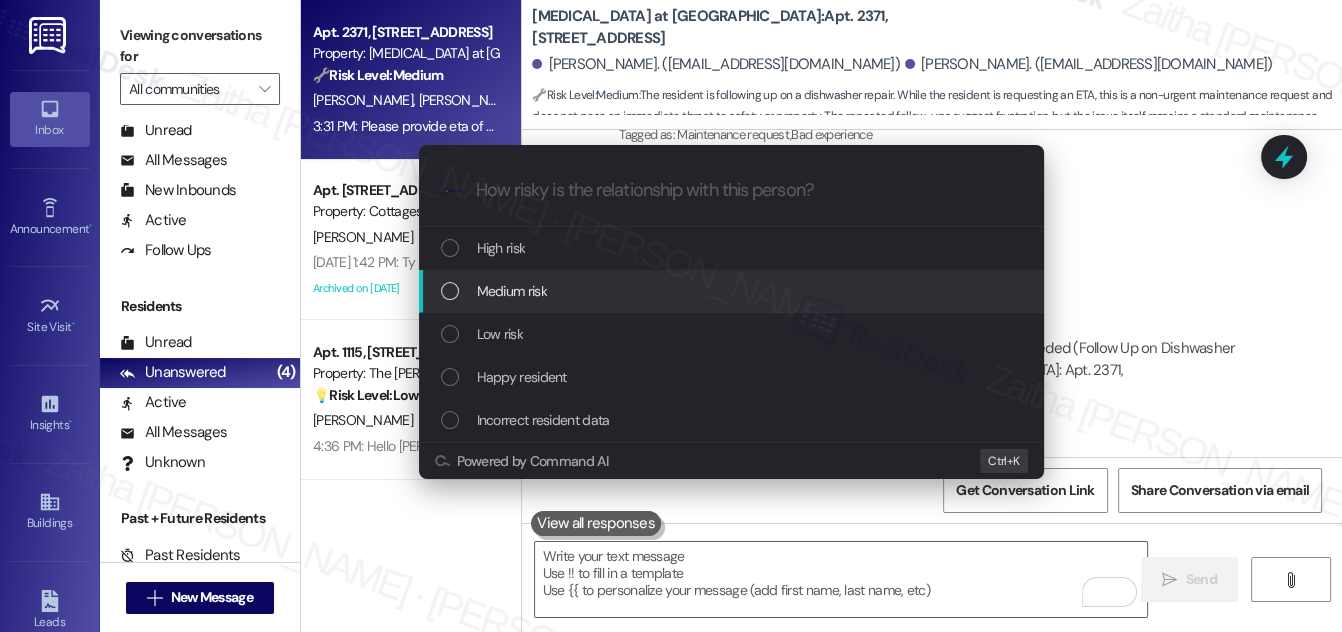 click on "Medium risk" at bounding box center (512, 291) 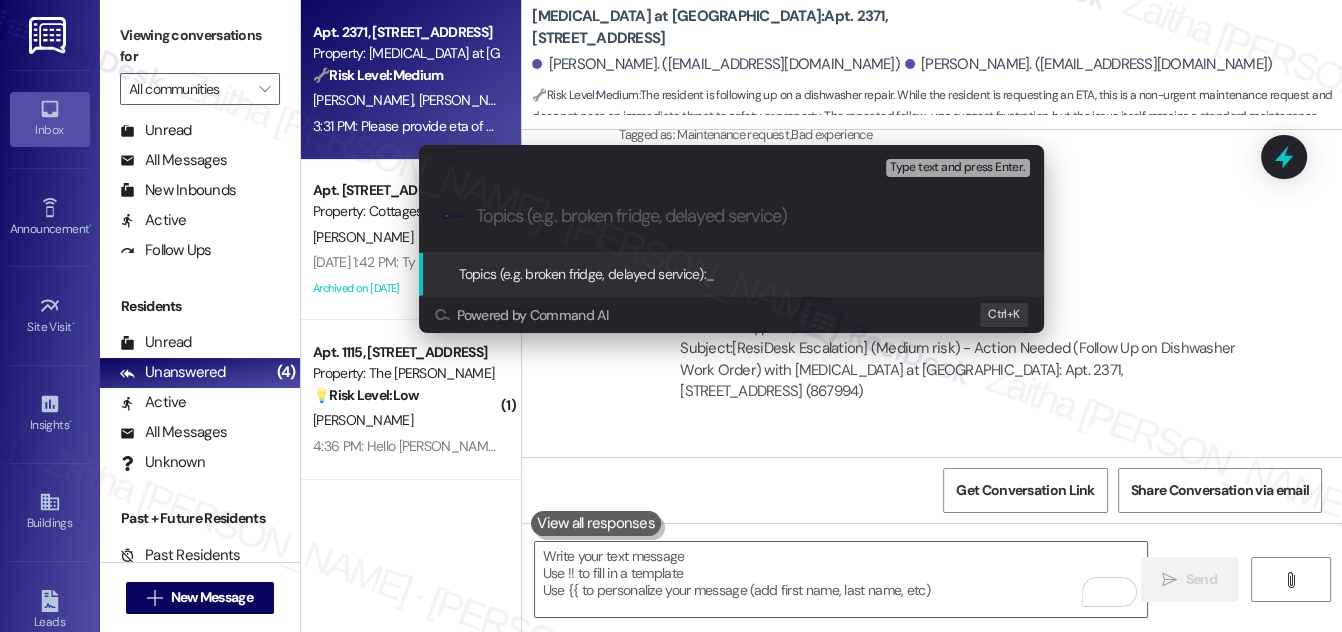 paste on "Follow Up on Dishwasher Work Order" 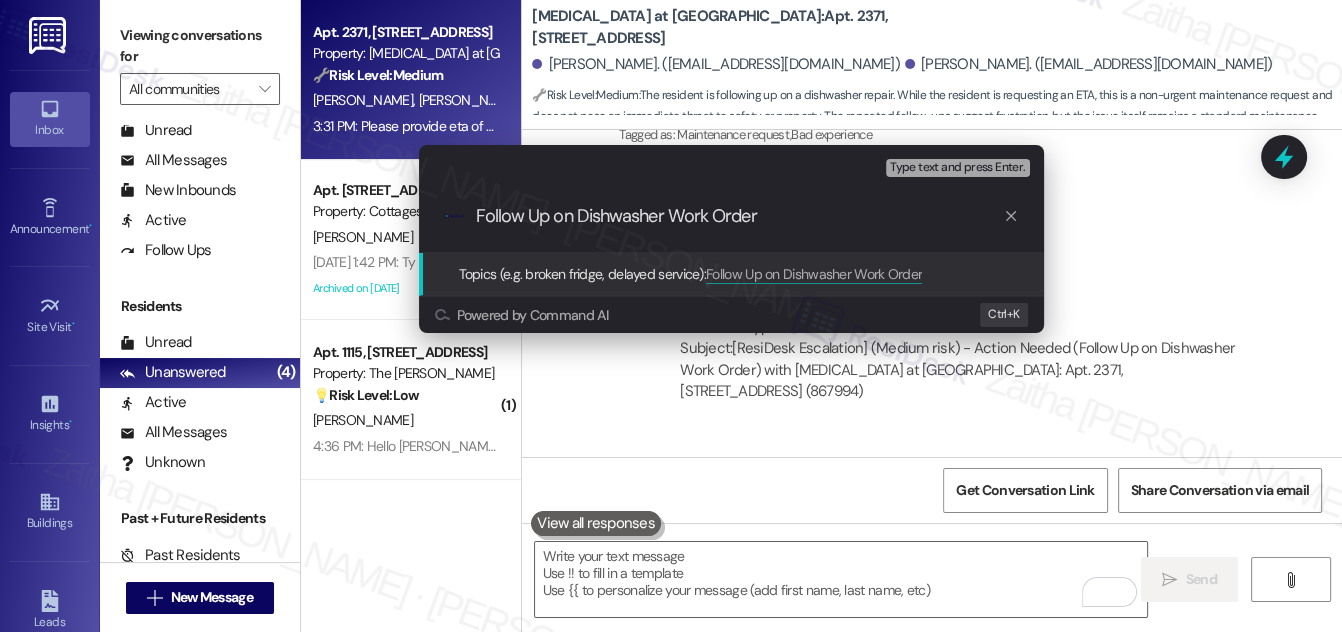 scroll, scrollTop: 1, scrollLeft: 0, axis: vertical 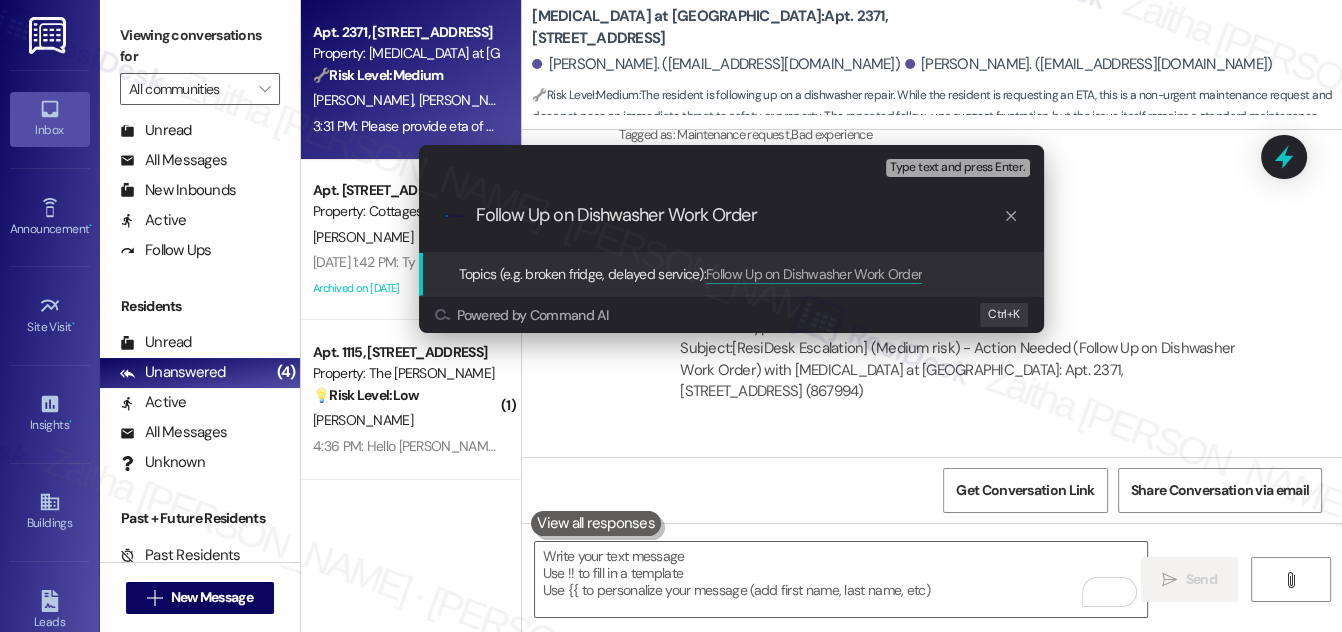 drag, startPoint x: 669, startPoint y: 219, endPoint x: 832, endPoint y: 224, distance: 163.07668 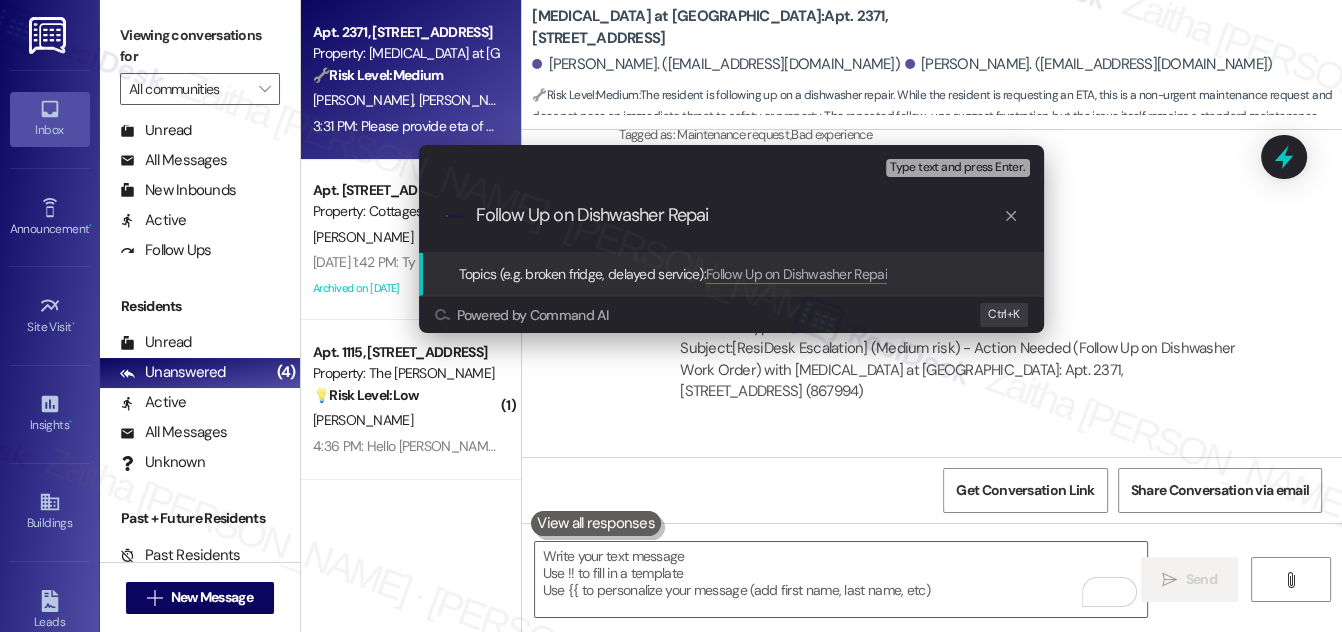 type on "Follow Up on Dishwasher Repair" 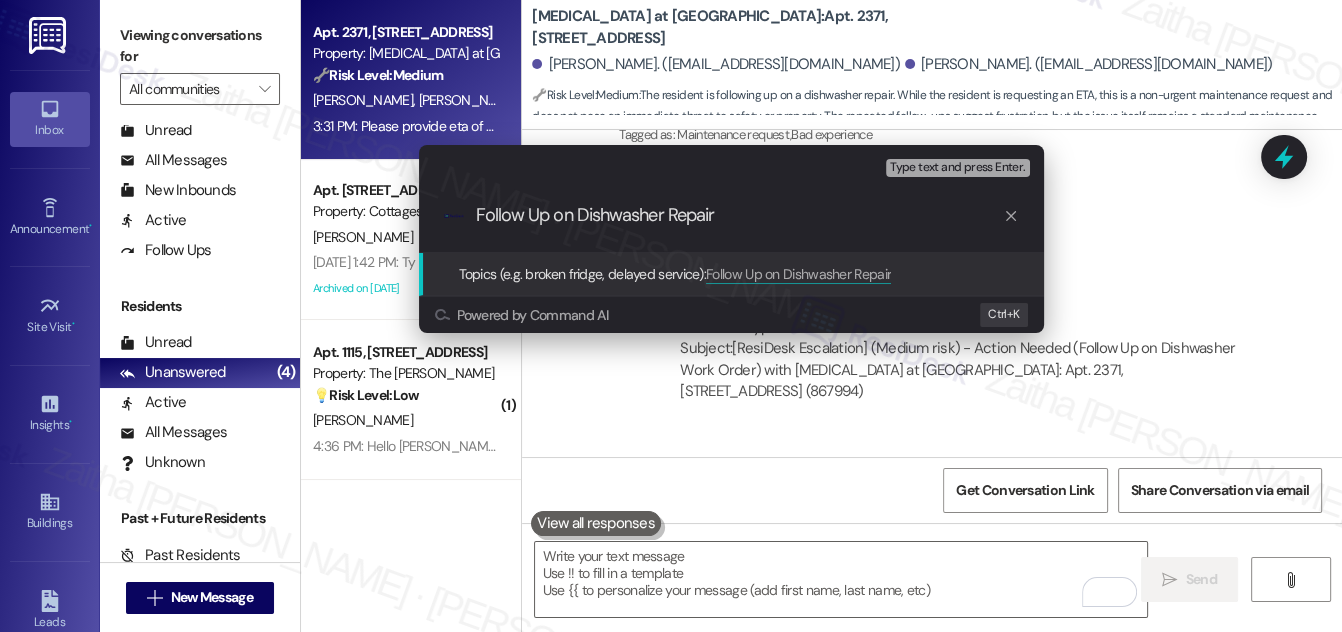 type 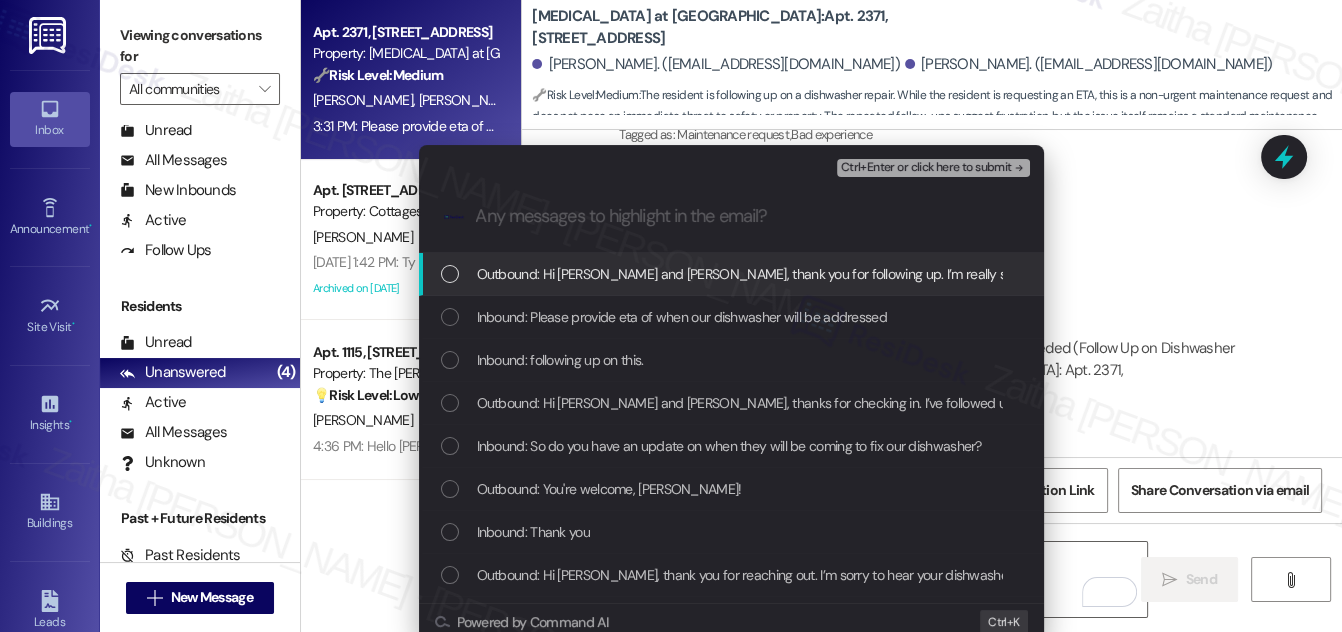 scroll, scrollTop: 0, scrollLeft: 0, axis: both 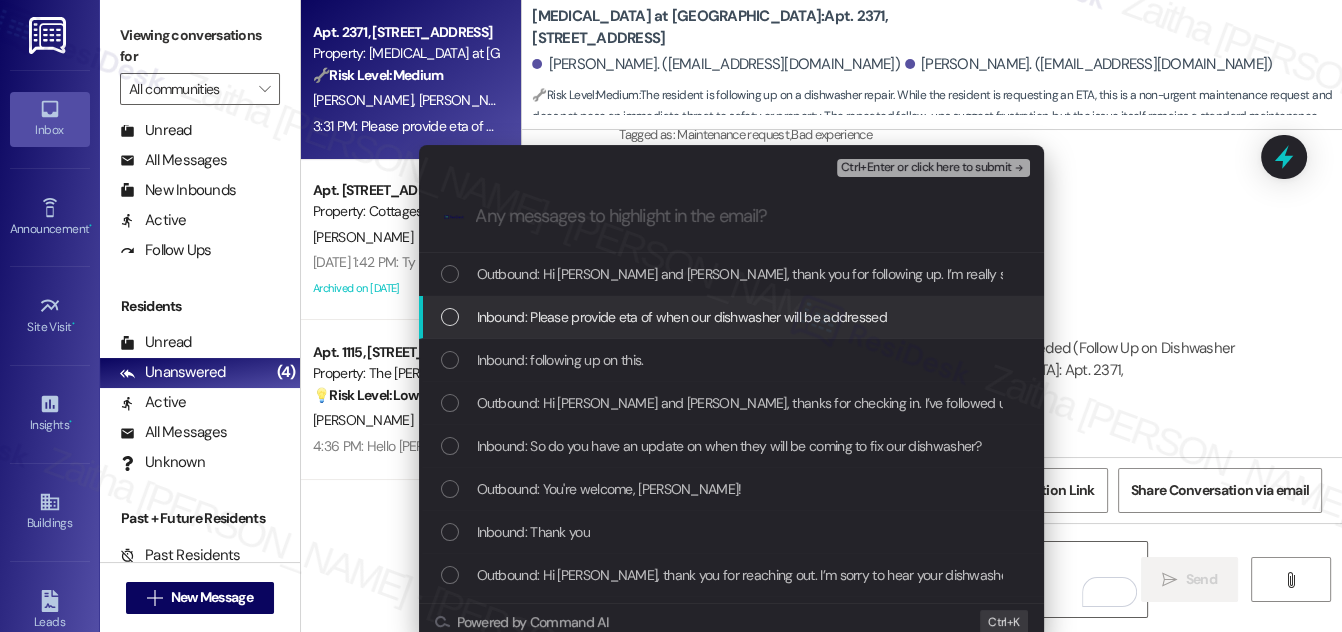 click at bounding box center (450, 317) 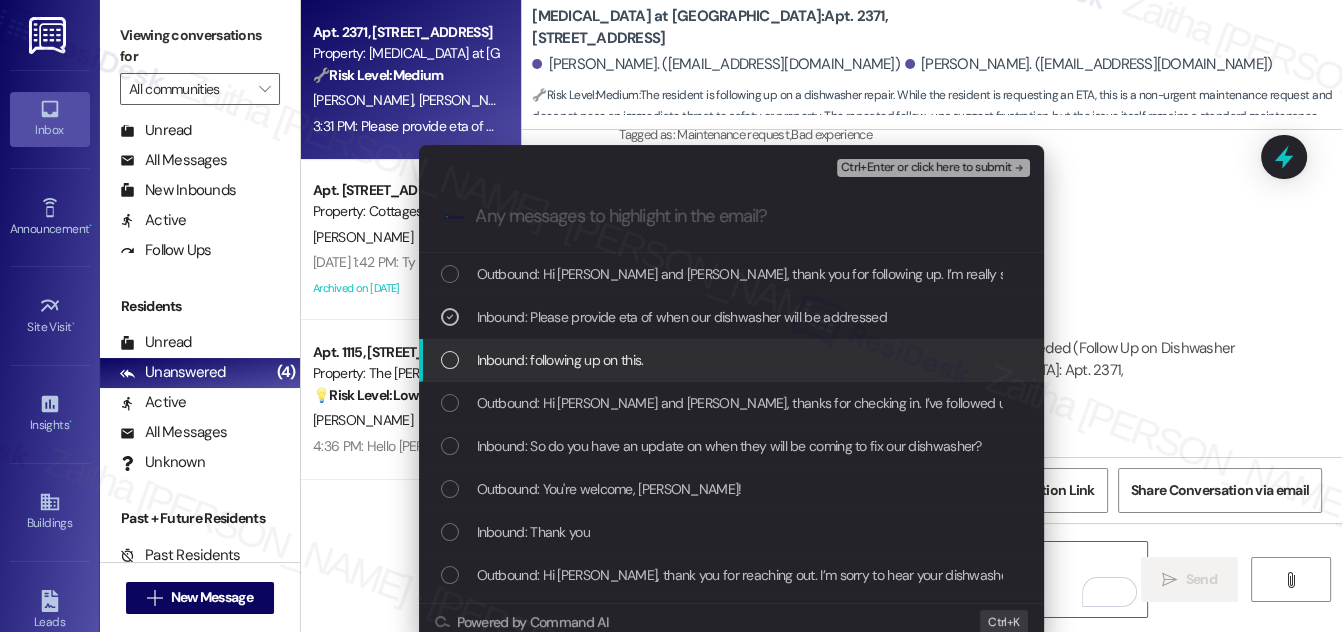 click at bounding box center [450, 360] 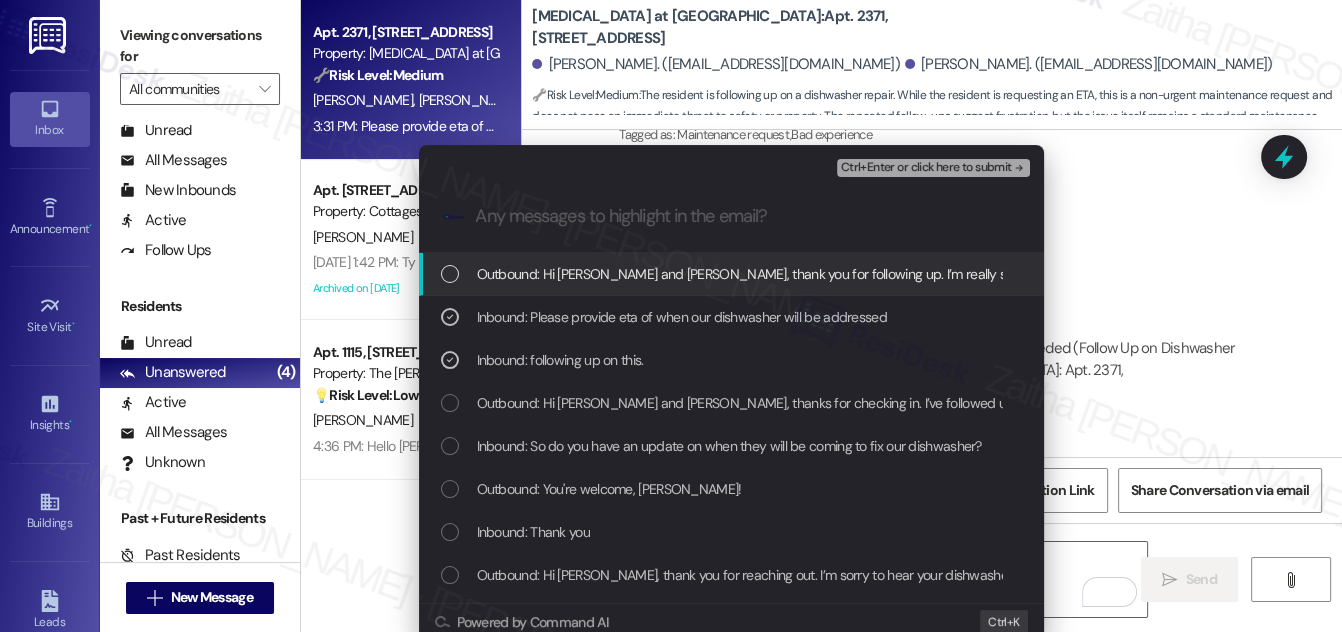 click on "Ctrl+Enter or click here to submit" at bounding box center (926, 168) 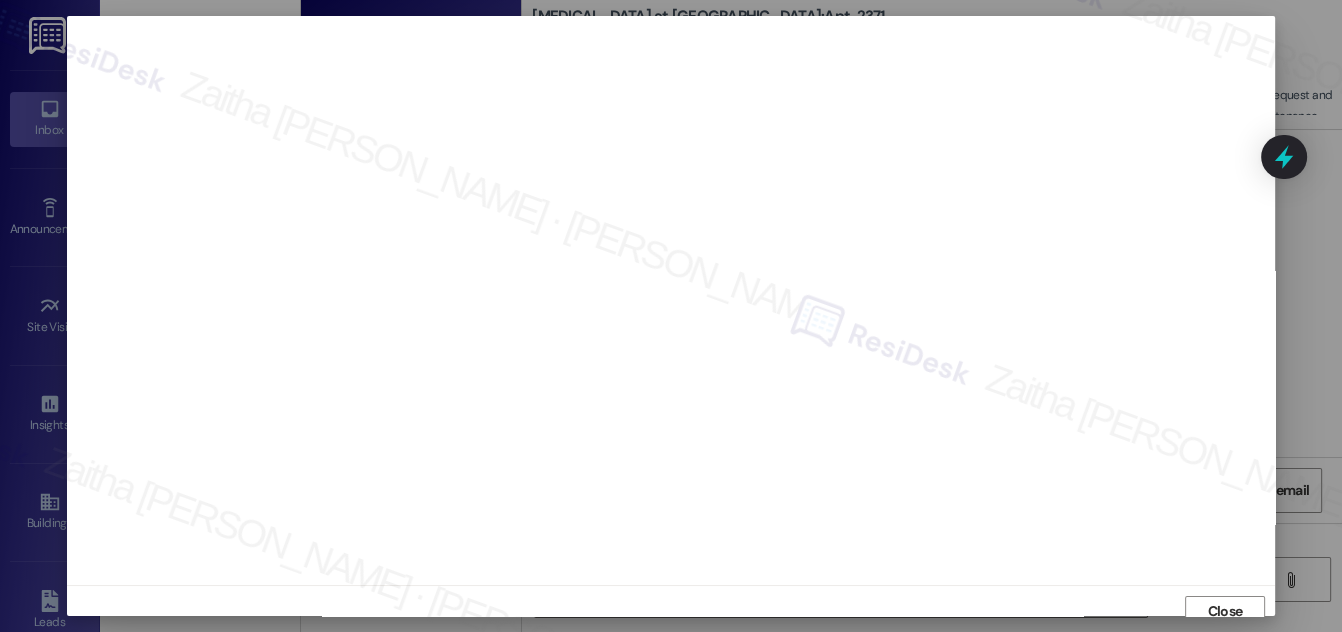 scroll, scrollTop: 11, scrollLeft: 0, axis: vertical 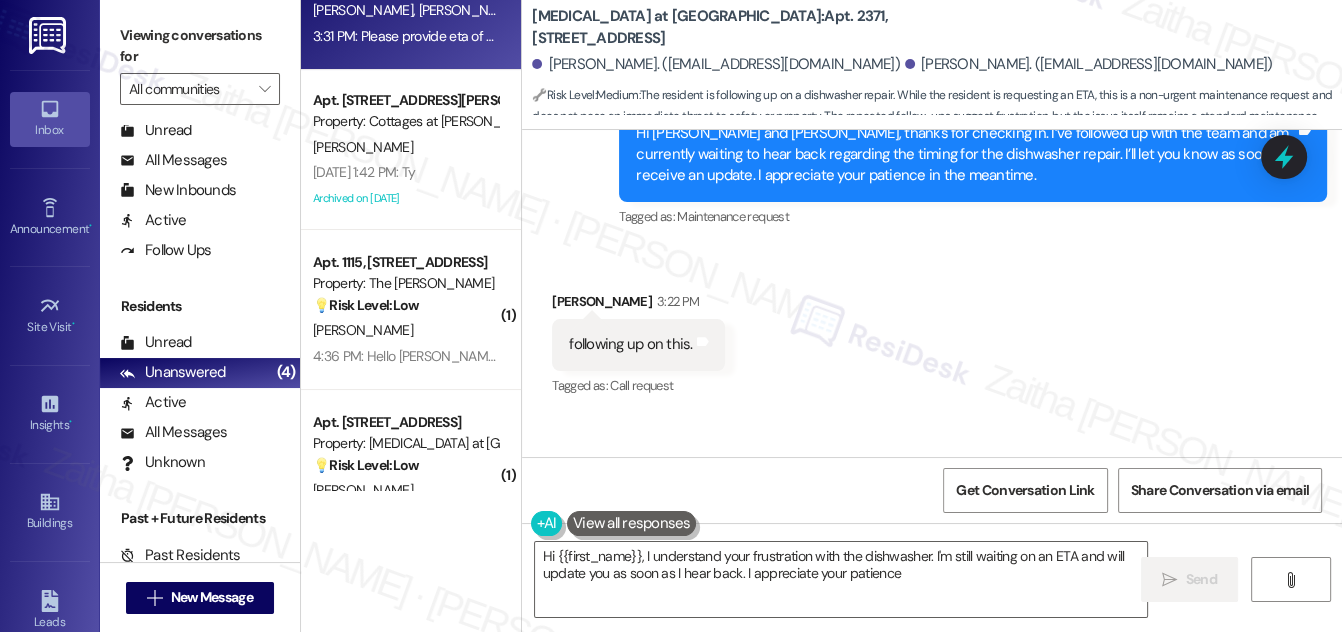 type on "Hi {{first_name}}, I understand your frustration with the dishwasher. I'm still waiting on an ETA and will update you as soon as I hear back. I appreciate your patience!" 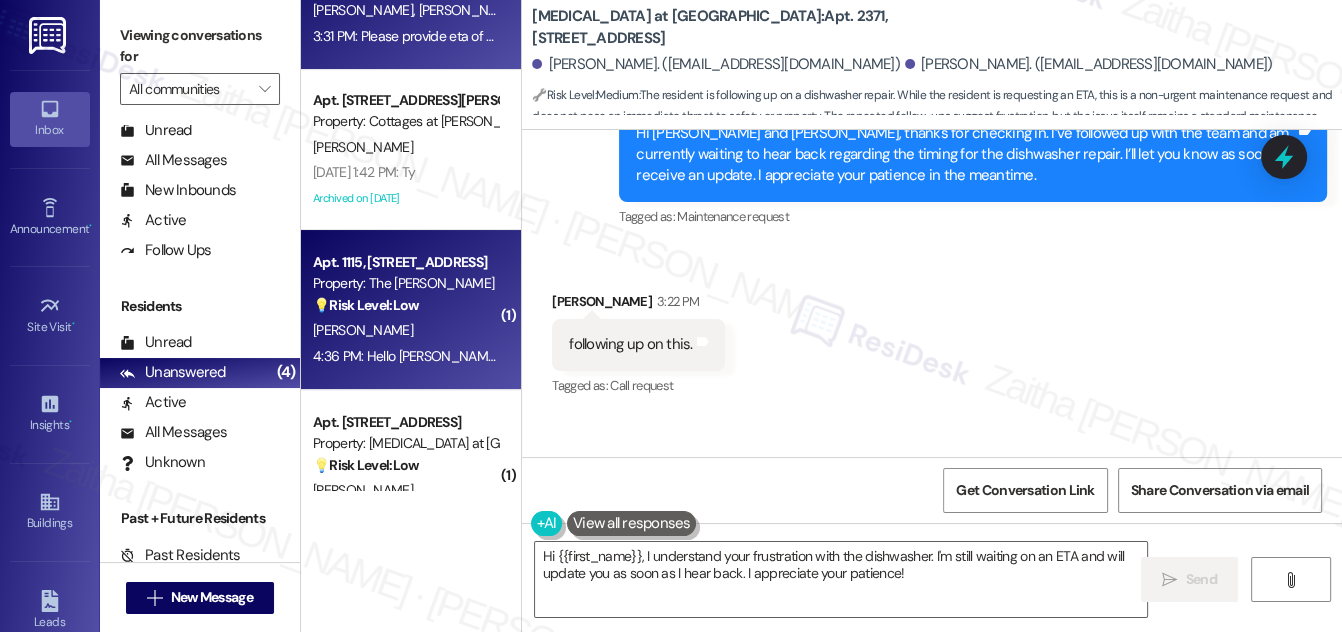 click on "[PERSON_NAME]" at bounding box center (405, 330) 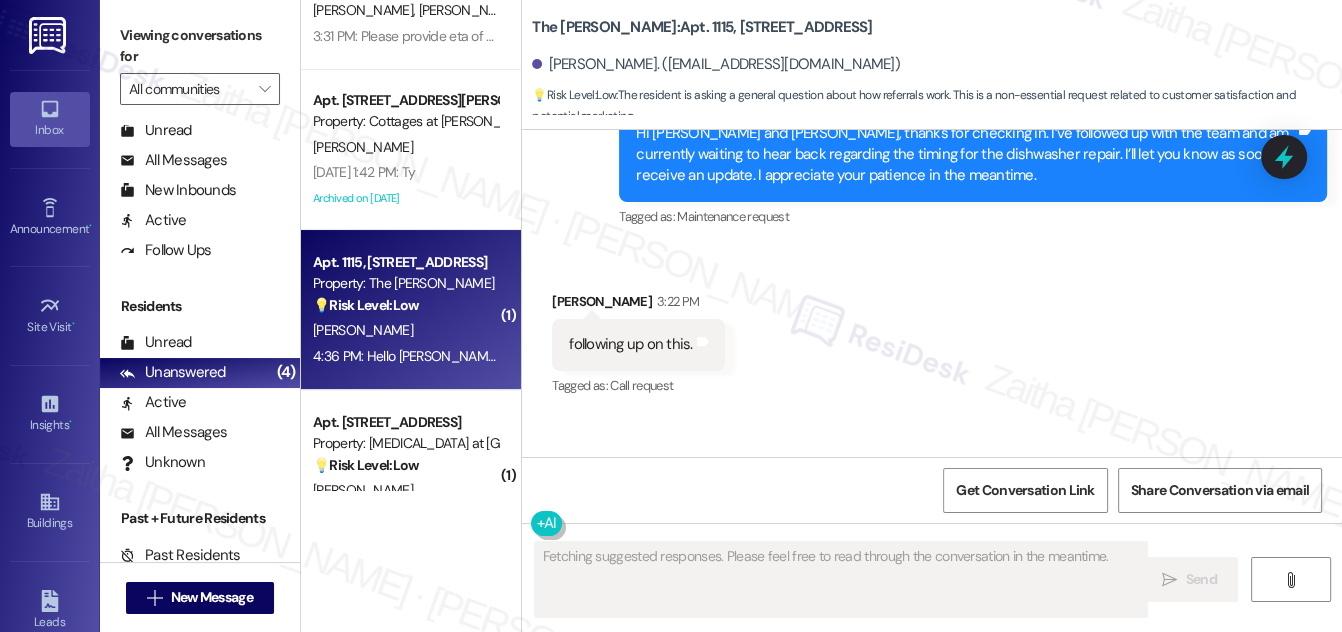 scroll, scrollTop: 5111, scrollLeft: 0, axis: vertical 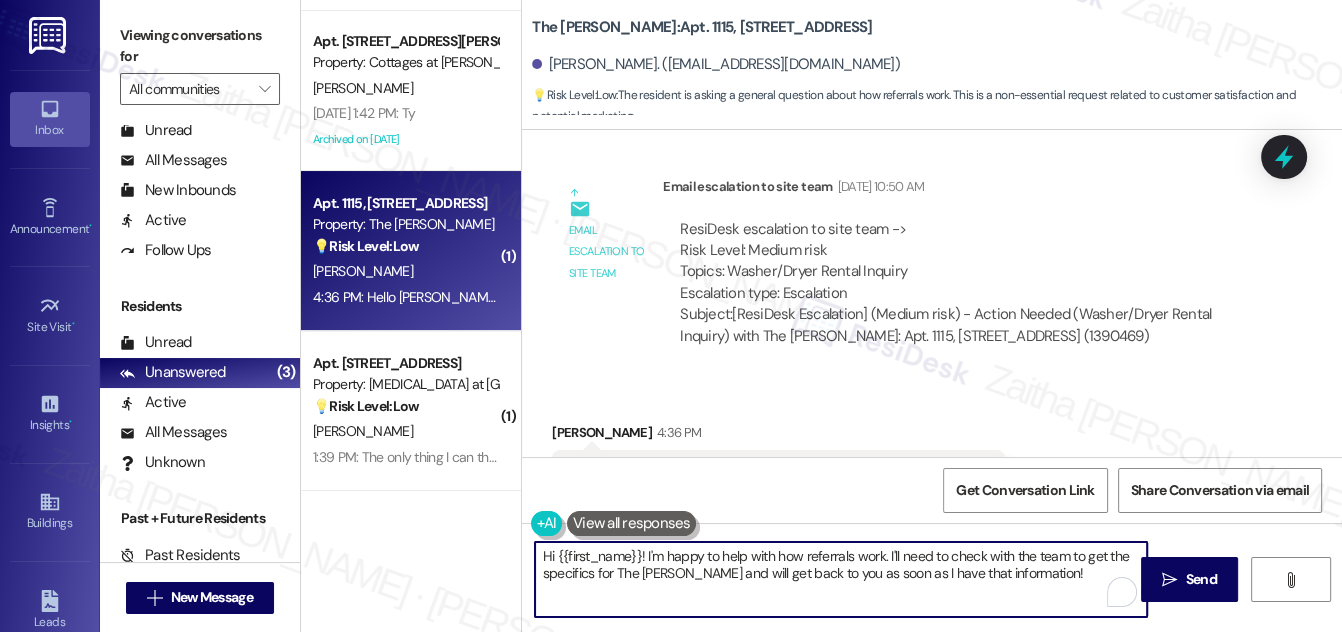 click on "Hi {{first_name}}! I'm happy to help with how referrals work. I'll need to check with the team to get the specifics for The [PERSON_NAME] and will get back to you as soon as I have that information!" at bounding box center [841, 579] 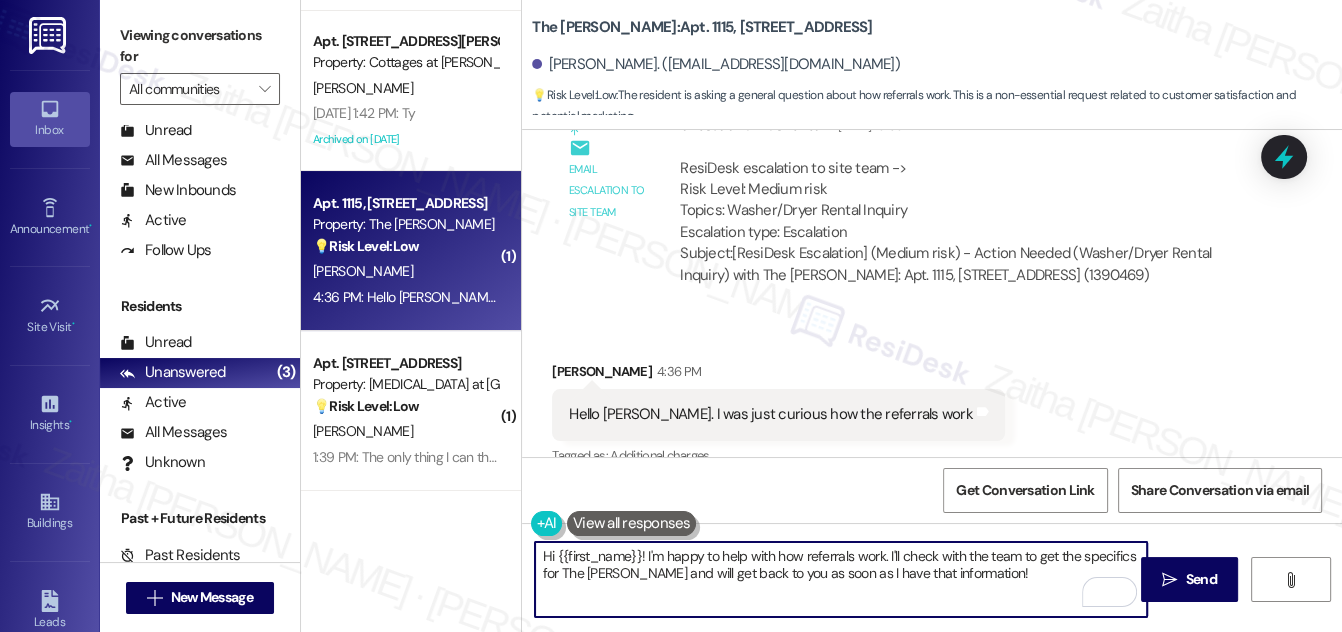 scroll, scrollTop: 5111, scrollLeft: 0, axis: vertical 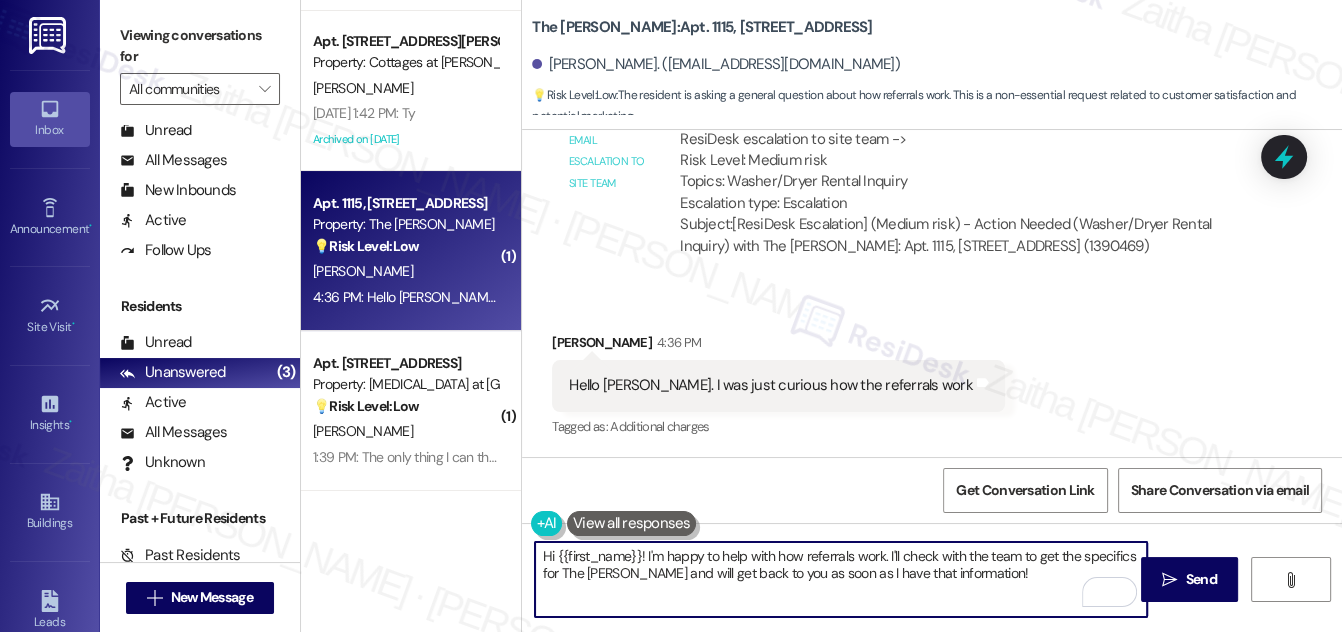 click on "Hi {{first_name}}! I'm happy to help with how referrals work. I'll check with the team to get the specifics for The [PERSON_NAME] and will get back to you as soon as I have that information!" at bounding box center [841, 579] 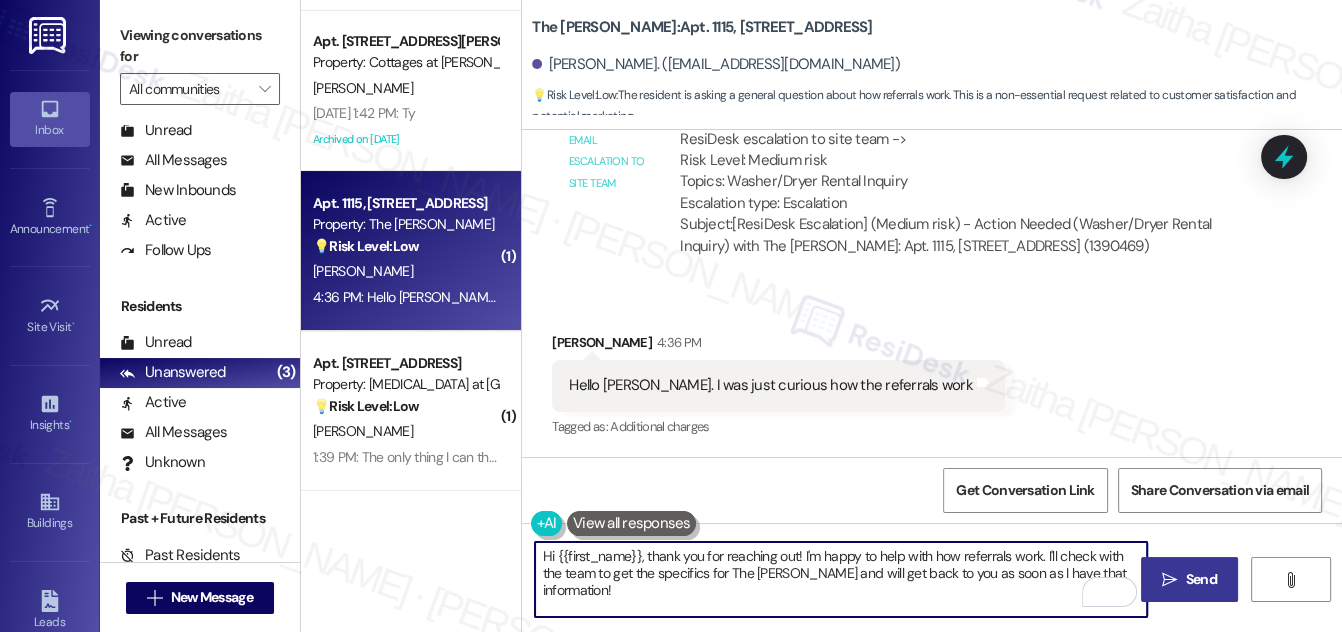 type on "Hi {{first_name}}, thank you for reaching out! I'm happy to help with how referrals work. I'll check with the team to get the specifics for The [PERSON_NAME] and will get back to you as soon as I have that information!" 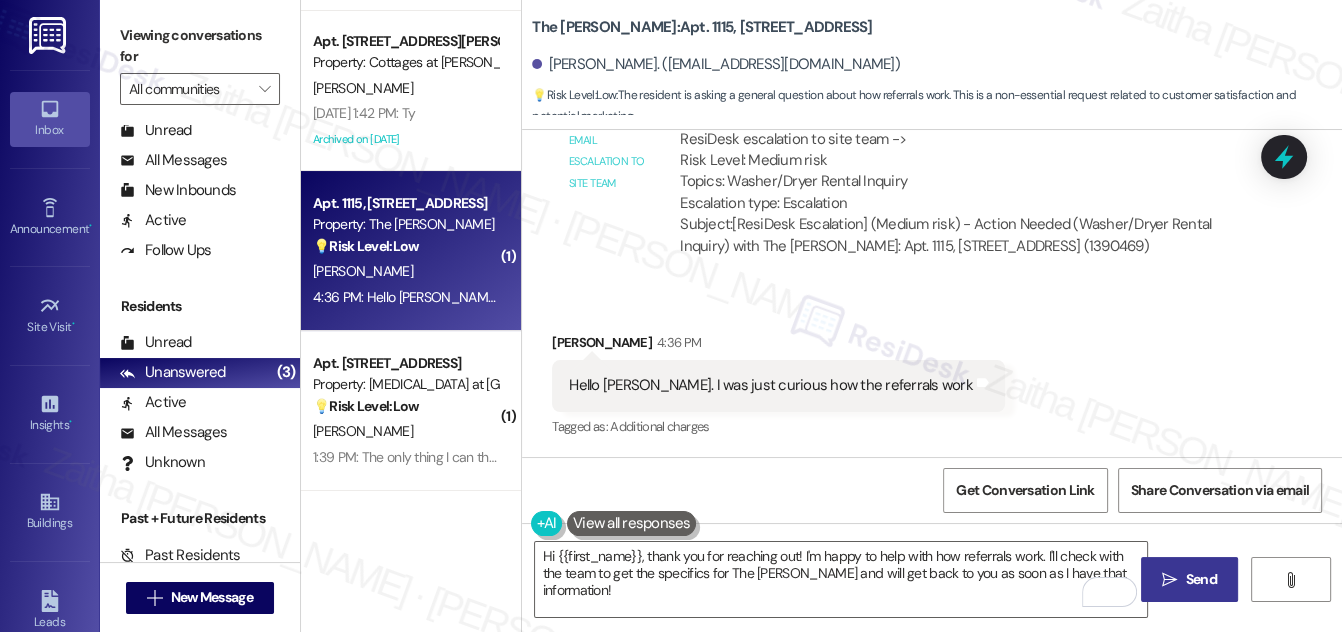 click on "Send" at bounding box center (1201, 579) 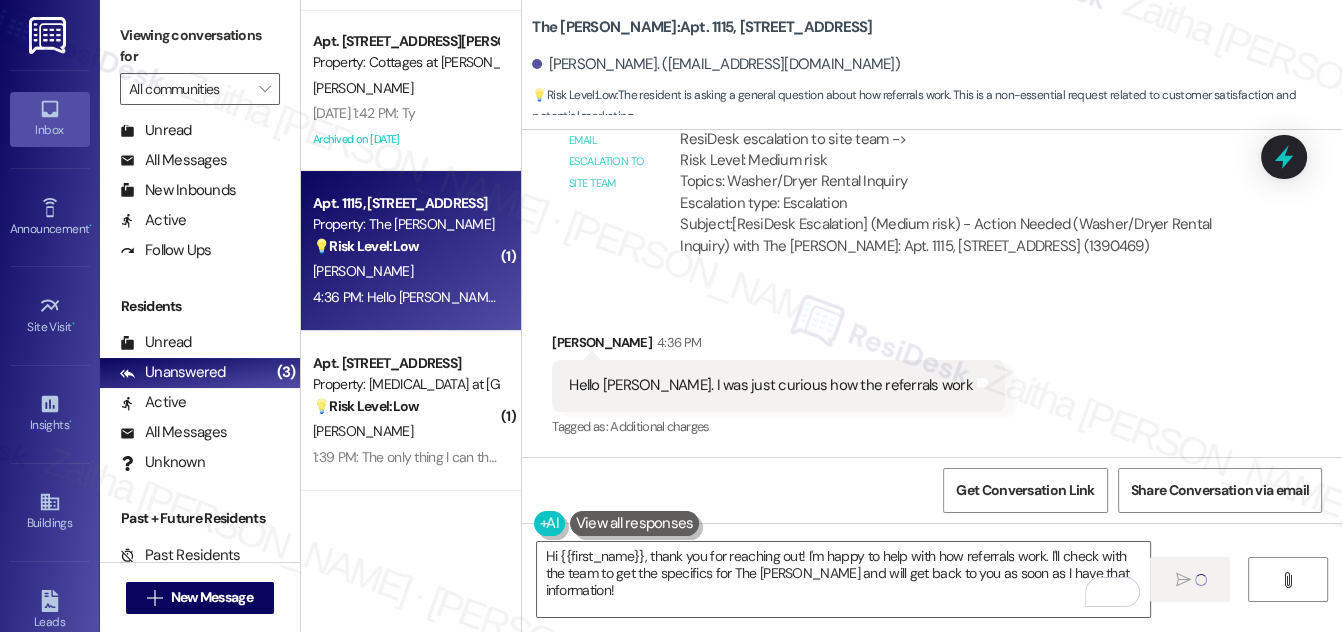 type 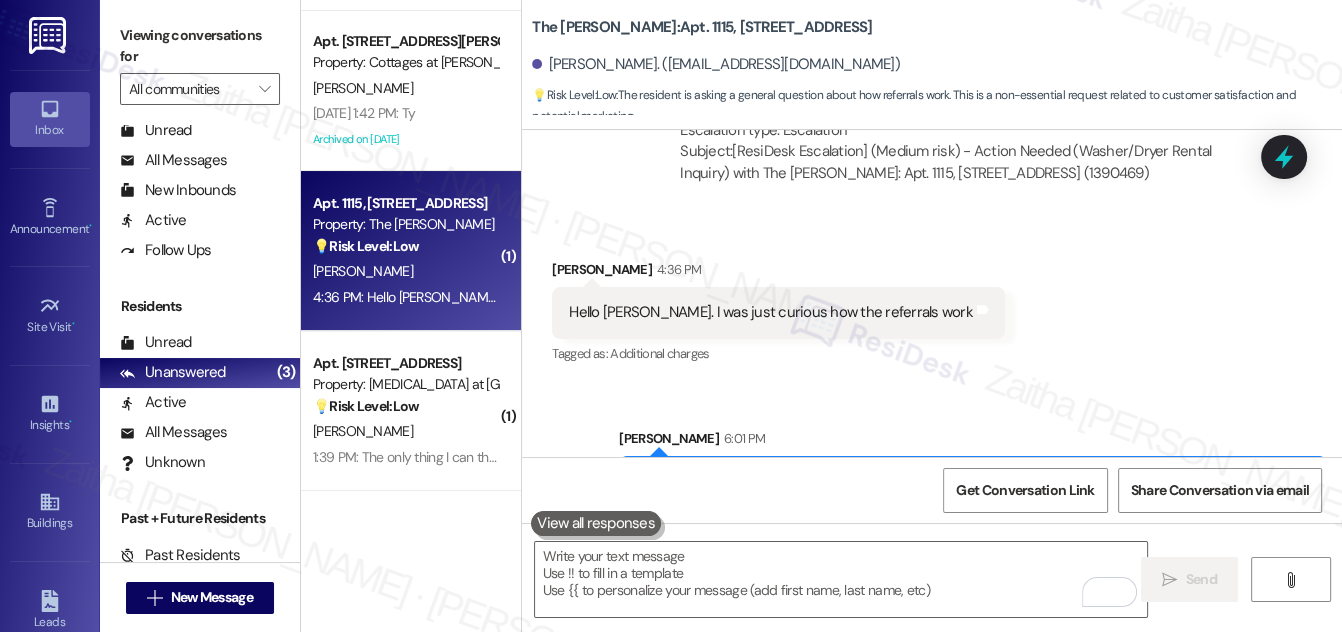 scroll, scrollTop: 5272, scrollLeft: 0, axis: vertical 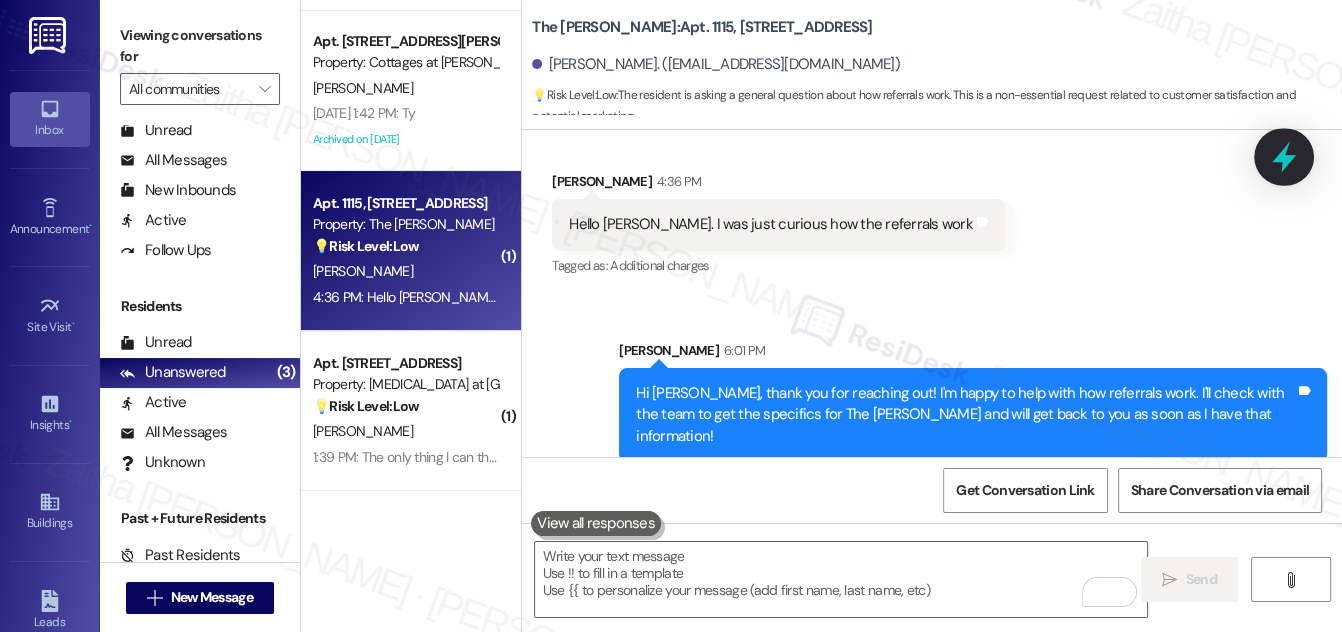 click 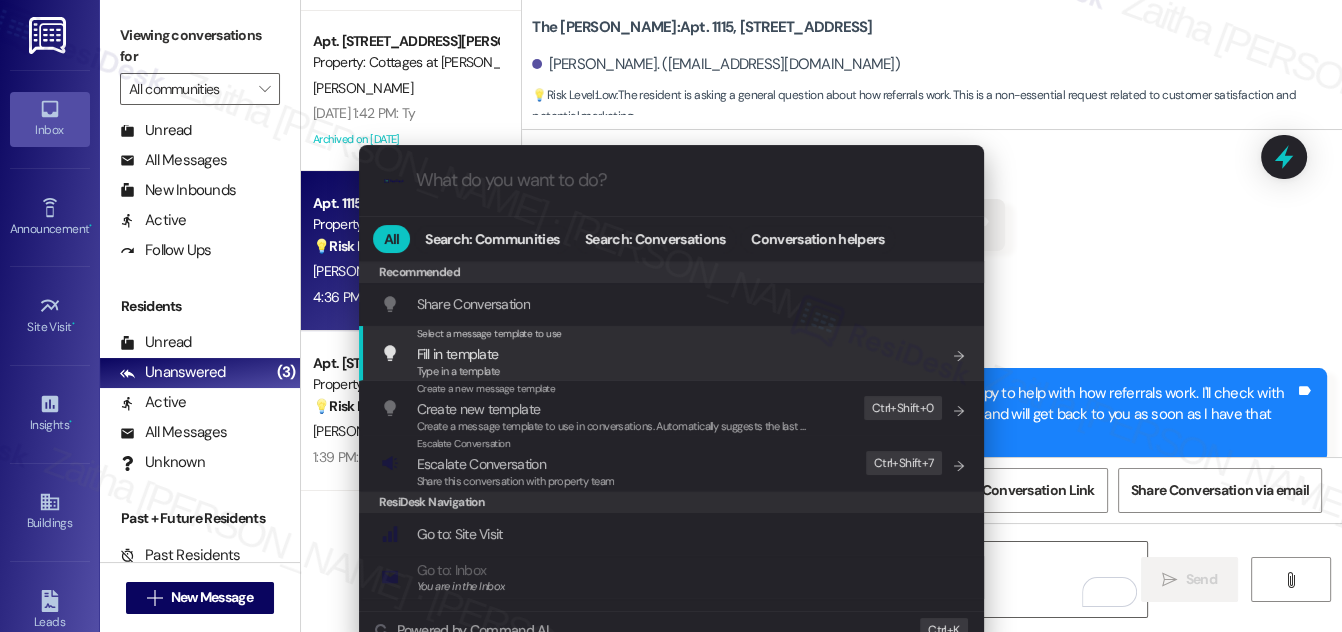 click on ".cls-1{fill:#0a055f;}.cls-2{fill:#0cc4c4;} resideskLogoBlueOrange All Search: Communities Search: Conversations Conversation helpers Recommended Recommended Share Conversation Add shortcut Select a message template to use Fill in template Type in a template Add shortcut Create a new message template Create new template Create a message template to use in conversations. Automatically suggests the last message you sent. Edit Ctrl+ Shift+ 0 Escalate Conversation Escalate Conversation Share this conversation with property team Edit Ctrl+ Shift+ 7 ResiDesk Navigation Go to: Site Visit Add shortcut Go to: Inbox You are in the Inbox Add shortcut Go to: Settings Add shortcut Go to: Message Templates Add shortcut Go to: Buildings Add shortcut Help Getting Started: What you can do with ResiDesk Add shortcut Settings Powered by Command AI Ctrl+ K" at bounding box center (671, 316) 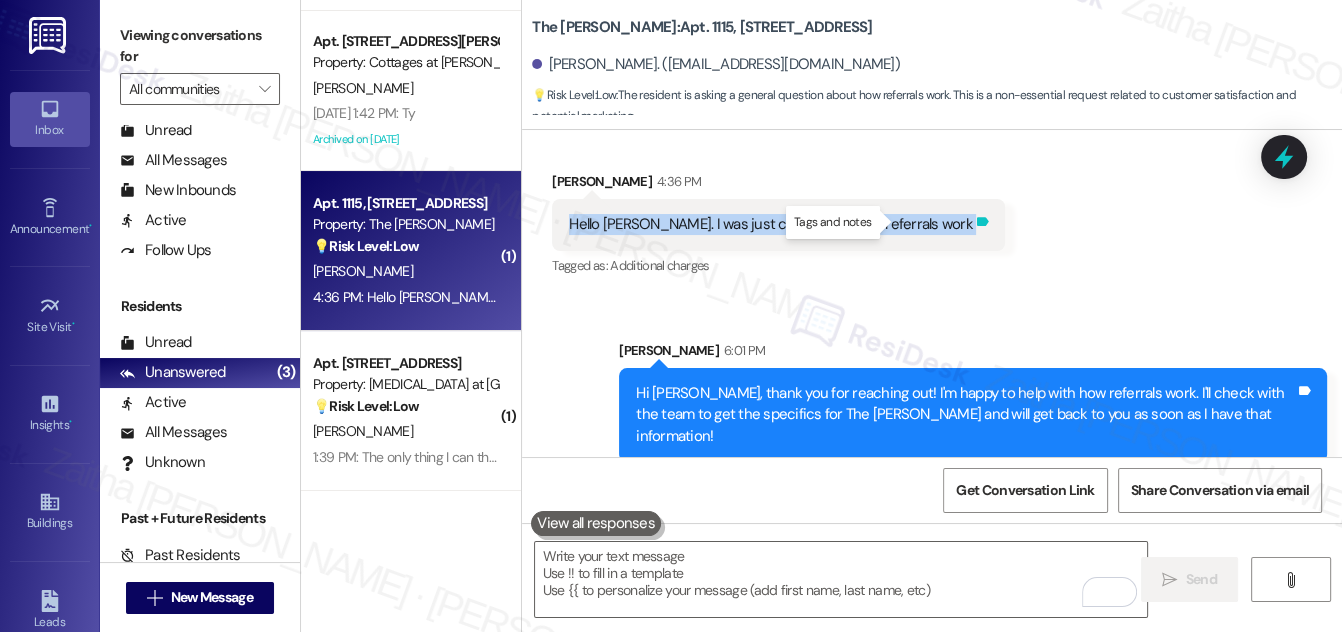 drag, startPoint x: 552, startPoint y: 228, endPoint x: 898, endPoint y: 229, distance: 346.00143 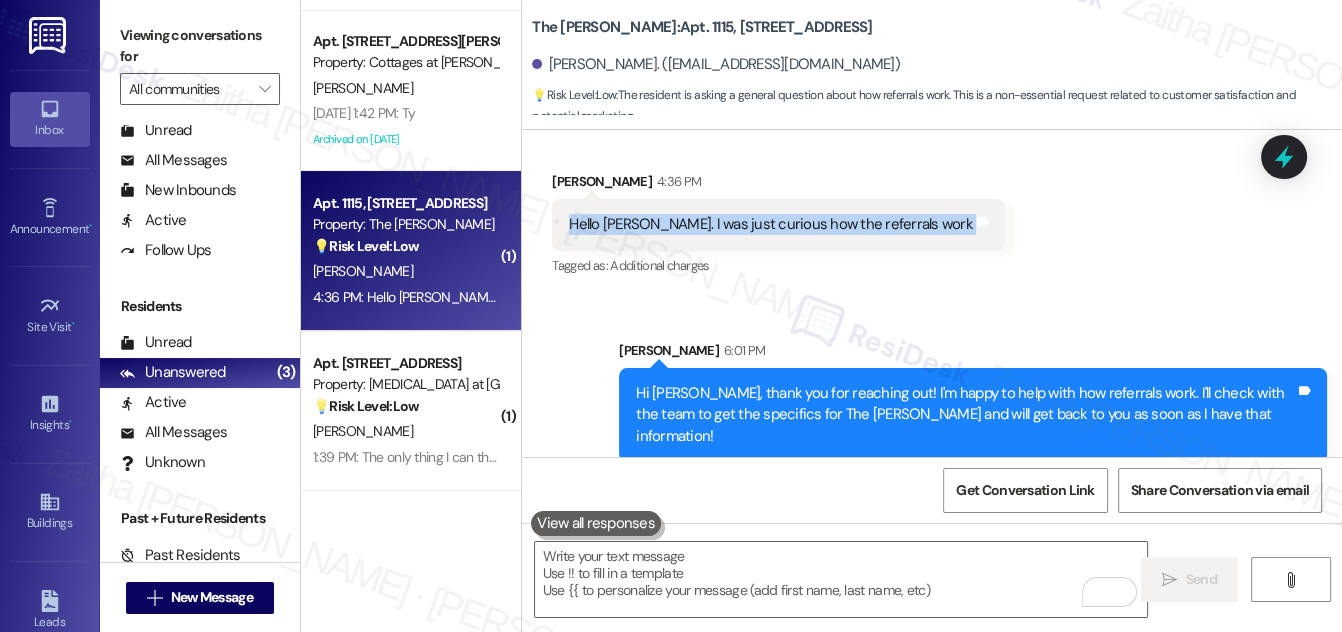 copy on "Hello [PERSON_NAME]. I was just curious how the referrals work  Tags and notes" 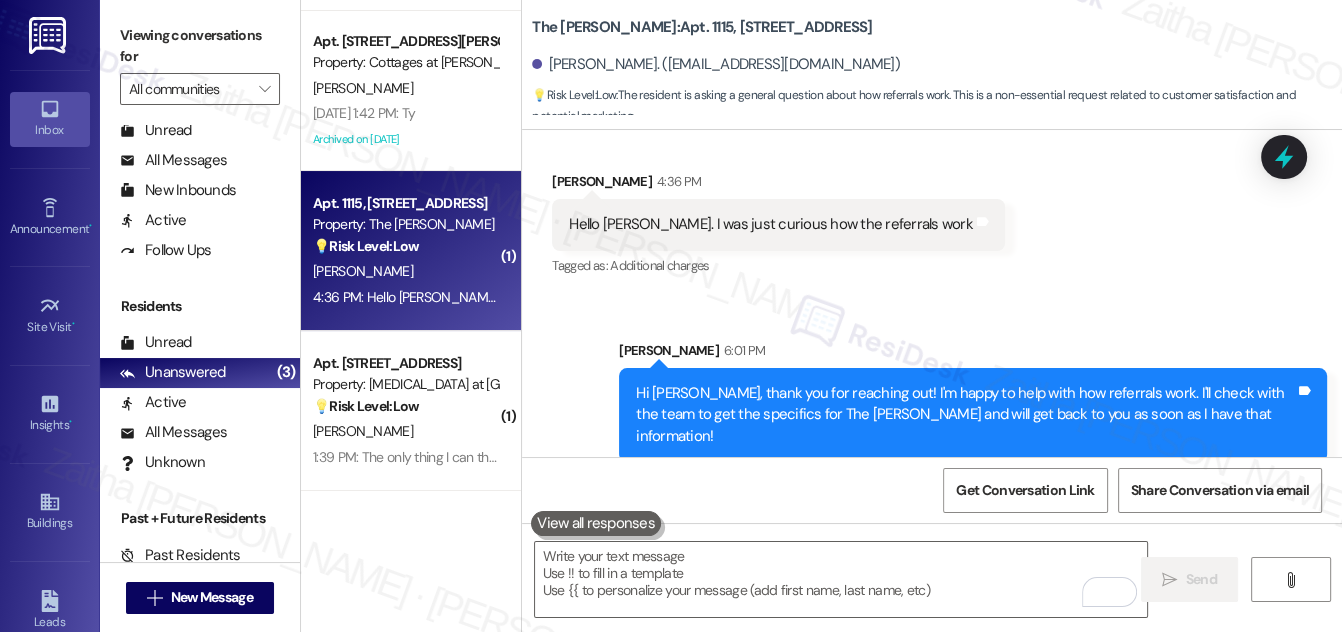 click on "Received via SMS [PERSON_NAME] 4:36 PM Hello [PERSON_NAME]. I was just curious how the referrals work  Tags and notes Tagged as:   Additional charges Click to highlight conversations about Additional charges" at bounding box center (932, 210) 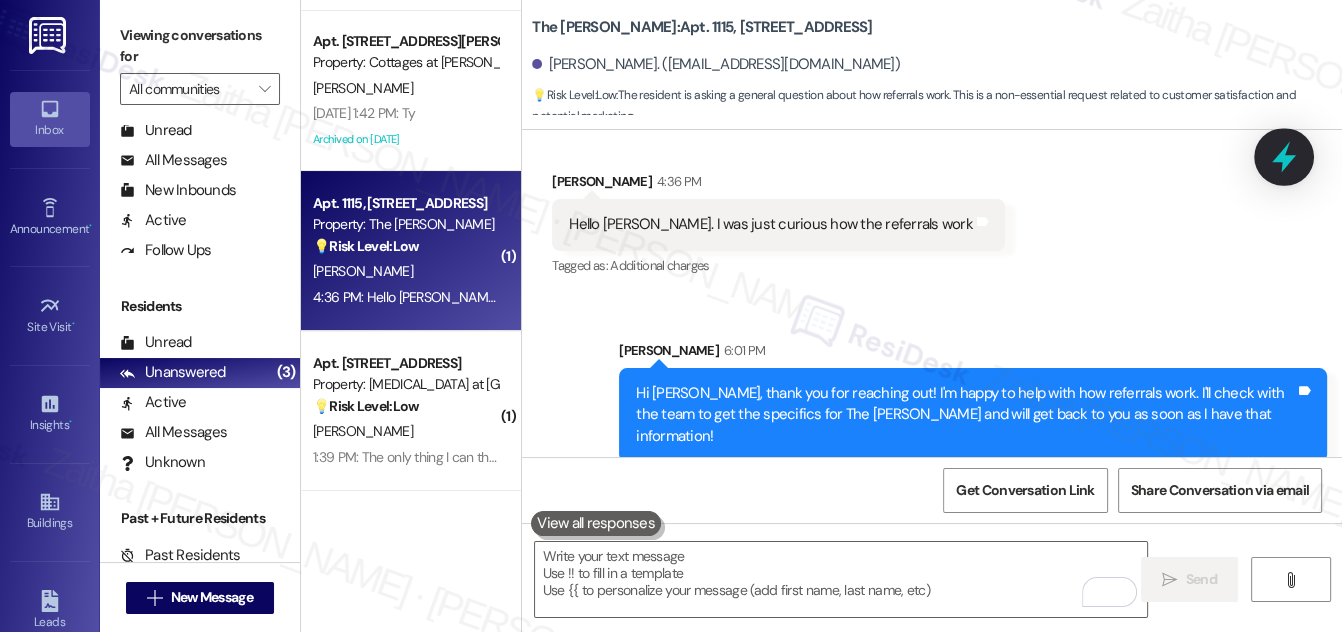 click 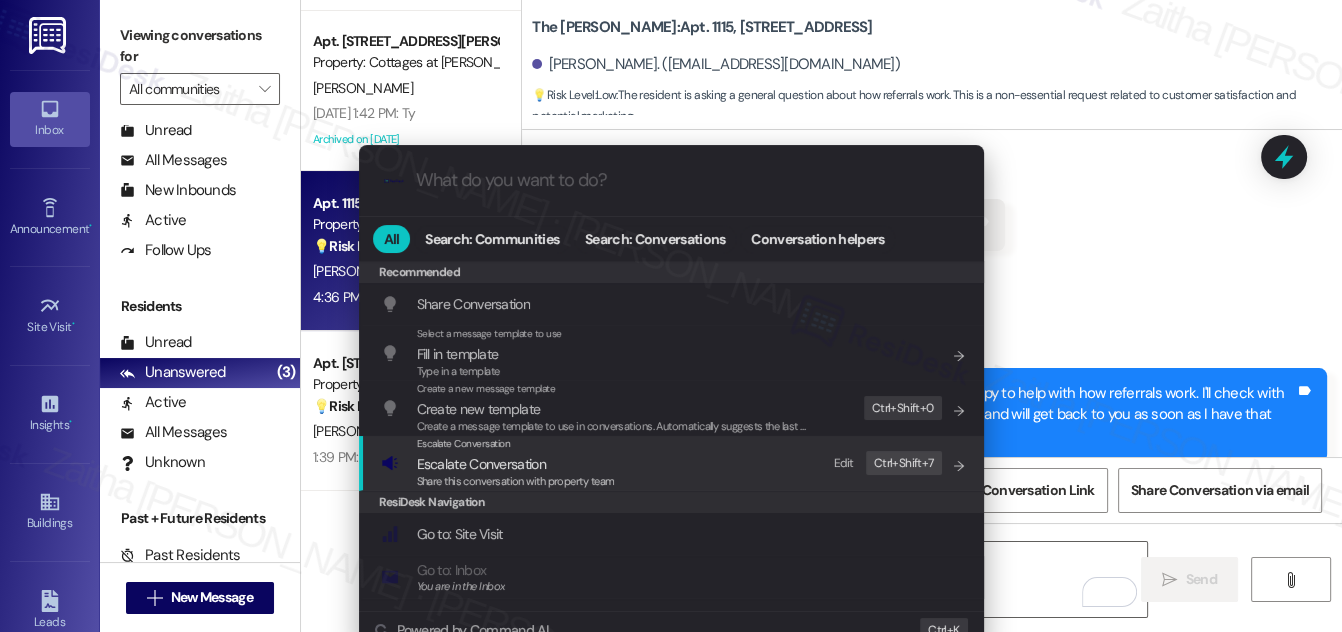 click on "Escalate Conversation" at bounding box center [481, 464] 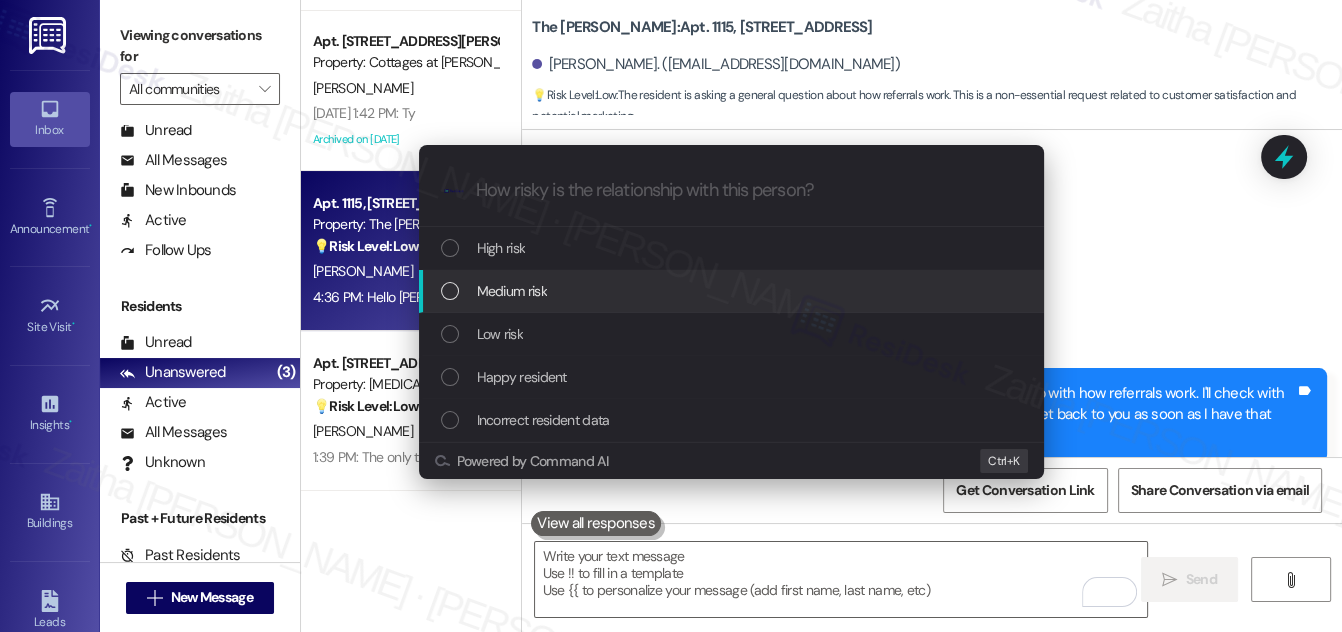 click on "Medium risk" at bounding box center [512, 291] 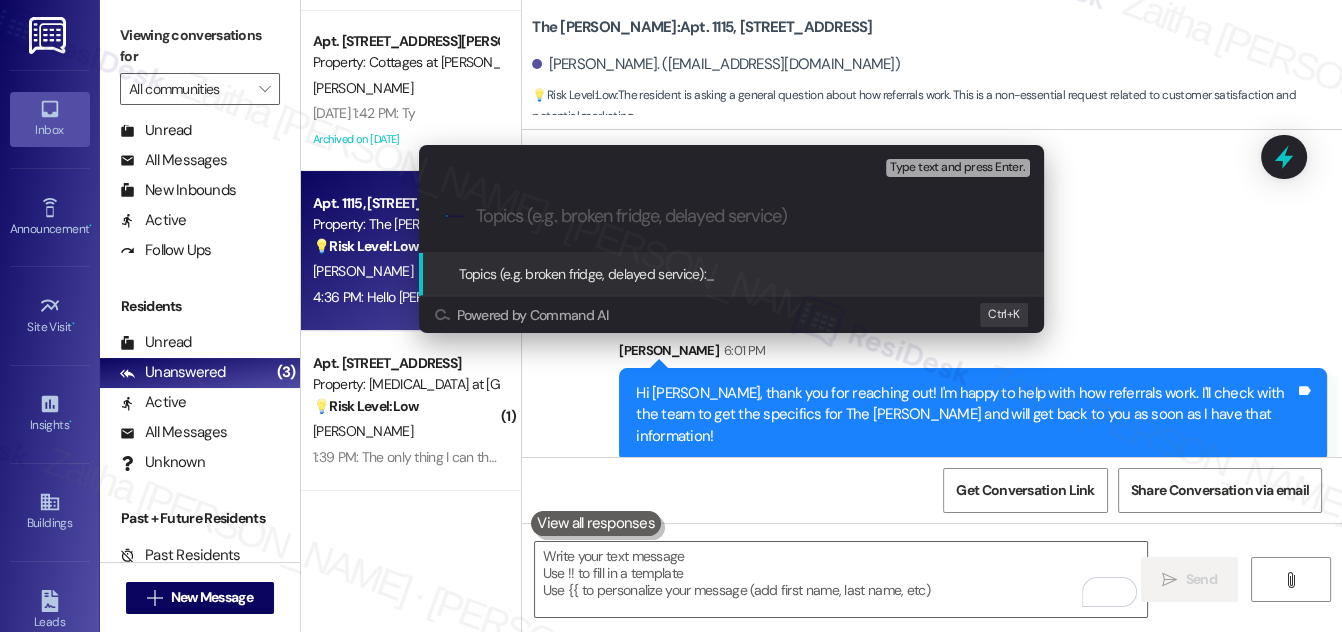 paste on "Referral Program Inquiry" 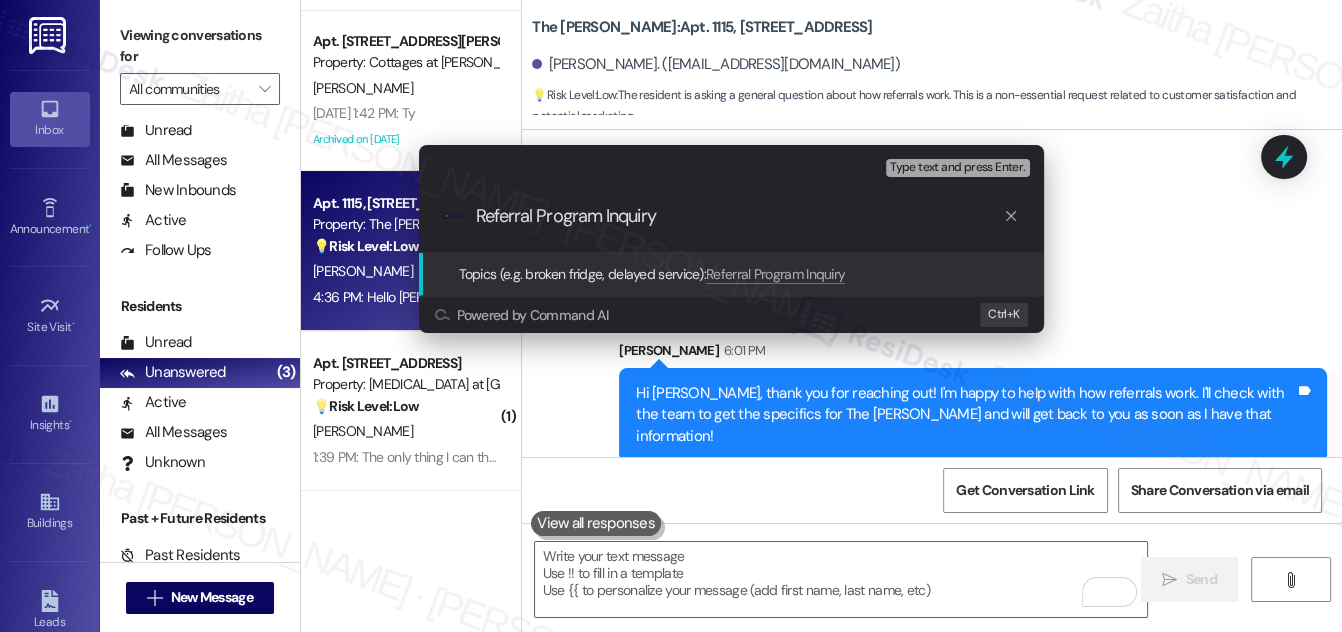 type 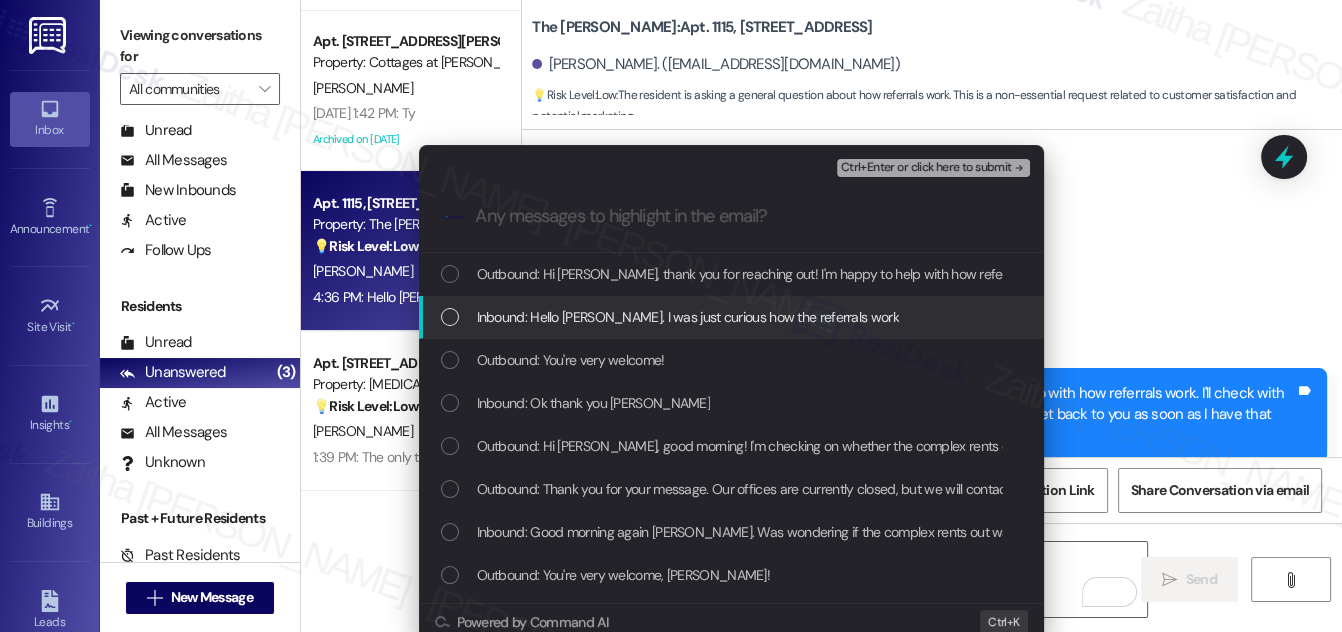 click at bounding box center [450, 317] 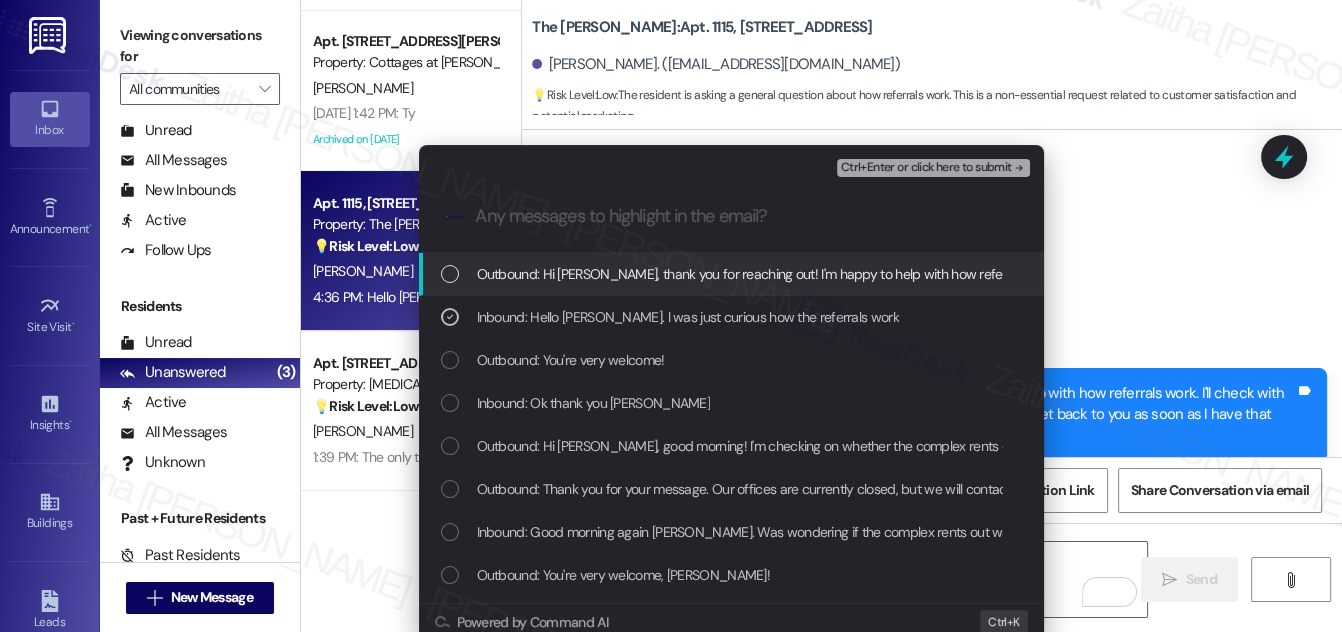 click on "Ctrl+Enter or click here to submit" at bounding box center [926, 168] 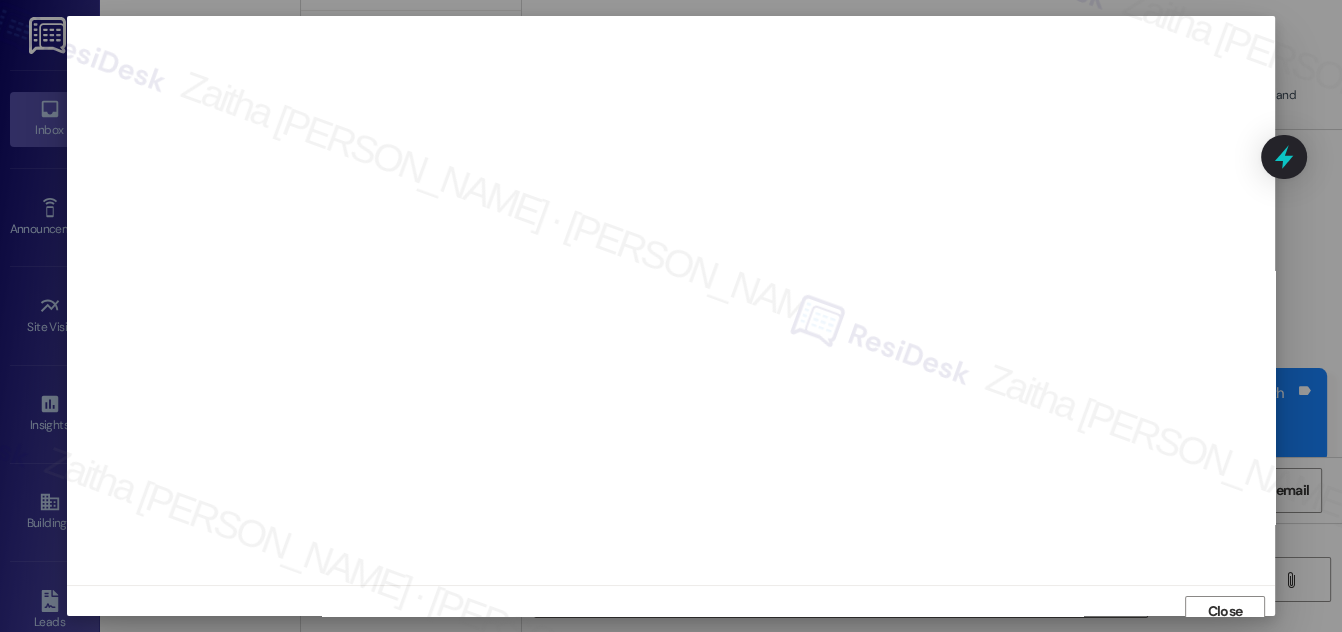 scroll, scrollTop: 11, scrollLeft: 0, axis: vertical 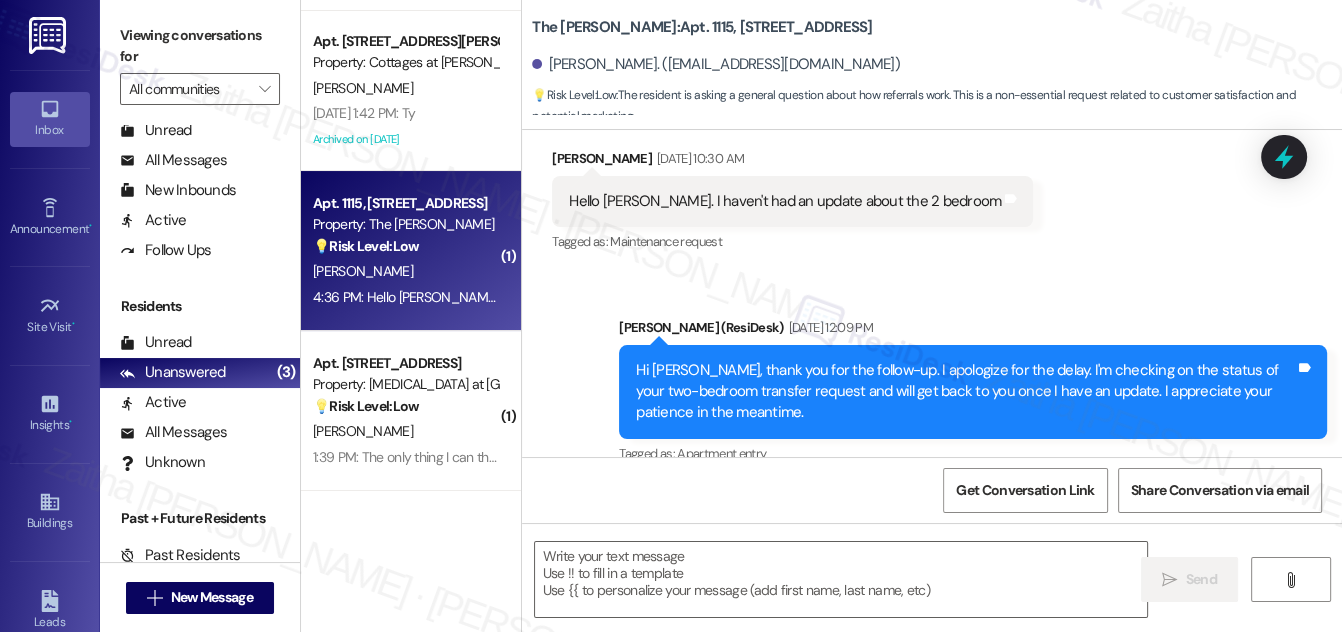 type on "Fetching suggested responses. Please feel free to read through the conversation in the meantime." 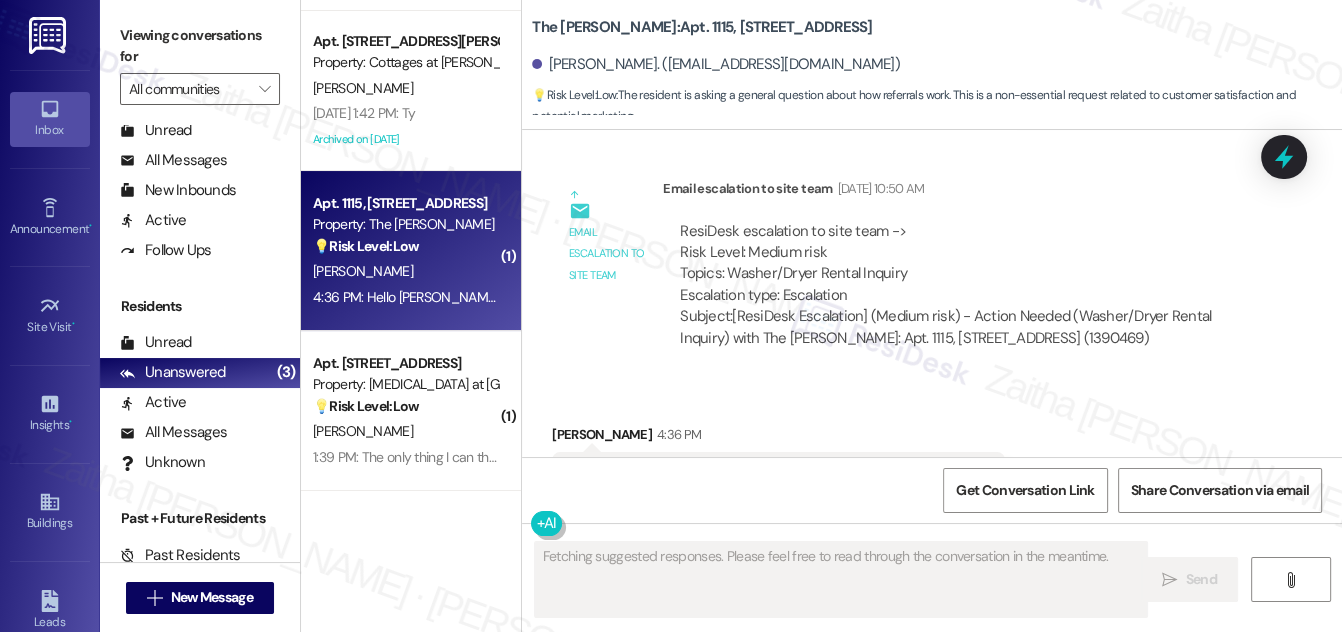 scroll, scrollTop: 5110, scrollLeft: 0, axis: vertical 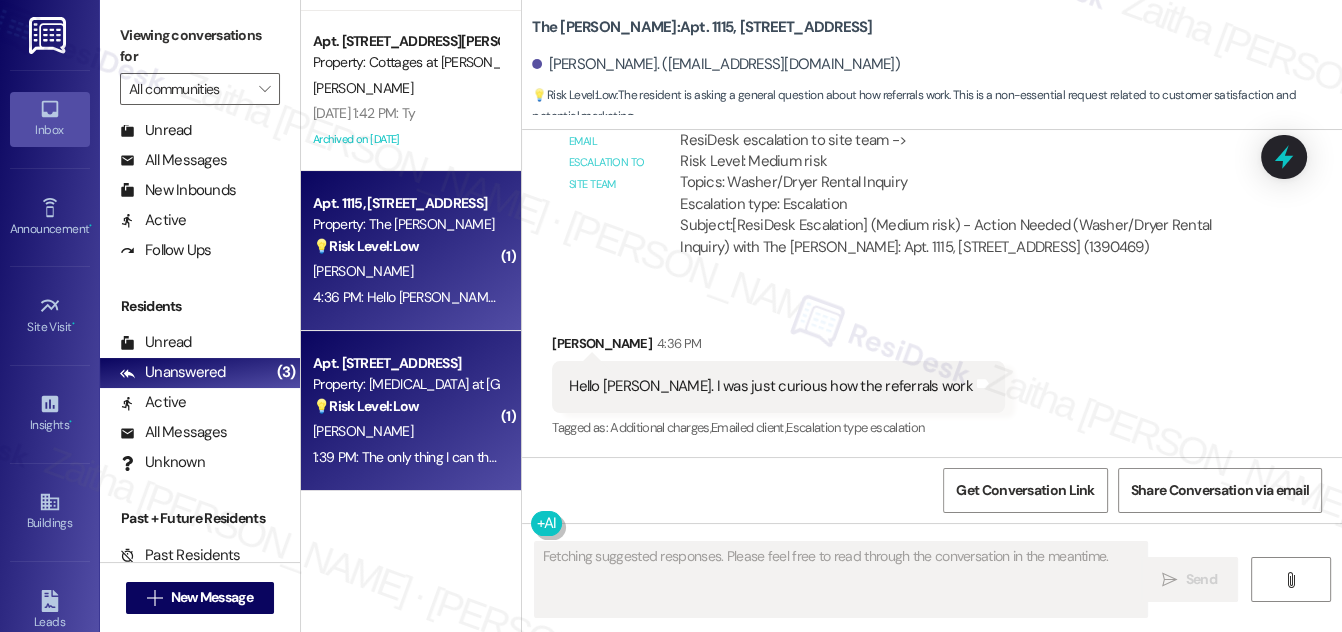 click on "[PERSON_NAME]" at bounding box center (405, 431) 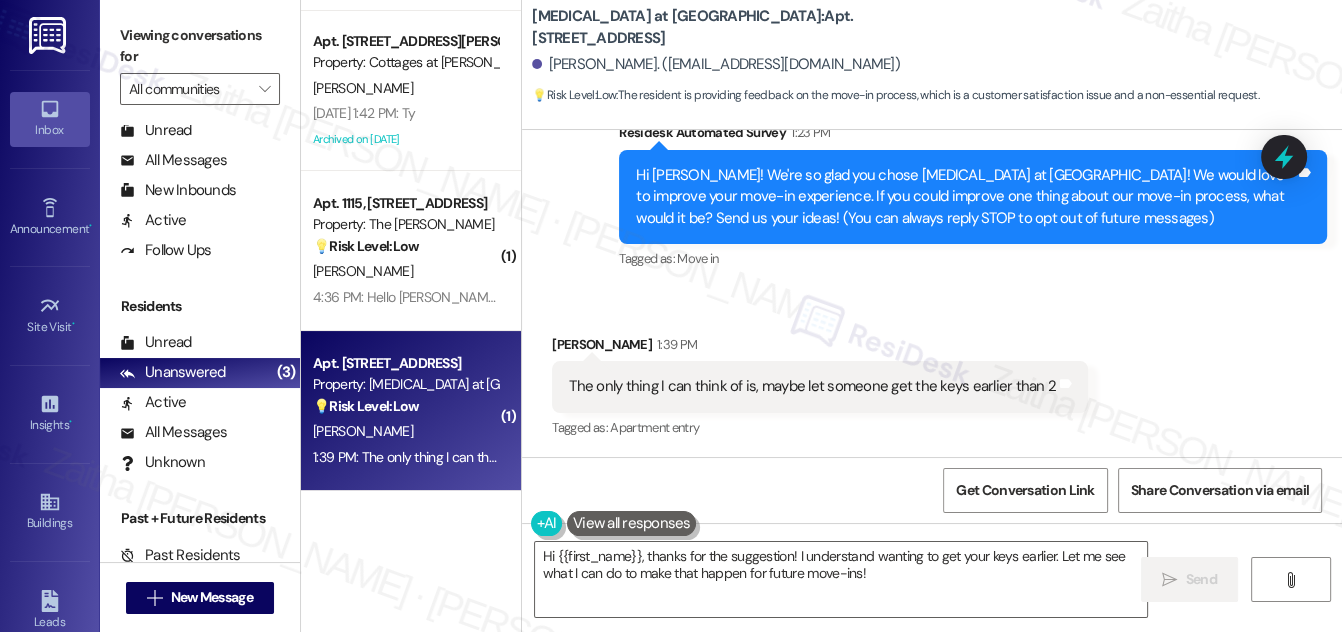 scroll, scrollTop: 188, scrollLeft: 0, axis: vertical 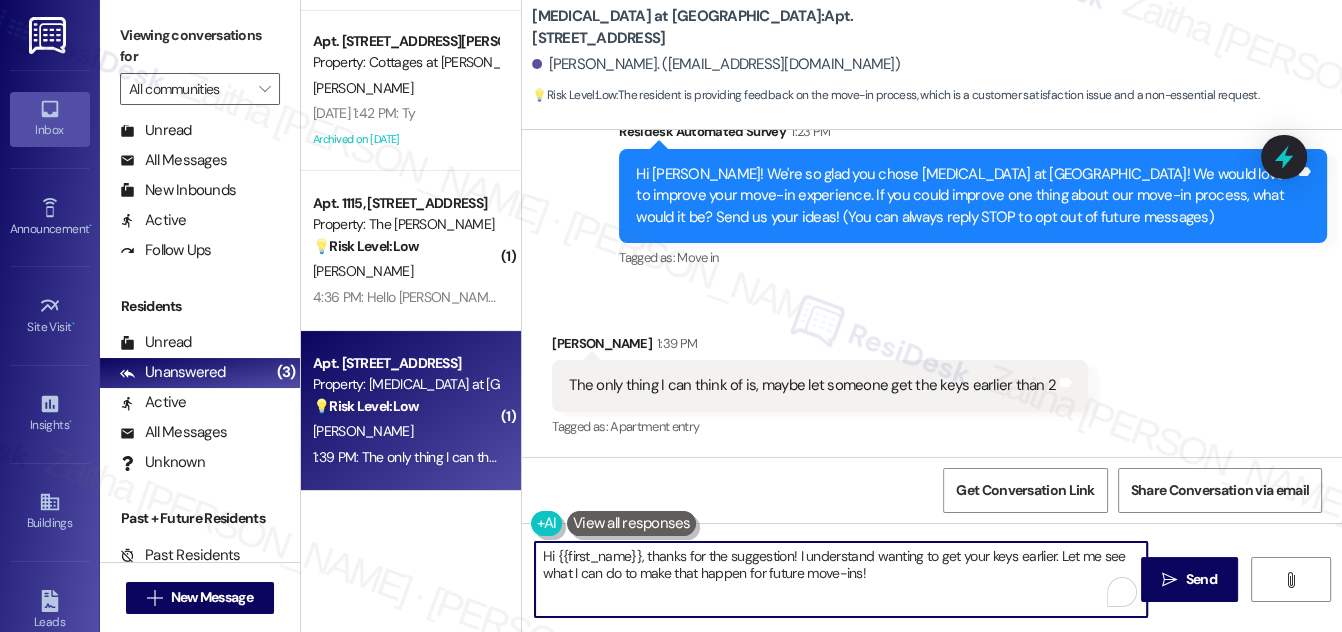 drag, startPoint x: 650, startPoint y: 554, endPoint x: 532, endPoint y: 562, distance: 118.270874 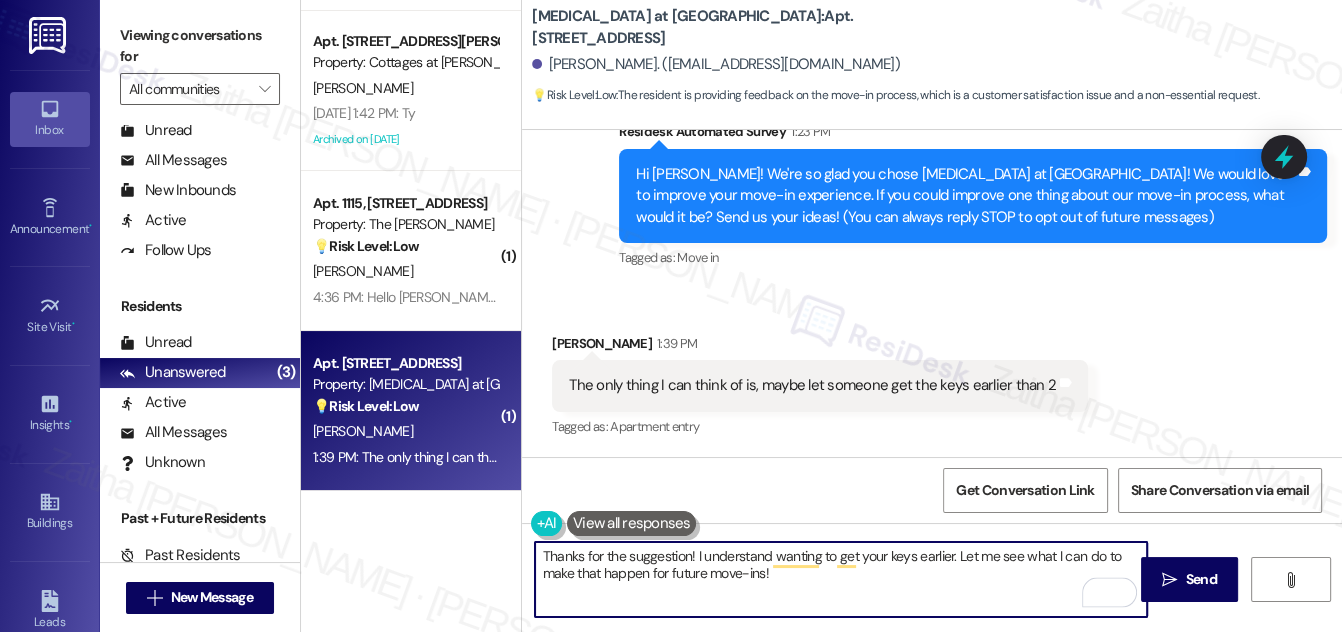 click on "[PERSON_NAME] 1:39 PM" at bounding box center (820, 347) 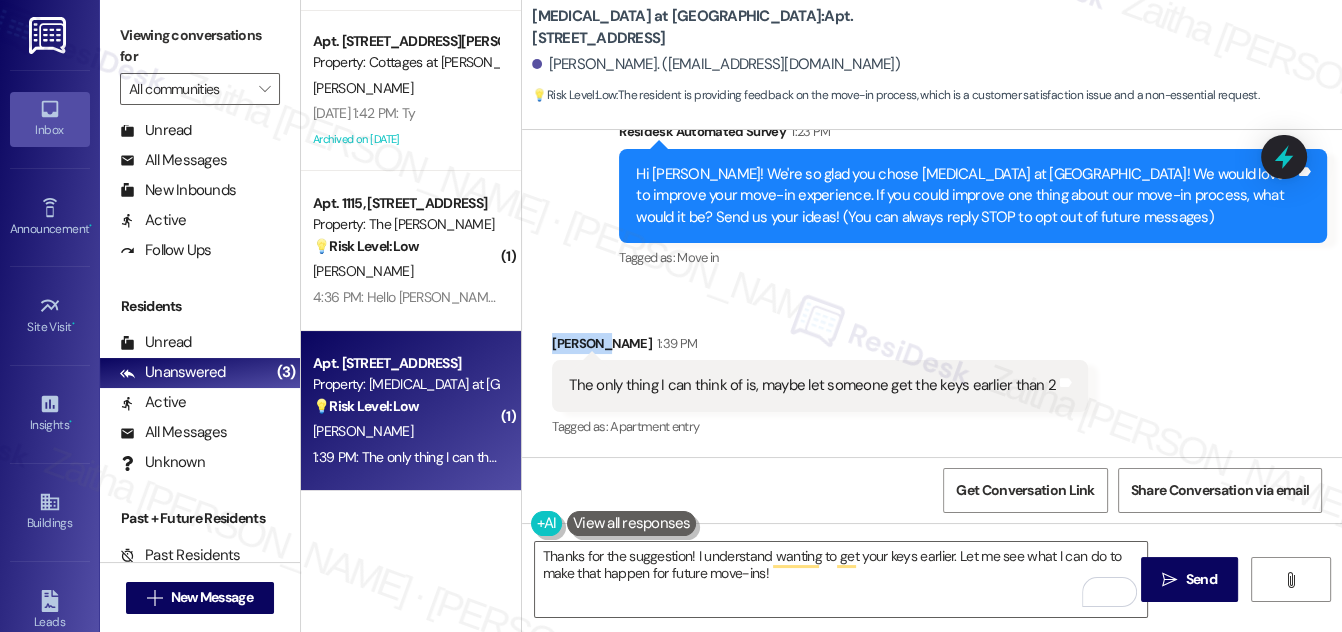 click on "[PERSON_NAME] 1:39 PM" at bounding box center [820, 347] 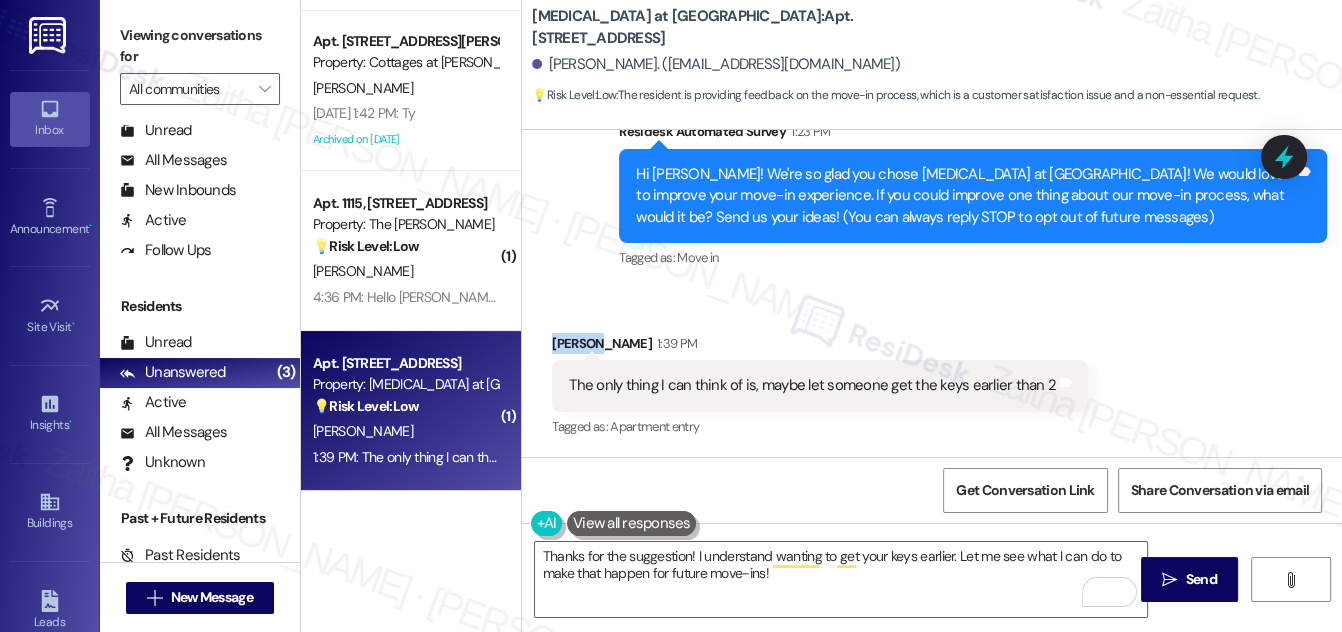 copy on "[PERSON_NAME]" 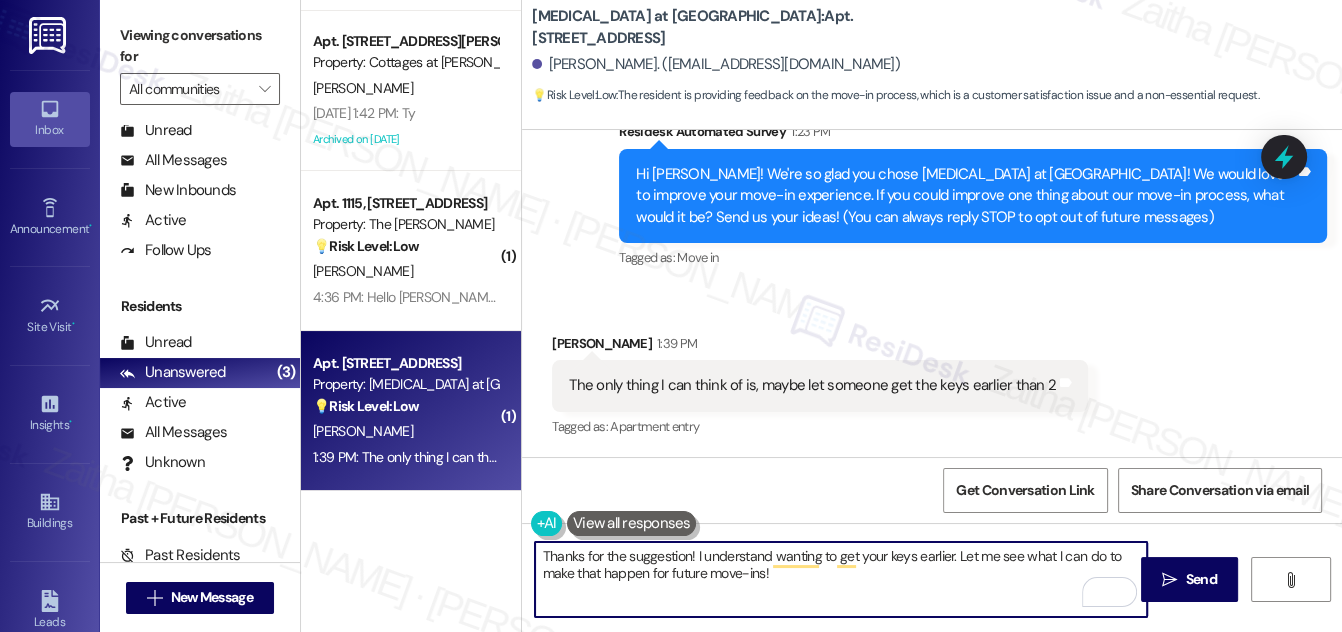 click on "Thanks for the suggestion! I understand wanting to get your keys earlier. Let me see what I can do to make that happen for future move-ins!" at bounding box center (841, 579) 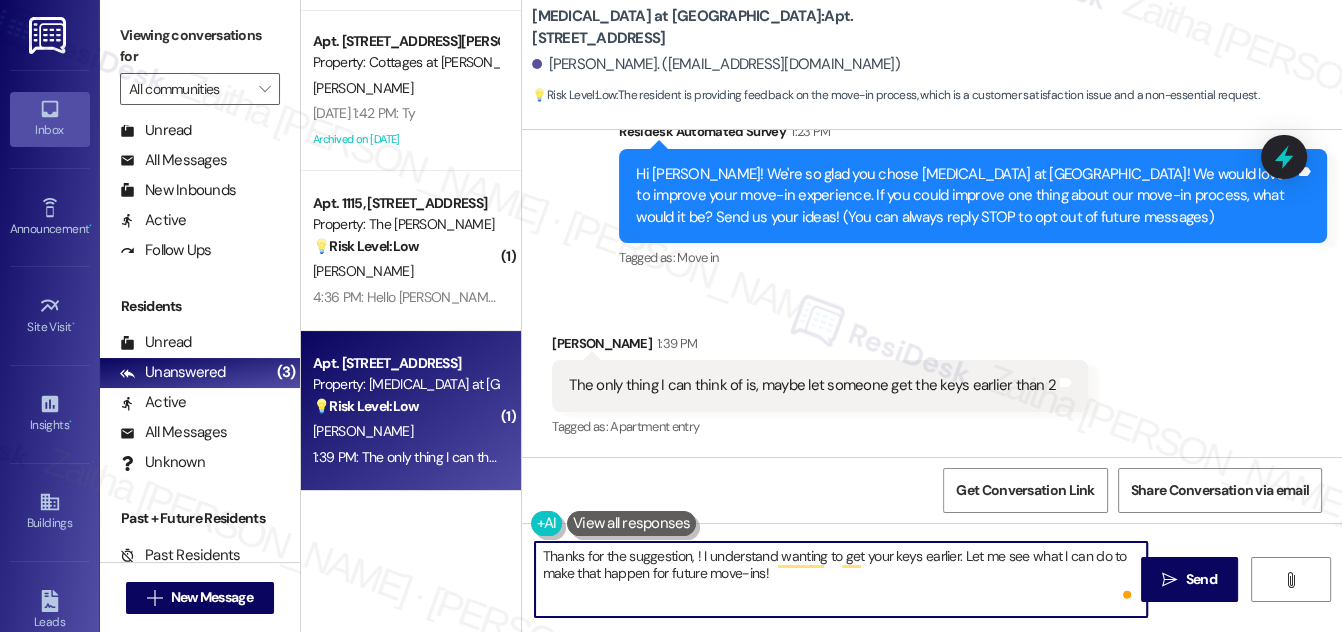 paste on "[PERSON_NAME]" 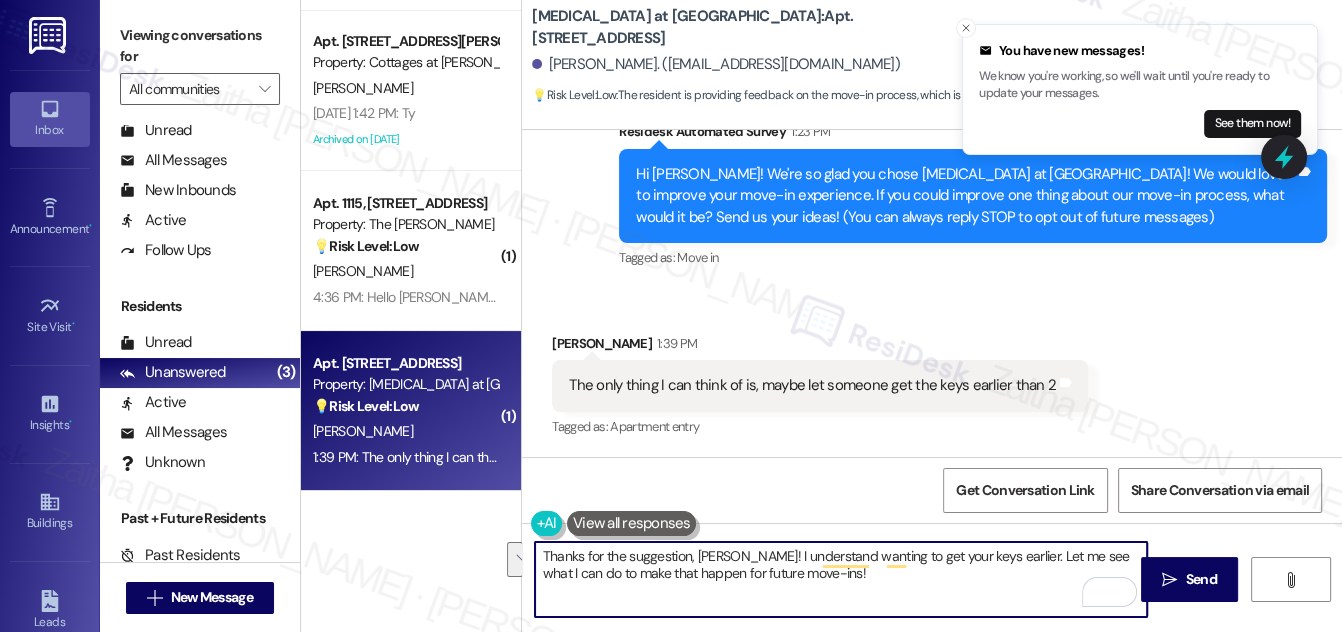 drag, startPoint x: 1005, startPoint y: 554, endPoint x: 679, endPoint y: 574, distance: 326.6129 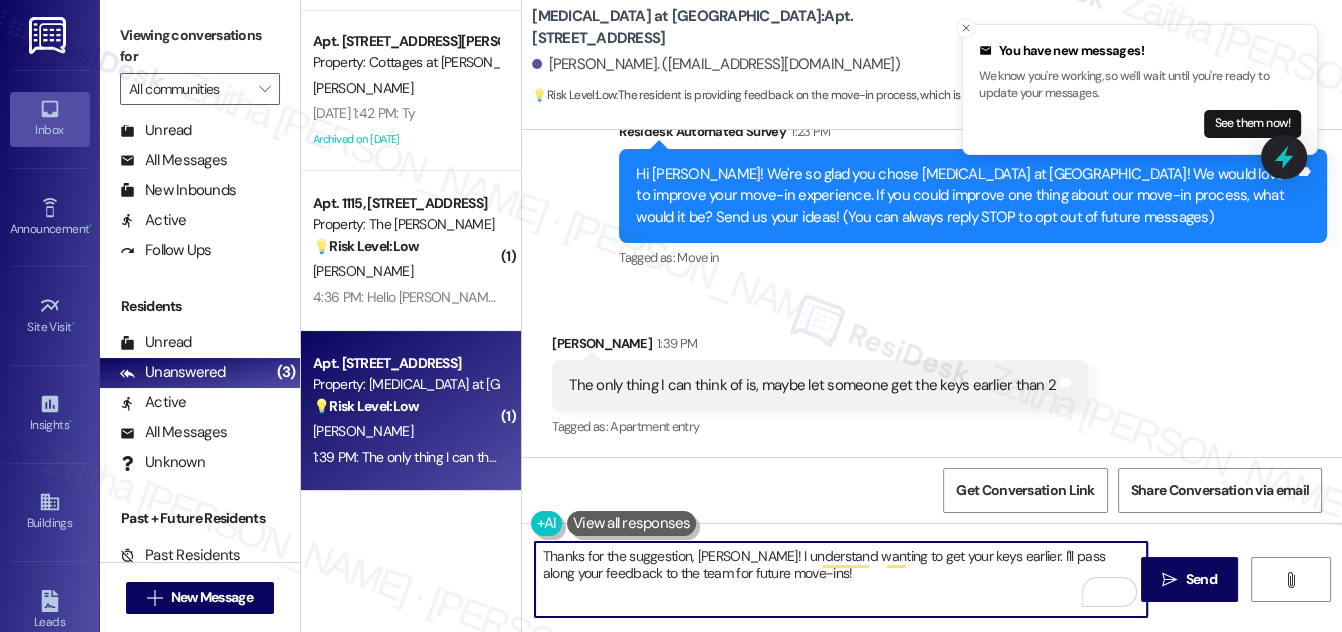 click on "Thanks for the suggestion, [PERSON_NAME]! I understand wanting to get your keys earlier. I'll pass along your feedback to the team for future move-ins!" at bounding box center [841, 579] 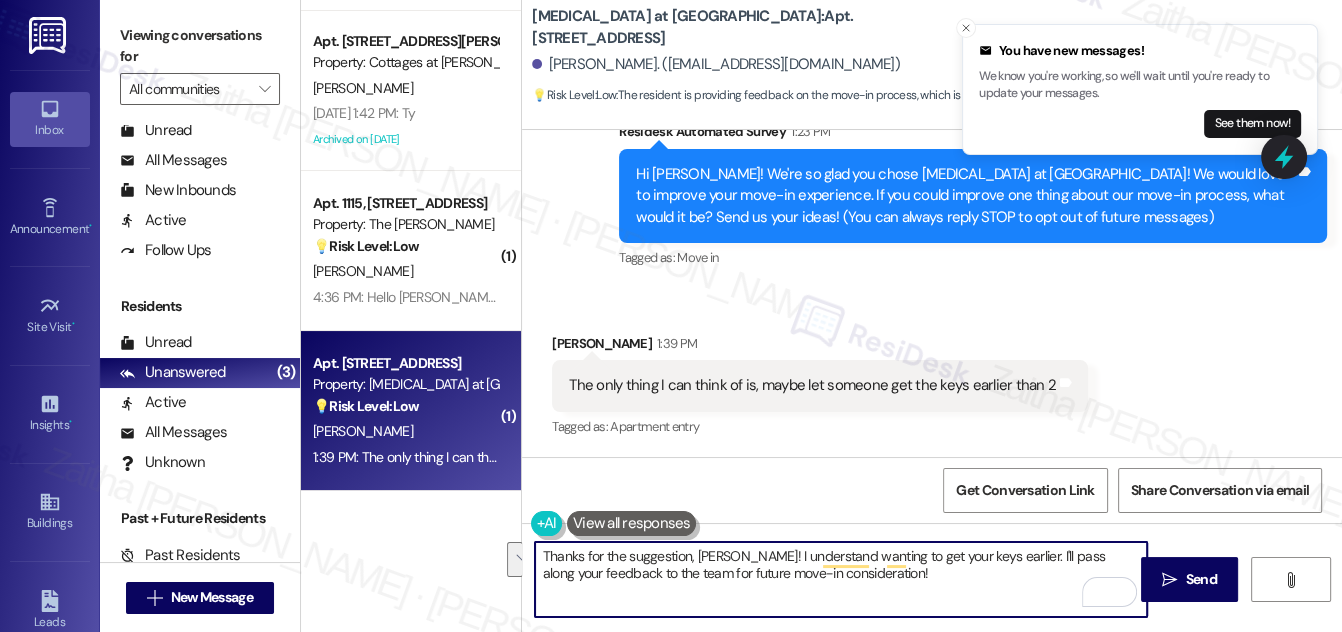 drag, startPoint x: 536, startPoint y: 554, endPoint x: 949, endPoint y: 570, distance: 413.3098 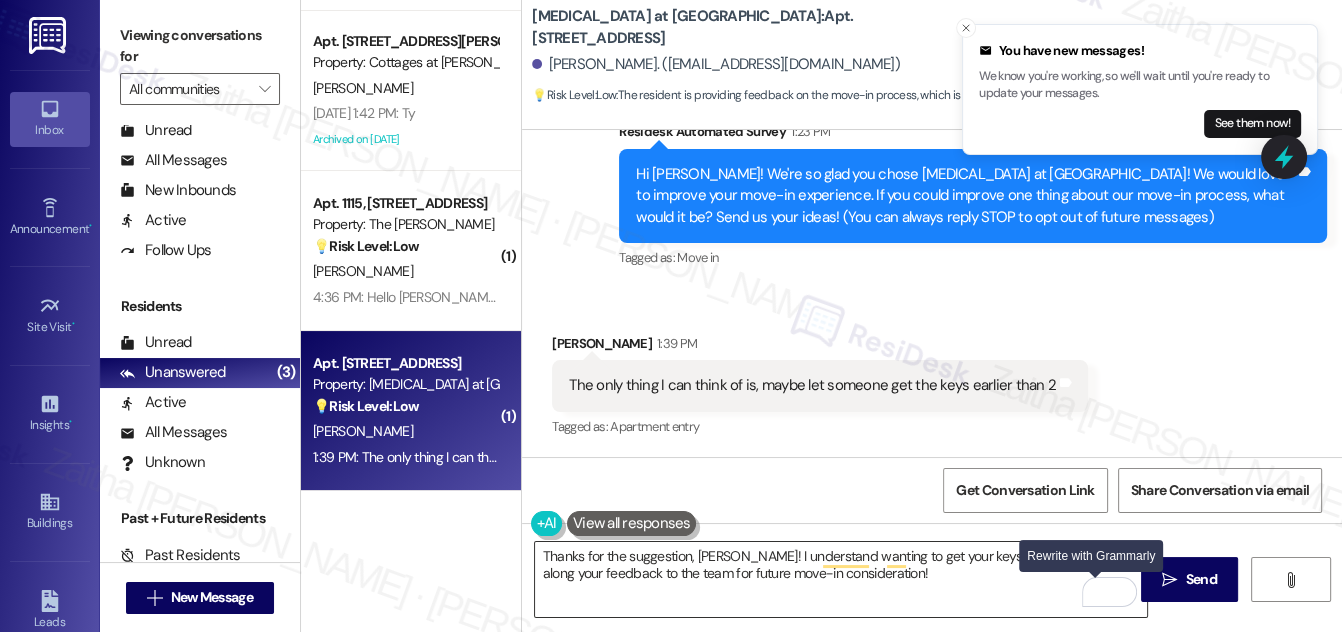 drag, startPoint x: 1090, startPoint y: 591, endPoint x: 1070, endPoint y: 585, distance: 20.880613 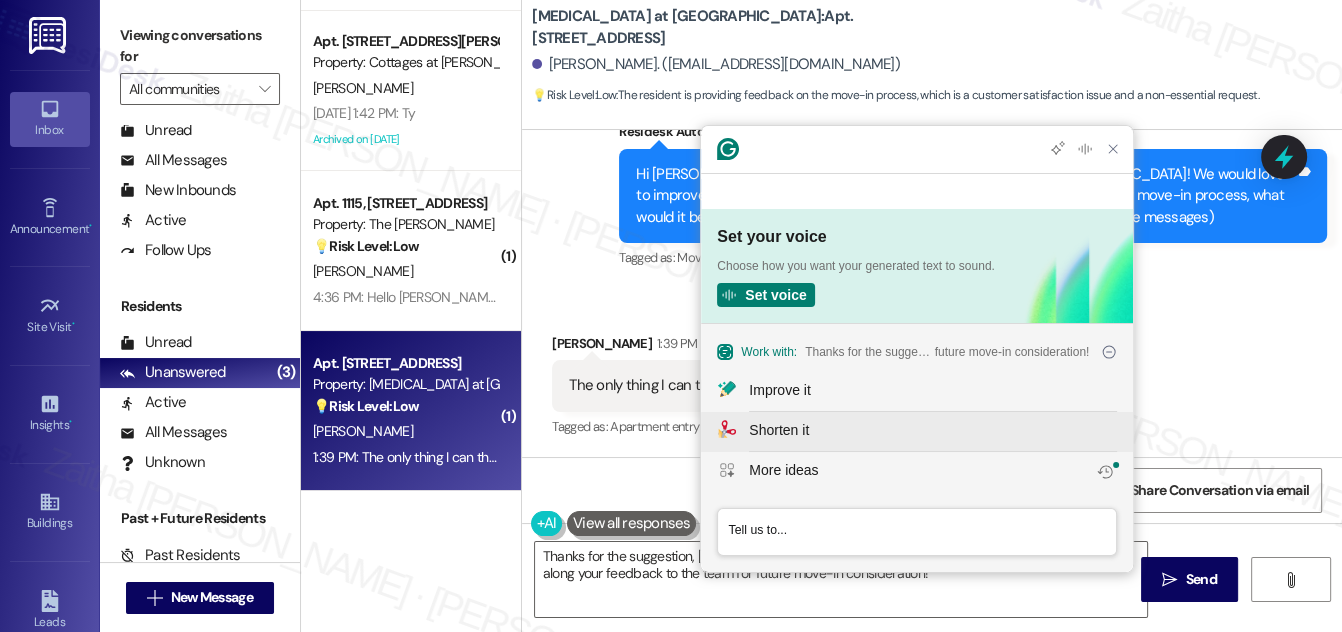 scroll, scrollTop: 0, scrollLeft: 0, axis: both 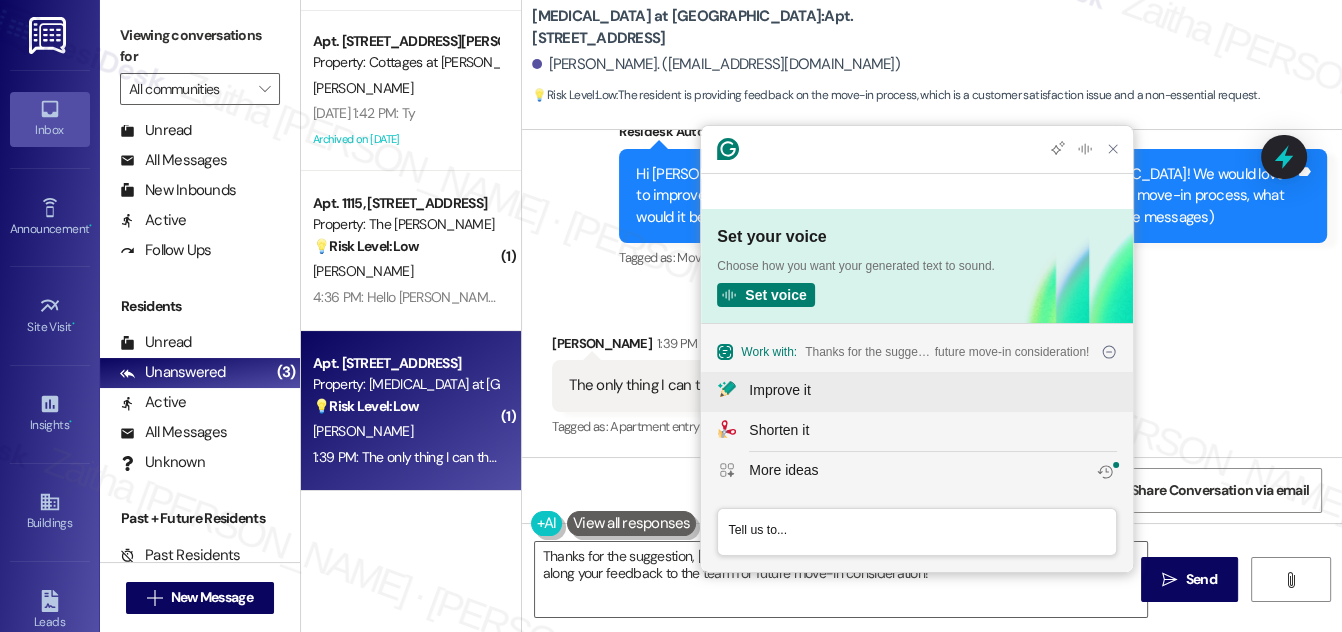 click on "Improve it" 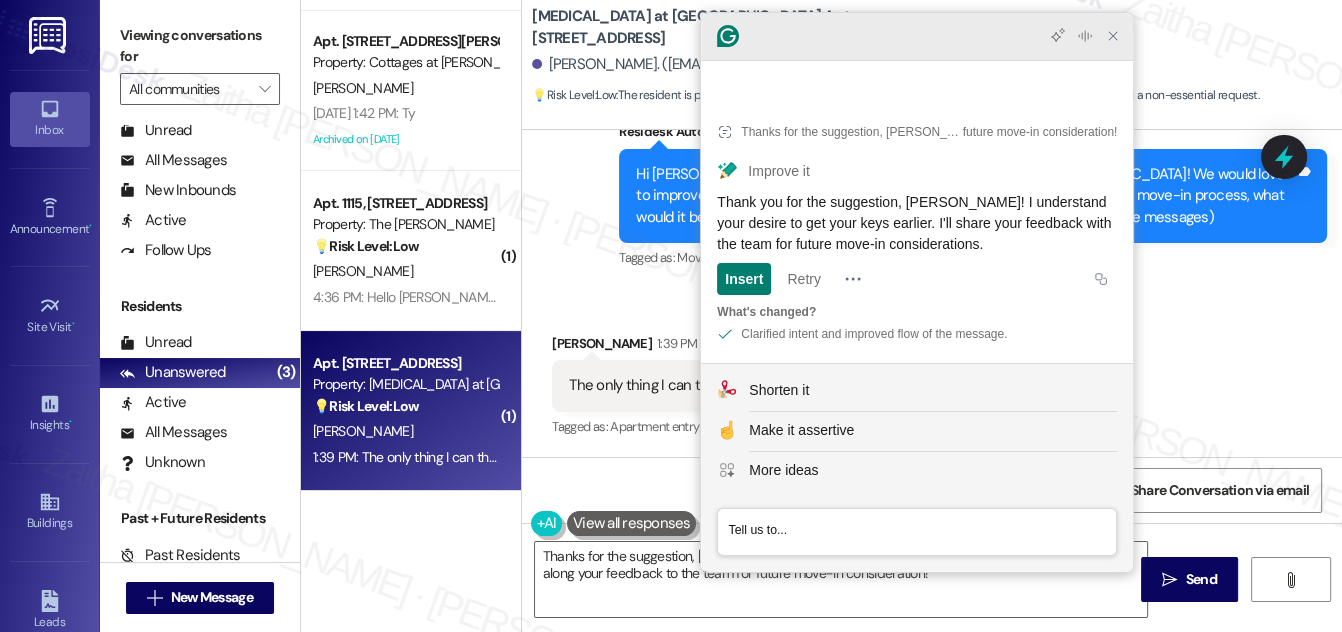 click 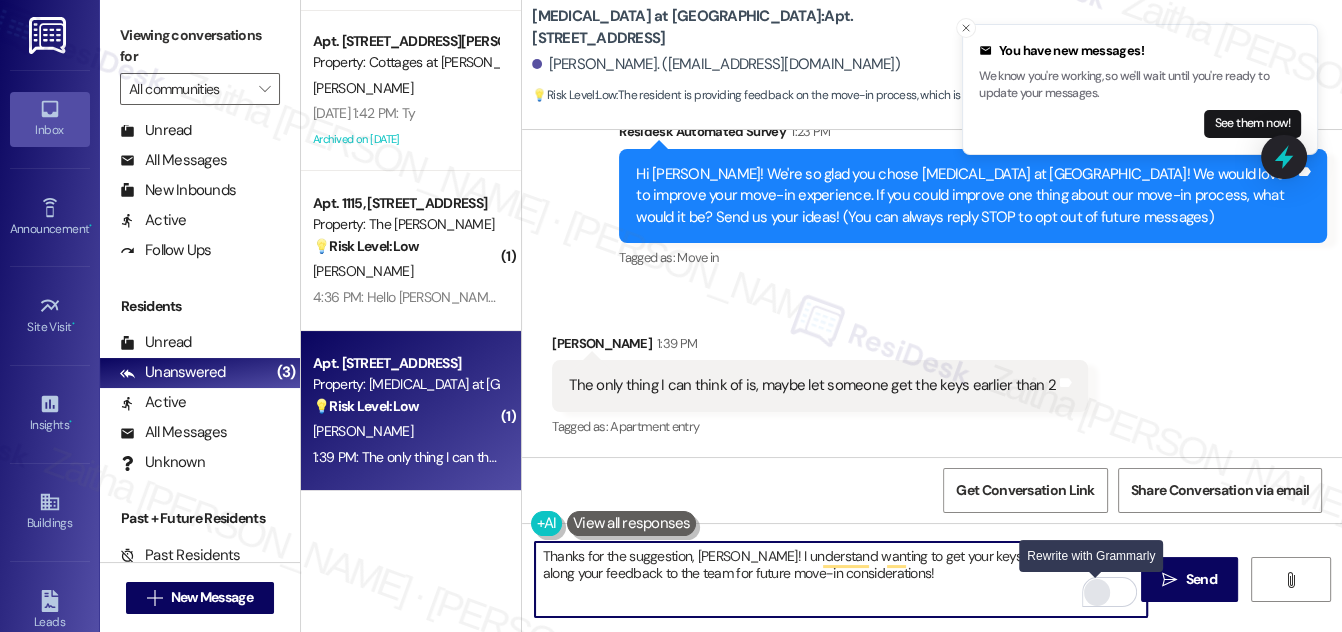 type on "Thanks for the suggestion, [PERSON_NAME]! I understand wanting to get your keys earlier. I'll pass along your feedback to the team for future move-in considerations!" 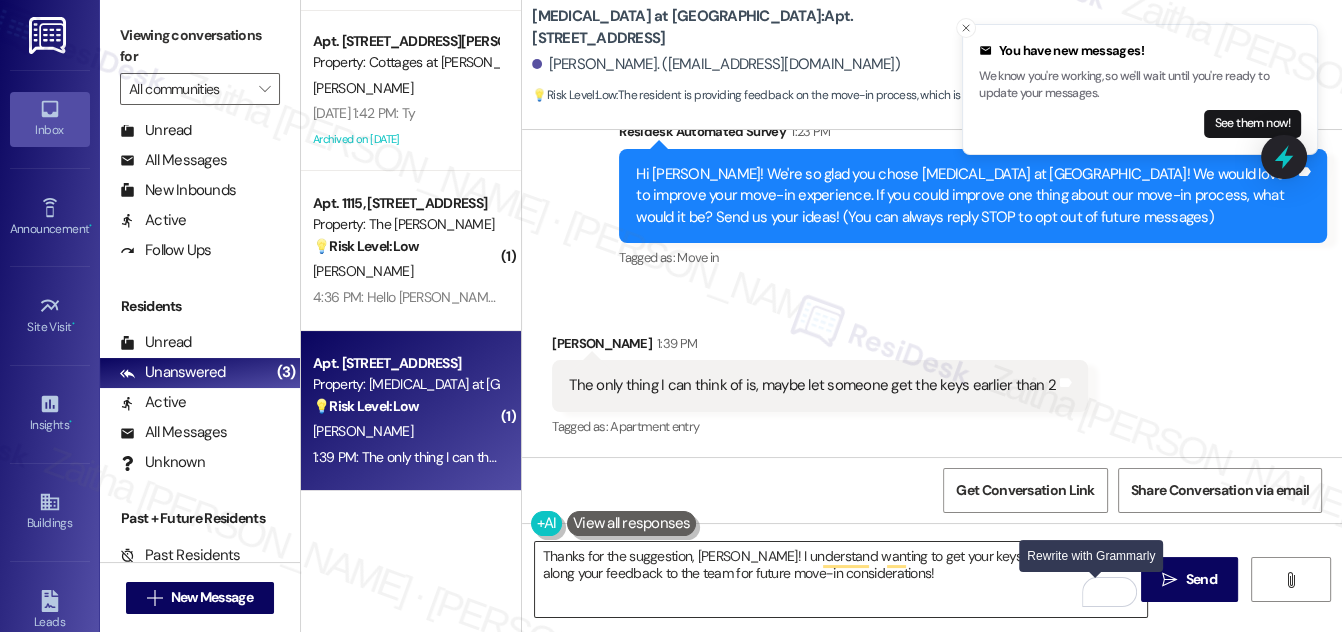 click at bounding box center (1097, 592) 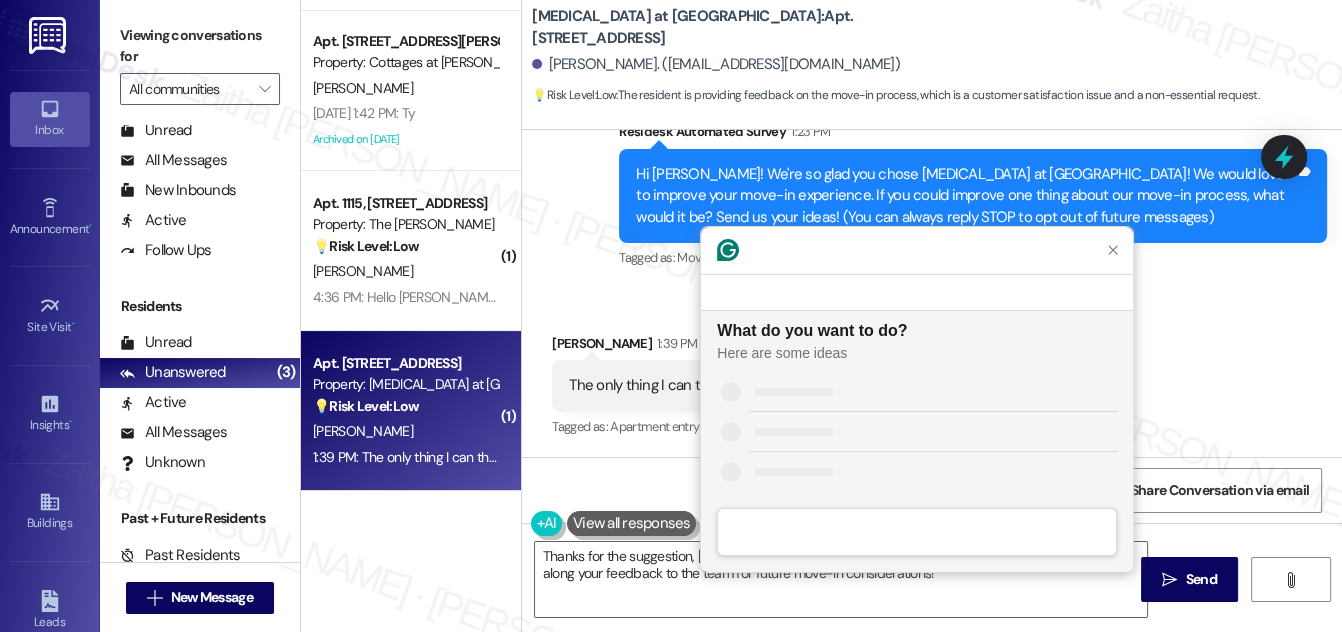 scroll, scrollTop: 0, scrollLeft: 0, axis: both 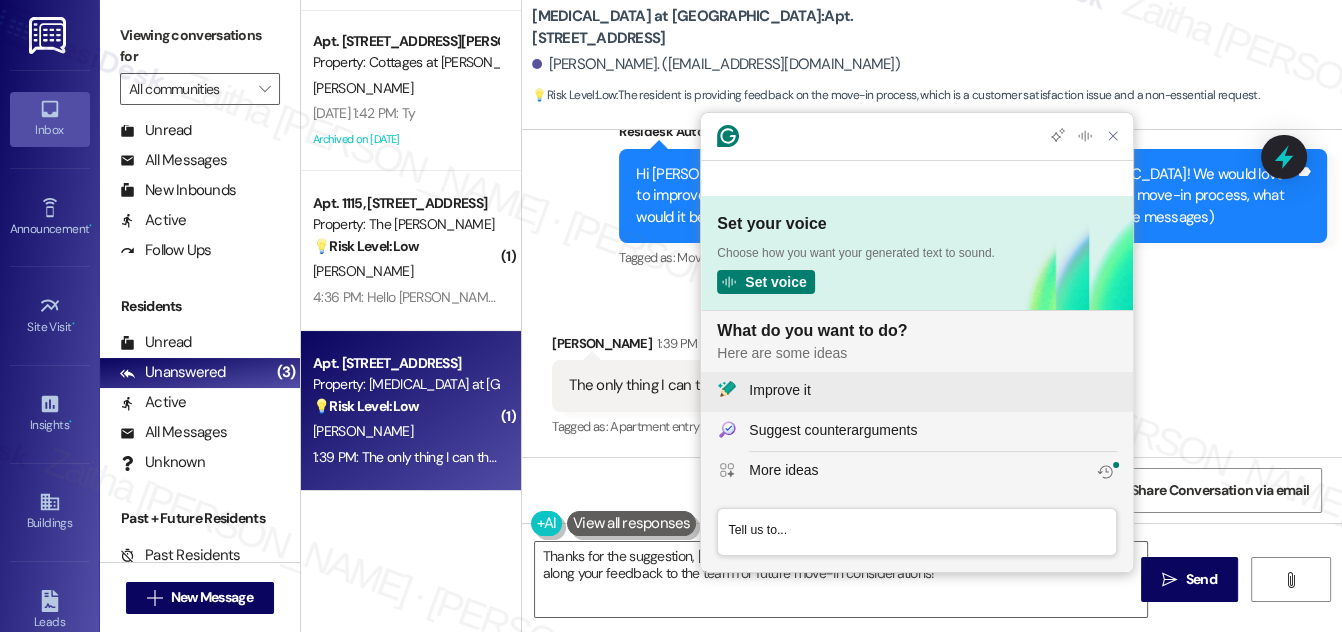 click on "Improve it" 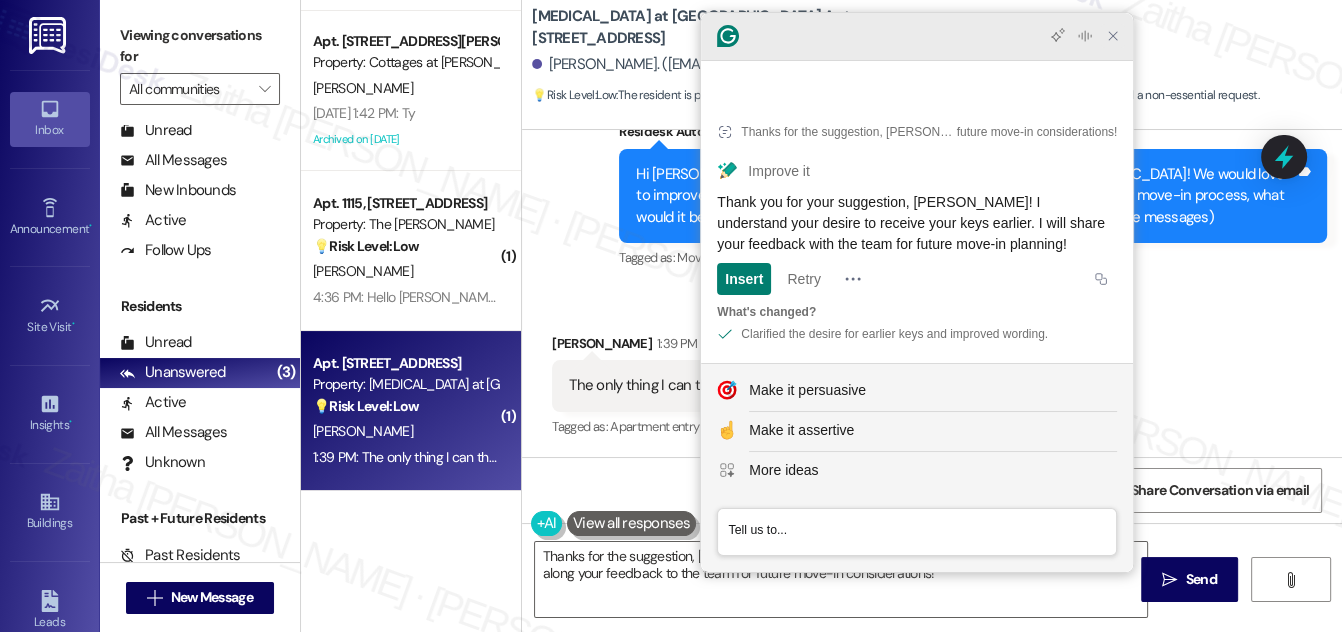 click 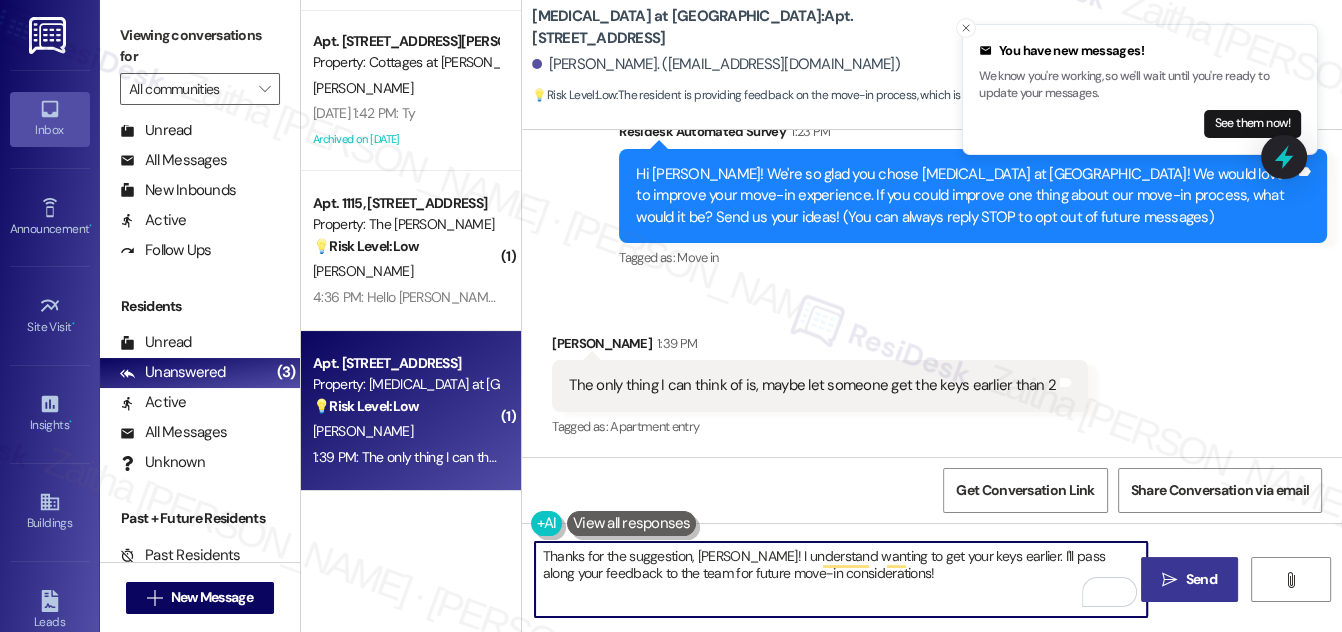 click on "Send" at bounding box center [1201, 579] 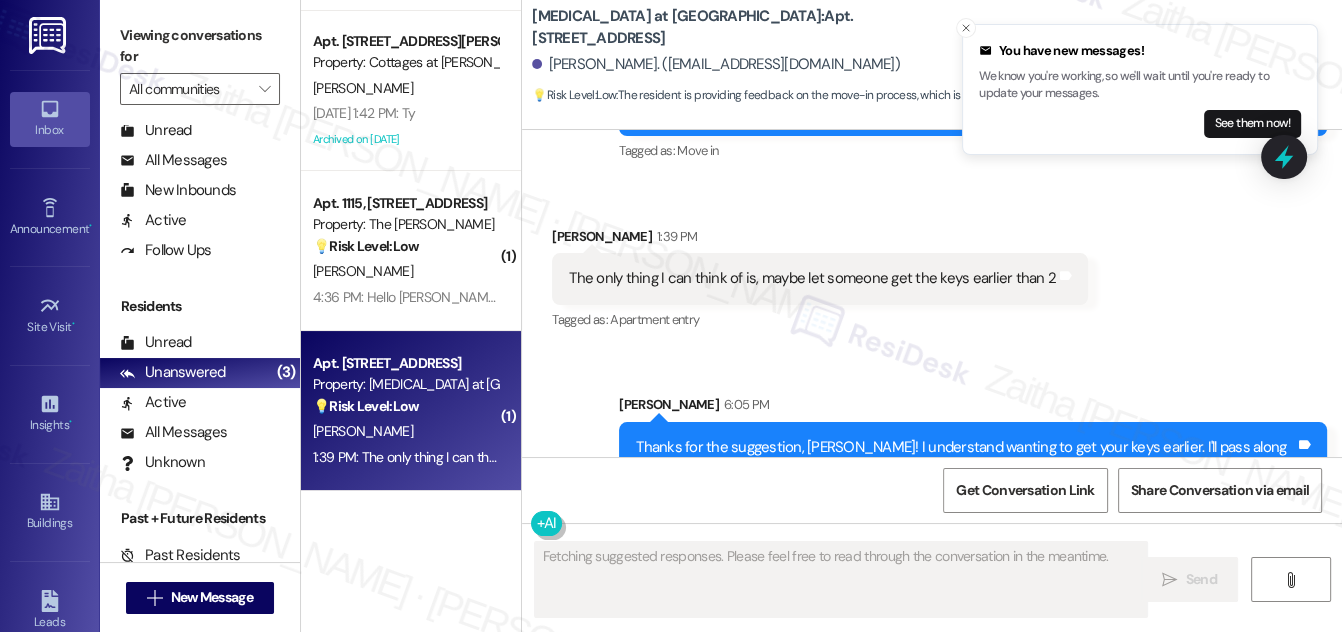 scroll, scrollTop: 349, scrollLeft: 0, axis: vertical 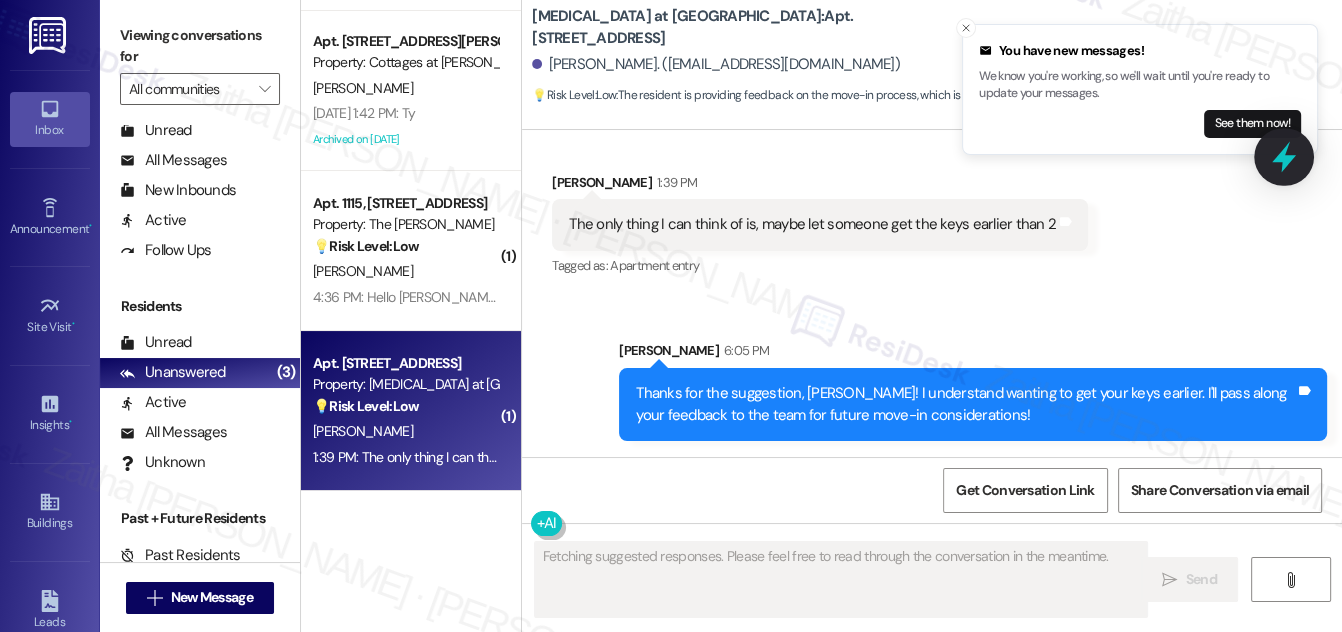 click 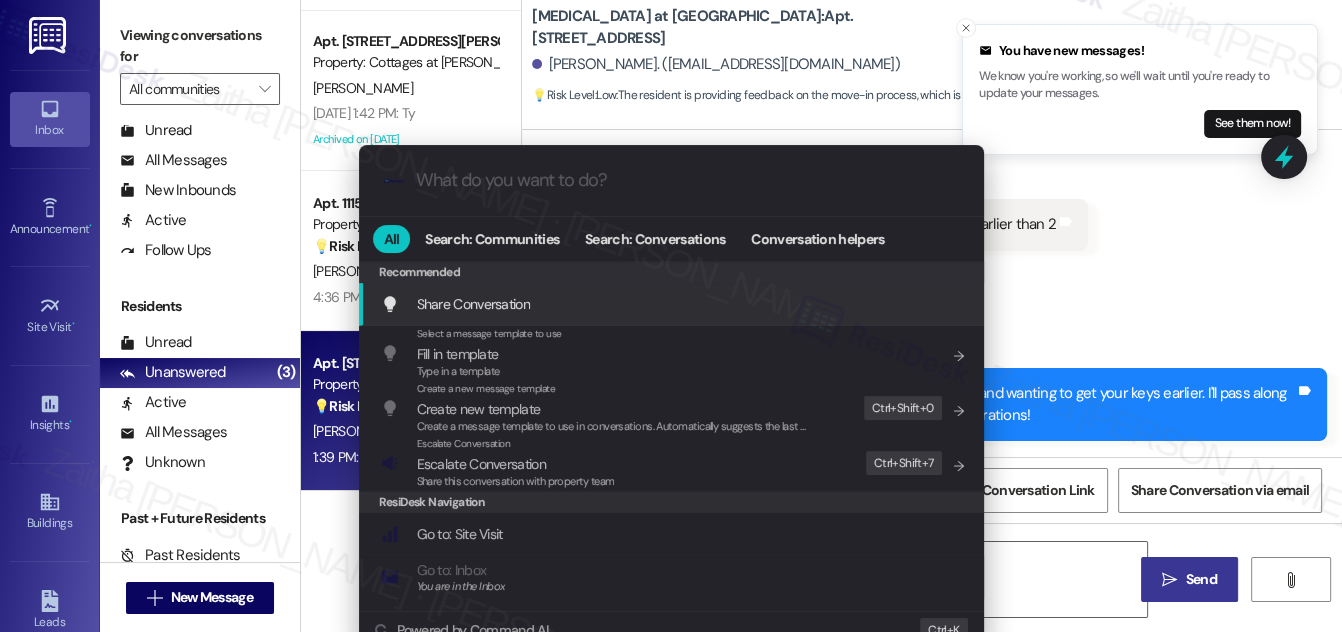 click on "Escalate Conversation" at bounding box center (481, 464) 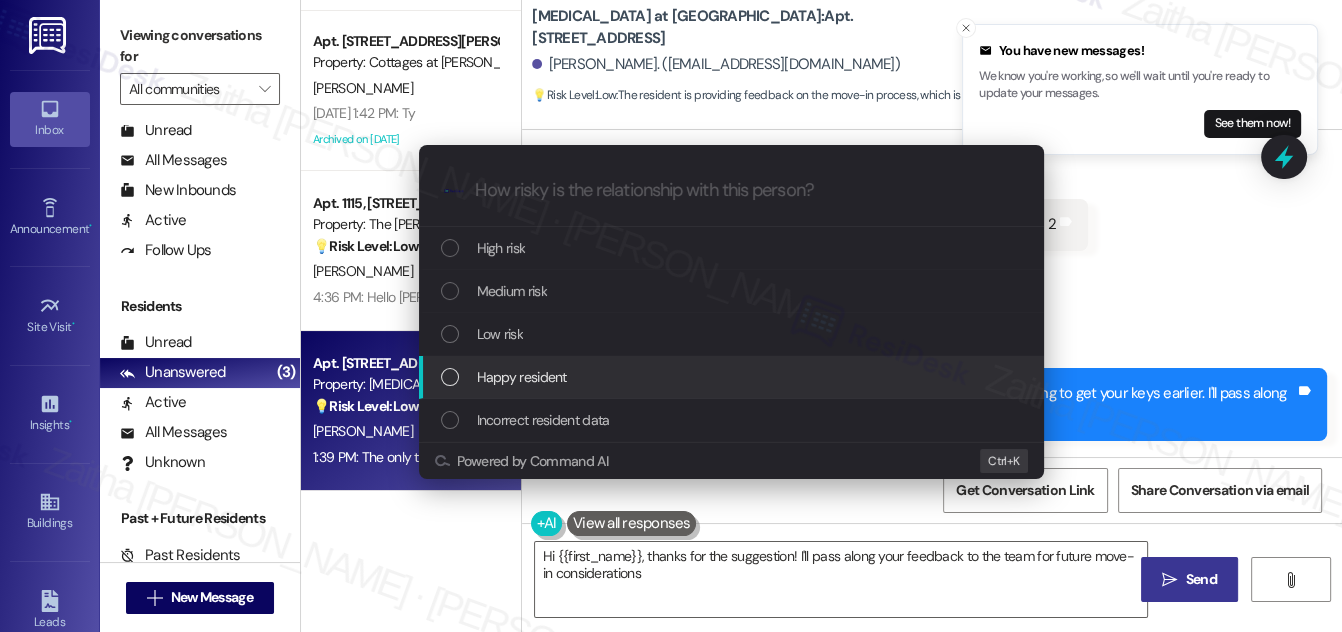 type on "Hi {{first_name}}, thanks for the suggestion! I'll pass along your feedback to the team for future move-in considerations!" 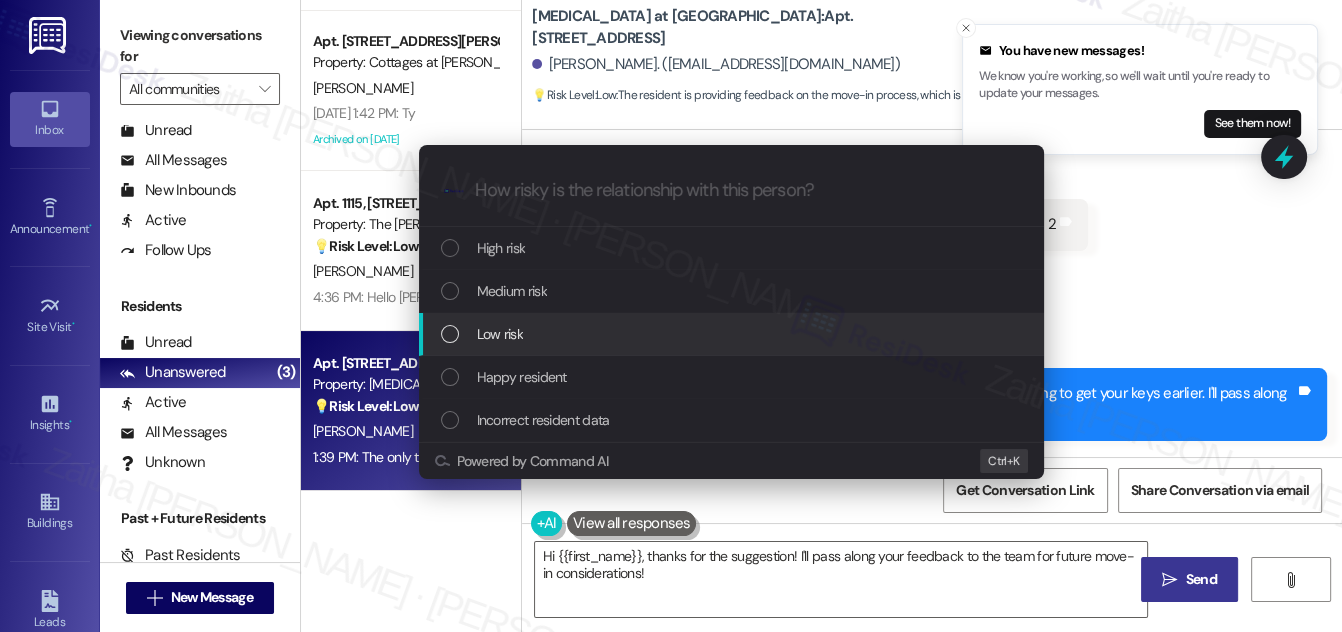 click on "Low risk" at bounding box center [733, 334] 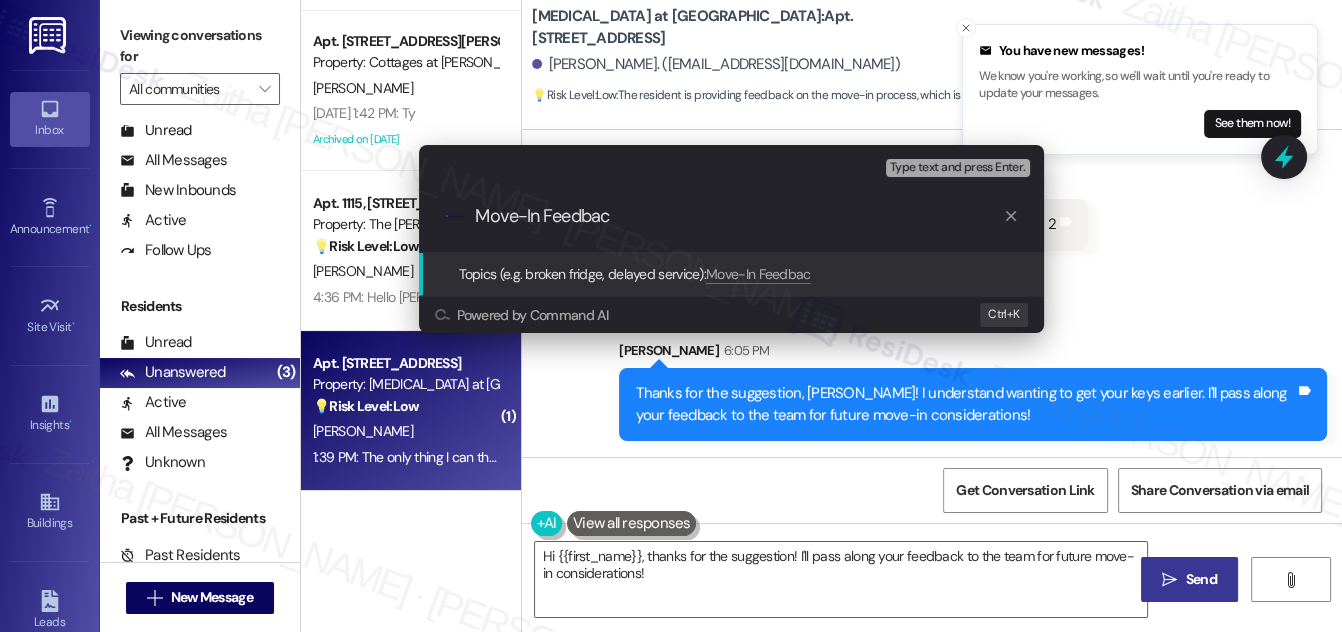 type on "Move-In Feedback" 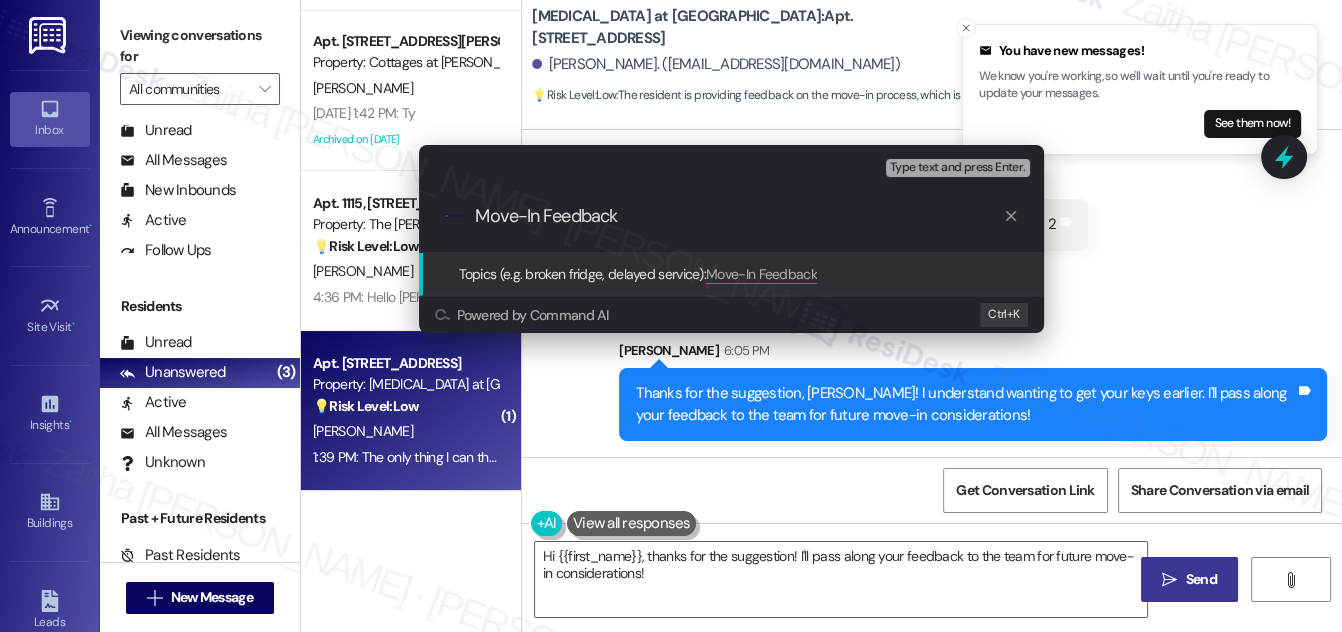 type 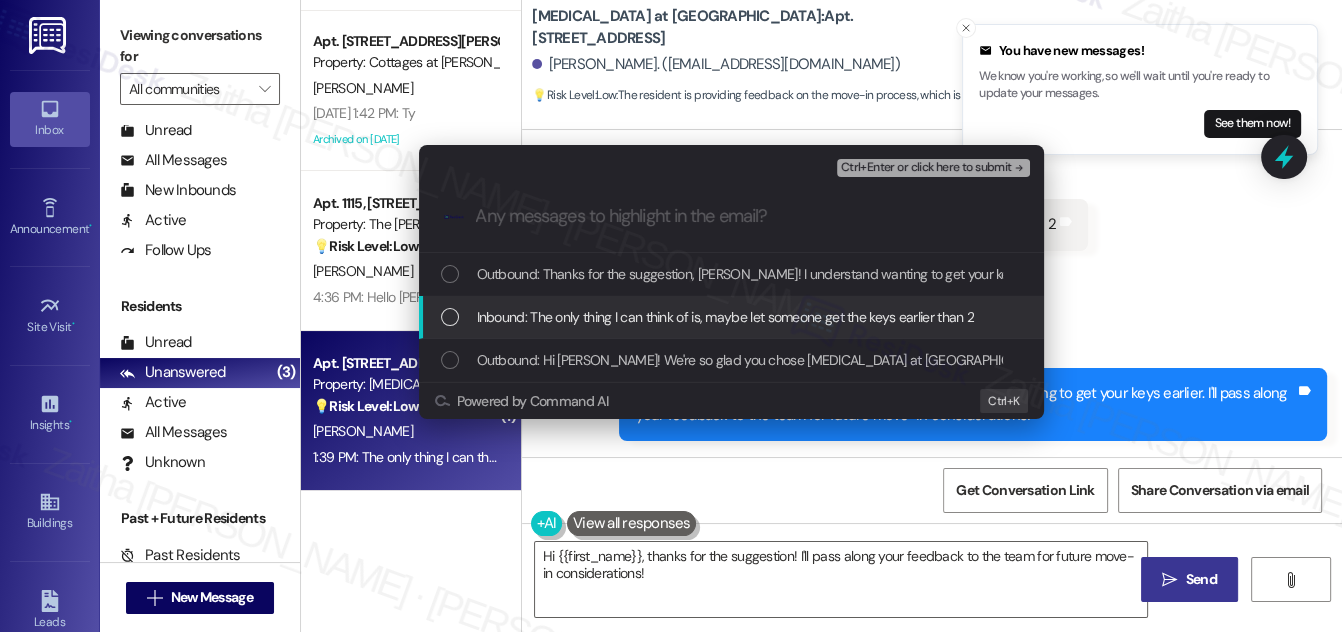 click at bounding box center [450, 317] 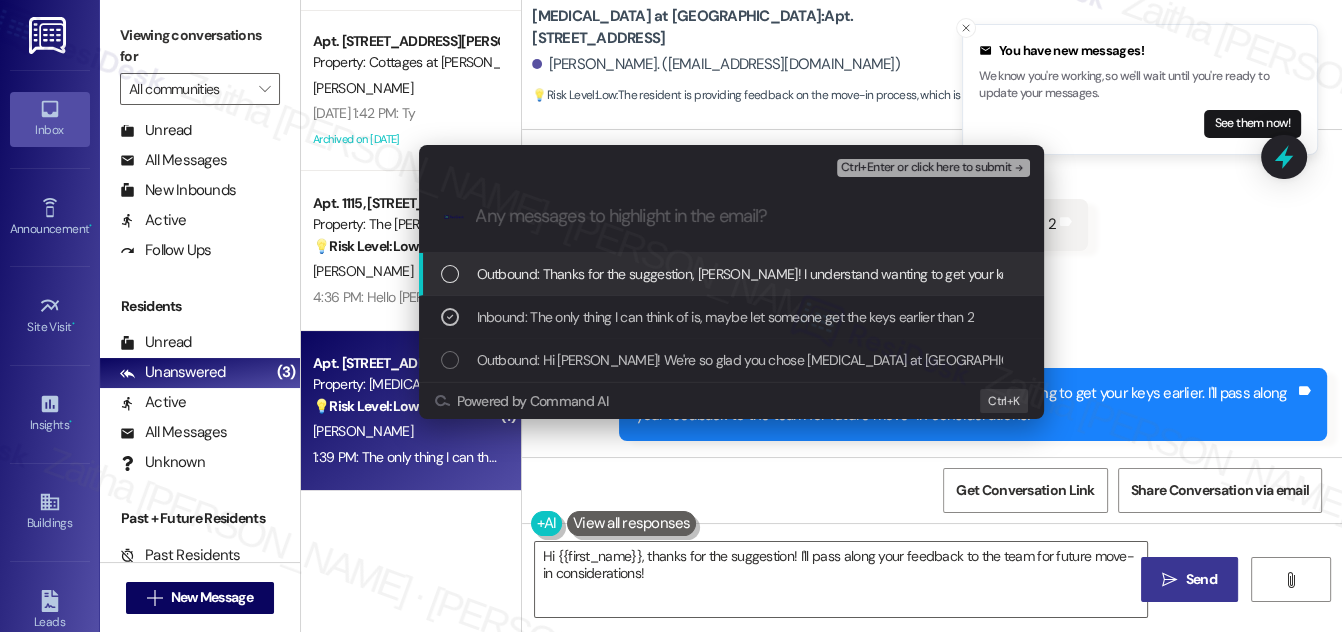 click on "Ctrl+Enter or click here to submit" at bounding box center (926, 168) 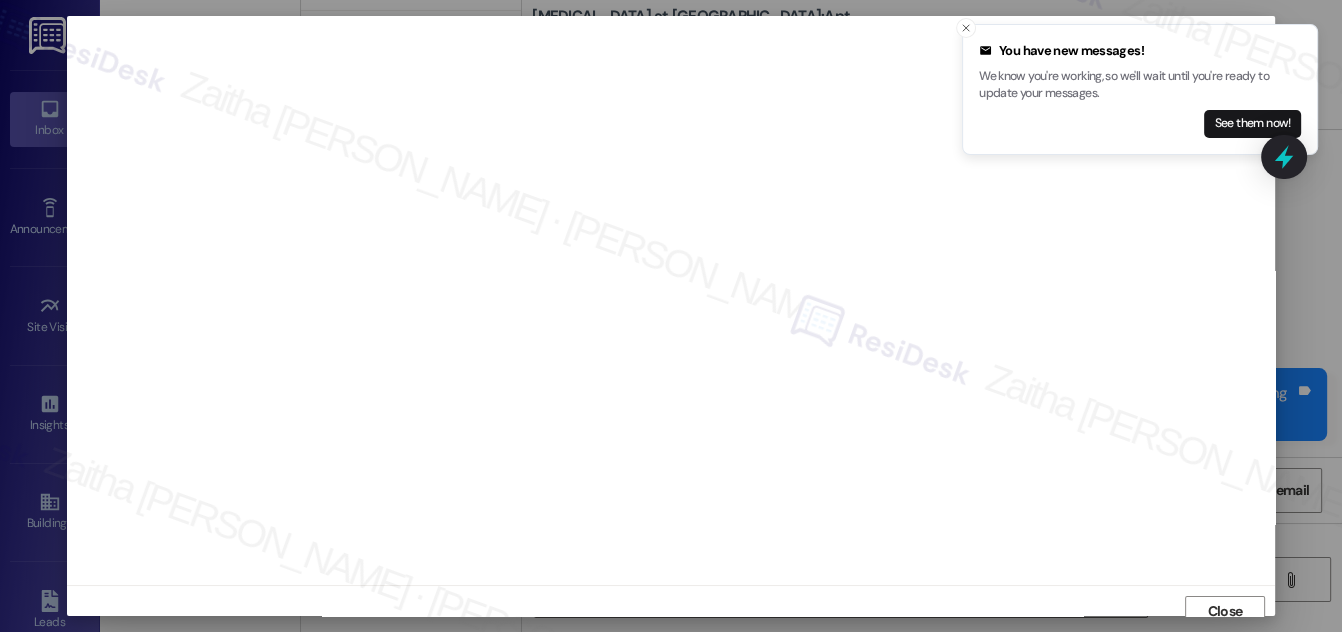scroll, scrollTop: 11, scrollLeft: 0, axis: vertical 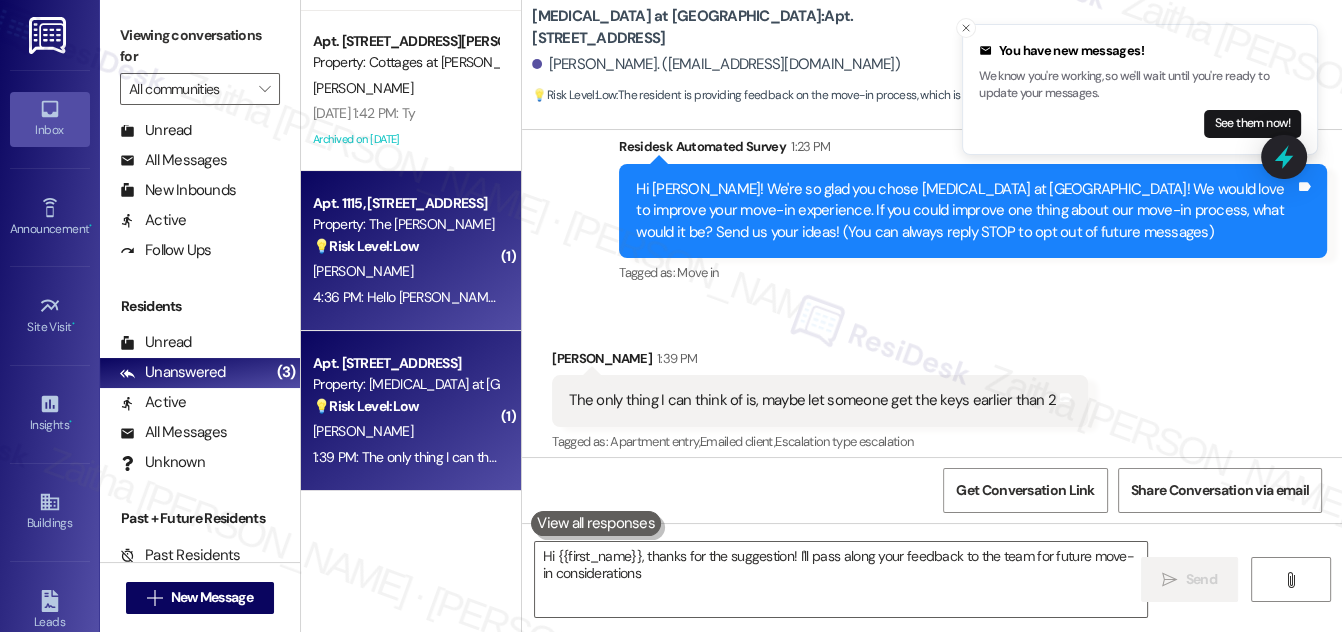 type on "Hi {{first_name}}, thanks for the suggestion! I'll pass along your feedback to the team for future move-in considerations!" 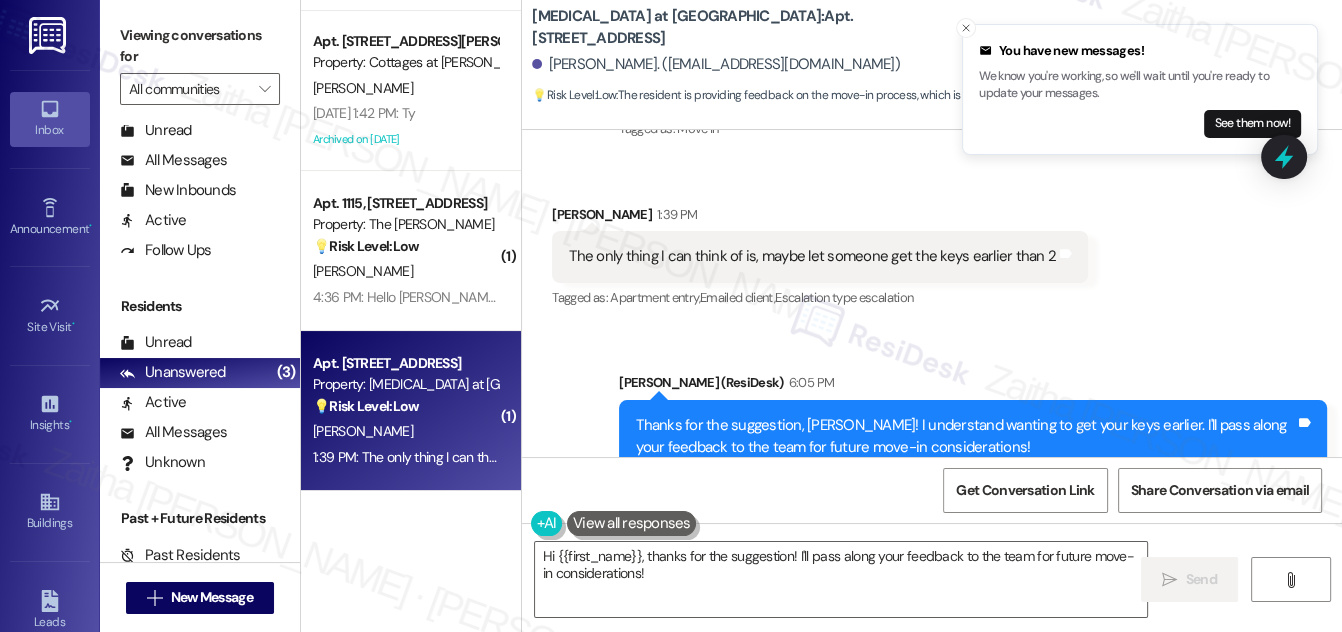 scroll, scrollTop: 378, scrollLeft: 0, axis: vertical 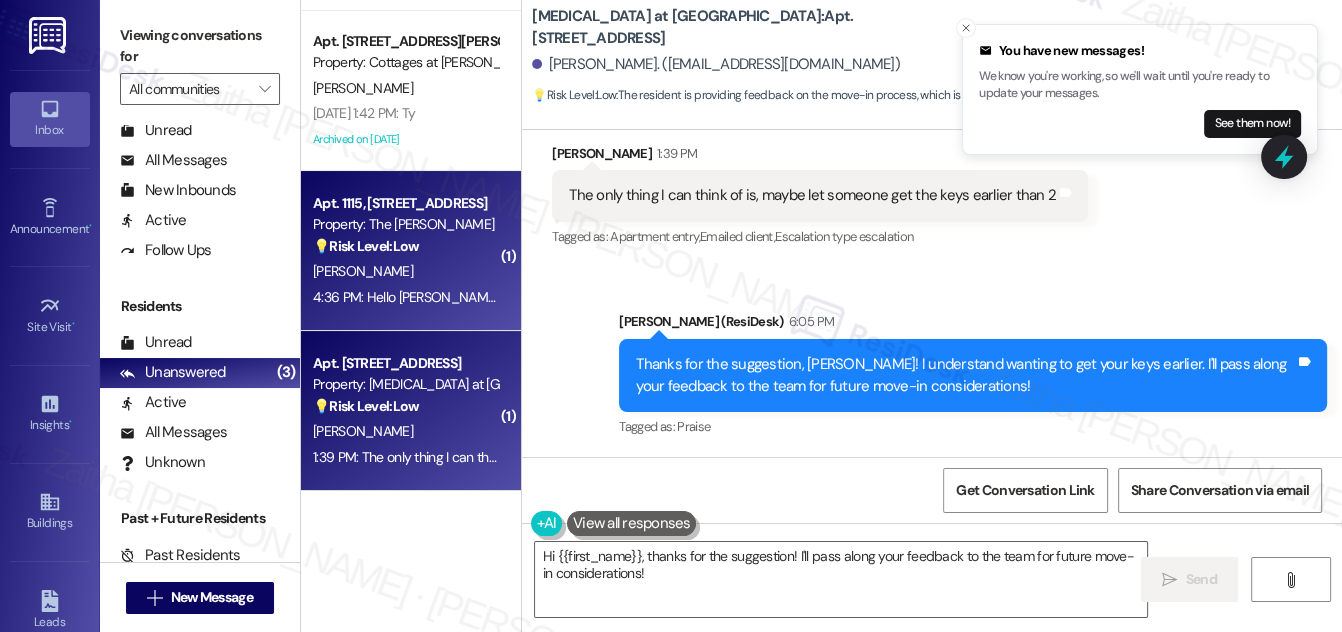 click on "[PERSON_NAME]" at bounding box center (405, 271) 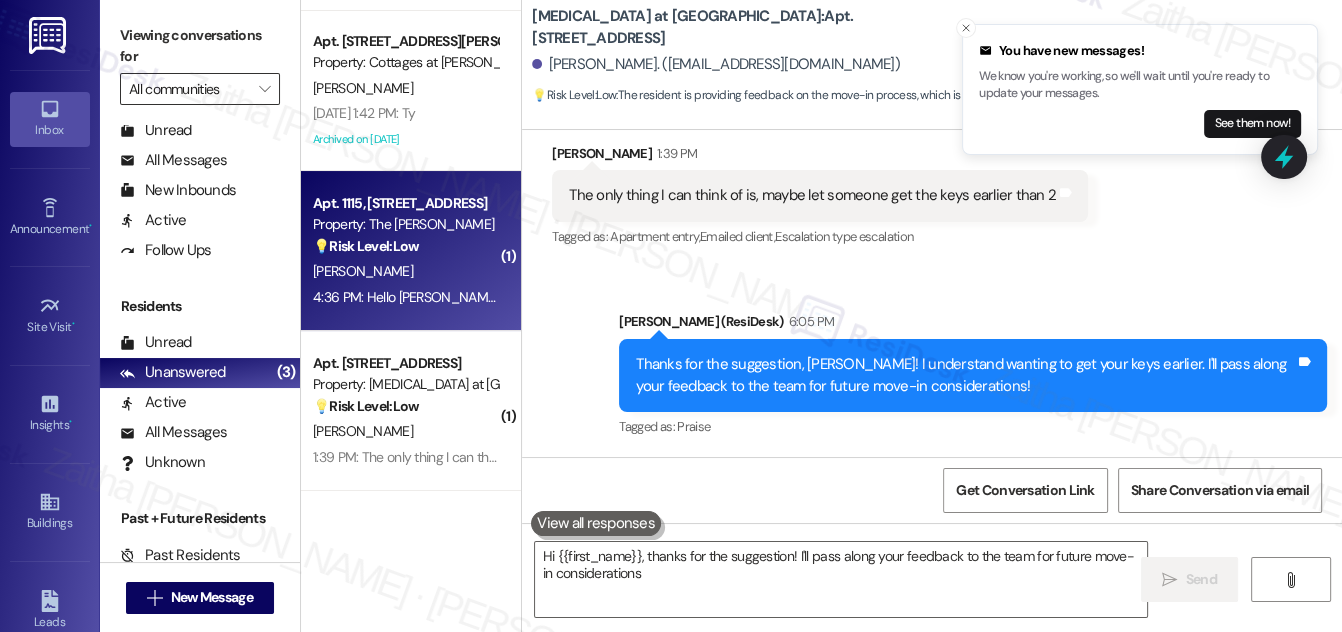 type on "Hi {{first_name}}, thanks for the suggestion! I'll pass along your feedback to the team for future move-in considerations!" 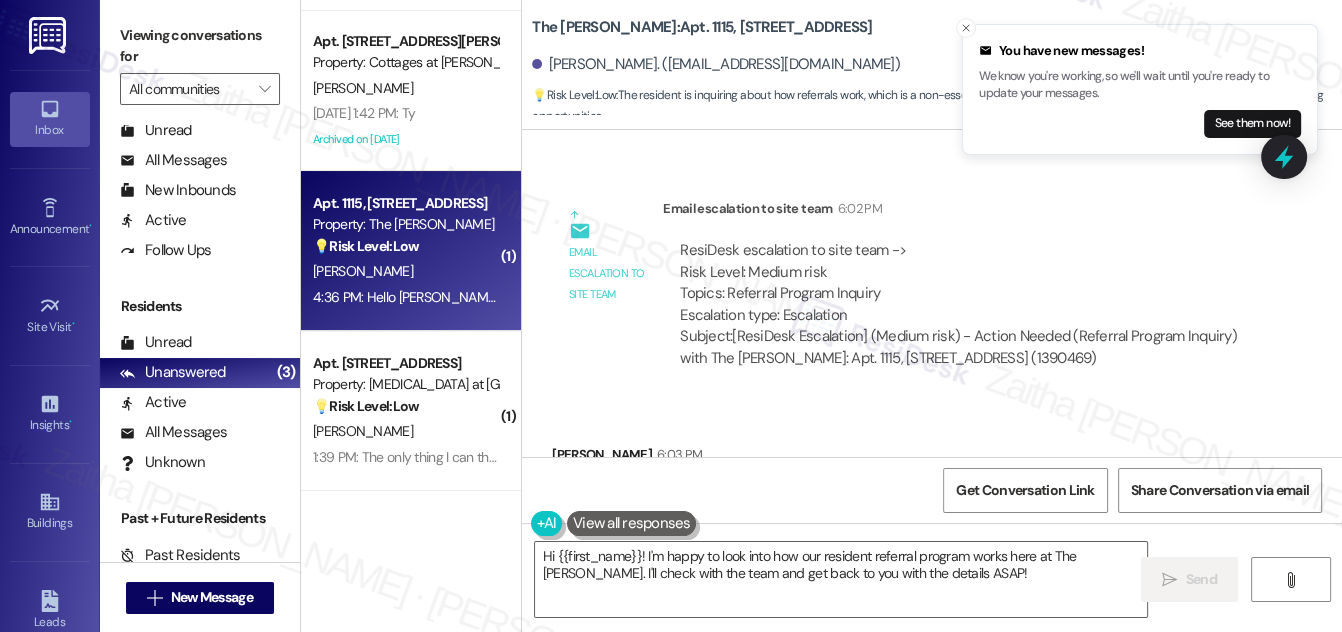 scroll, scrollTop: 5717, scrollLeft: 0, axis: vertical 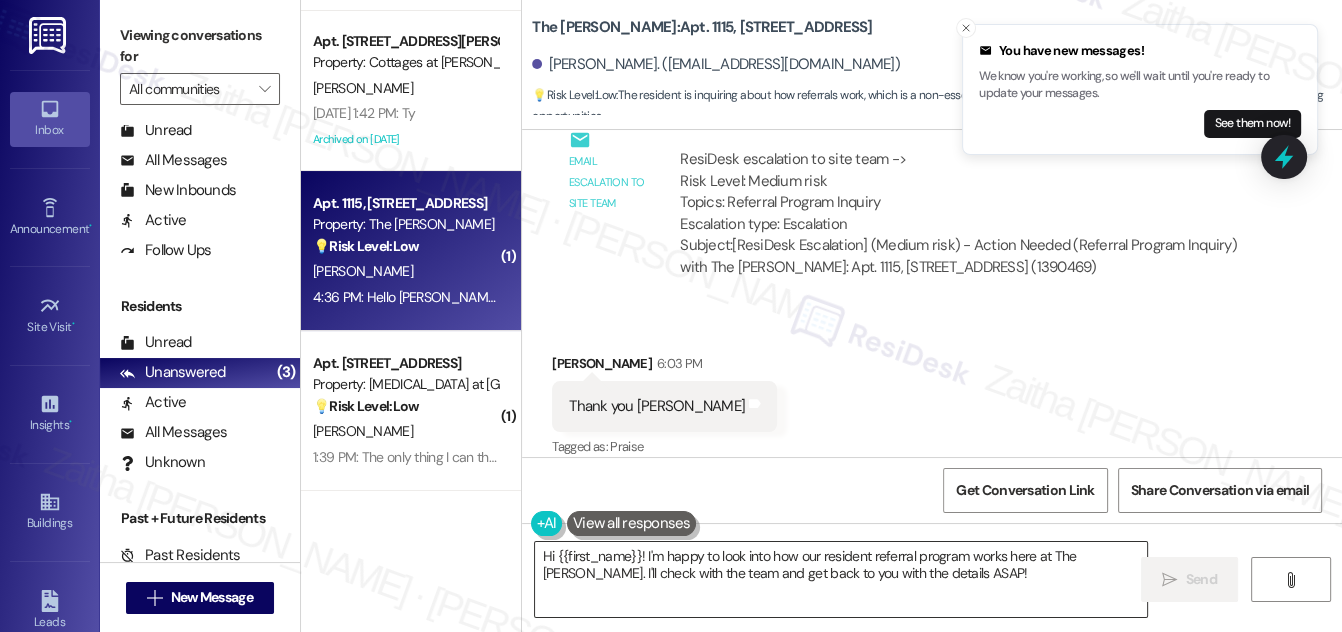 click on "Hi {{first_name}}! I'm happy to look into how our resident referral program works here at The [PERSON_NAME]. I'll check with the team and get back to you with the details ASAP!" at bounding box center (841, 579) 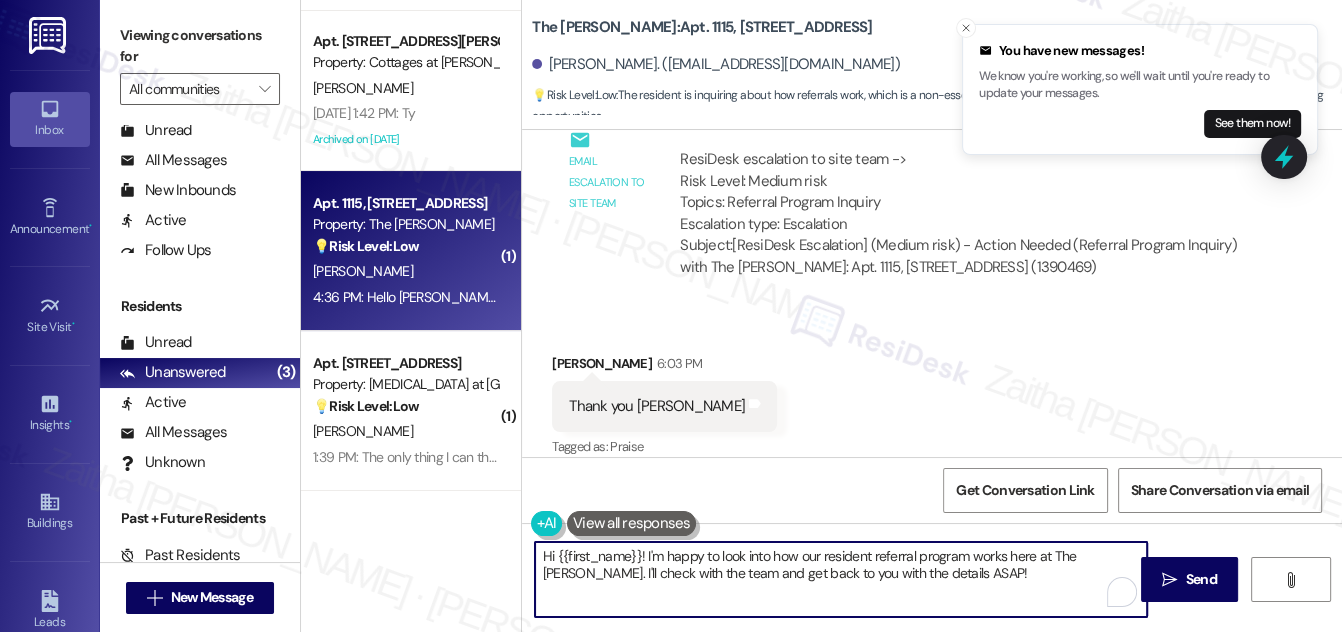 click on "Hi {{first_name}}! I'm happy to look into how our resident referral program works here at The [PERSON_NAME]. I'll check with the team and get back to you with the details ASAP!" at bounding box center [841, 579] 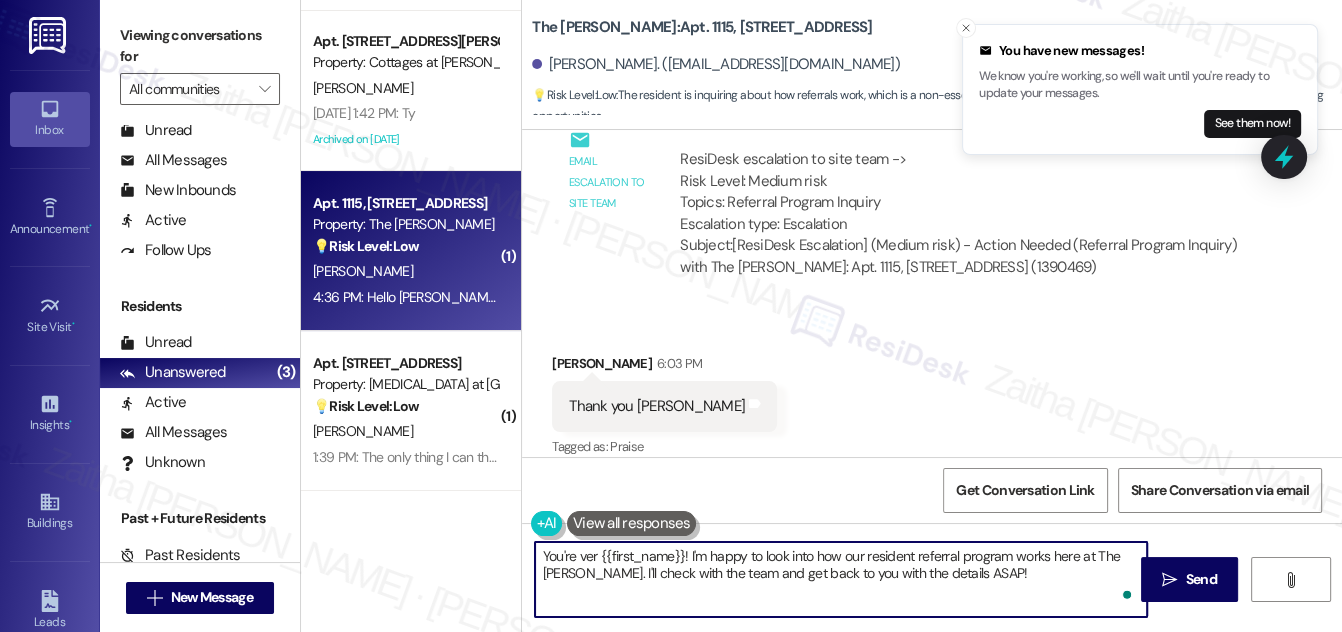 type on "You're very {{first_name}}! I'm happy to look into how our resident referral program works here at The [PERSON_NAME]. I'll check with the team and get back to you with the details ASAP!" 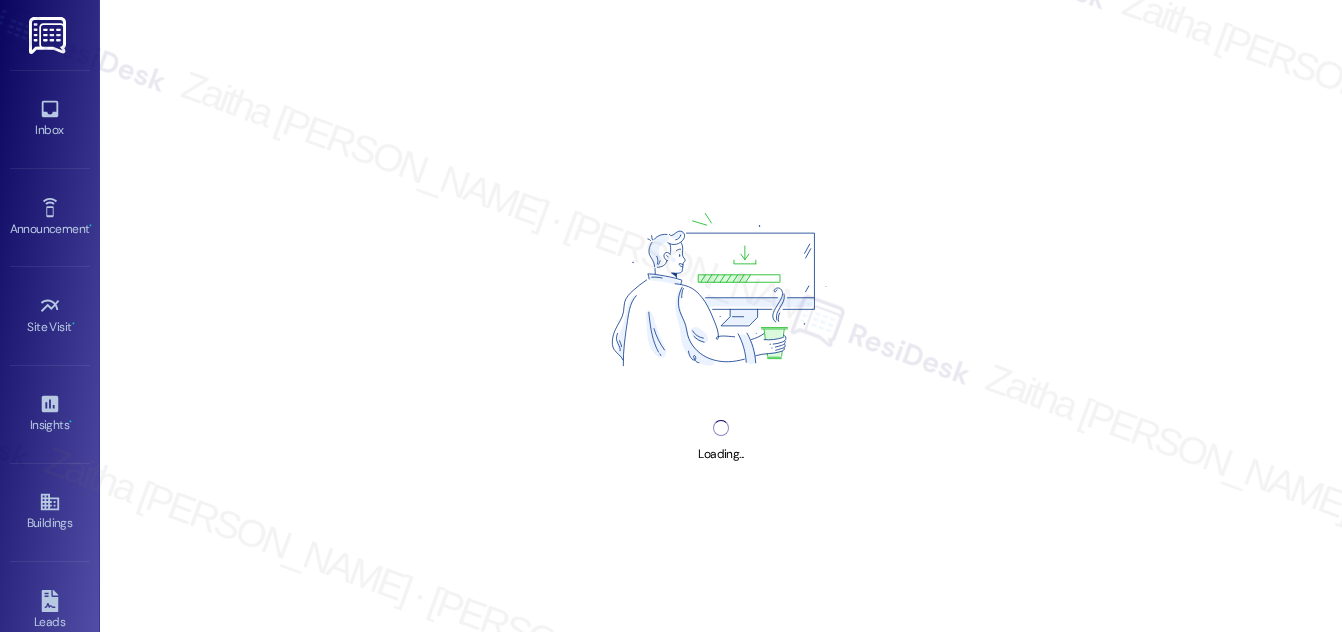 scroll, scrollTop: 0, scrollLeft: 0, axis: both 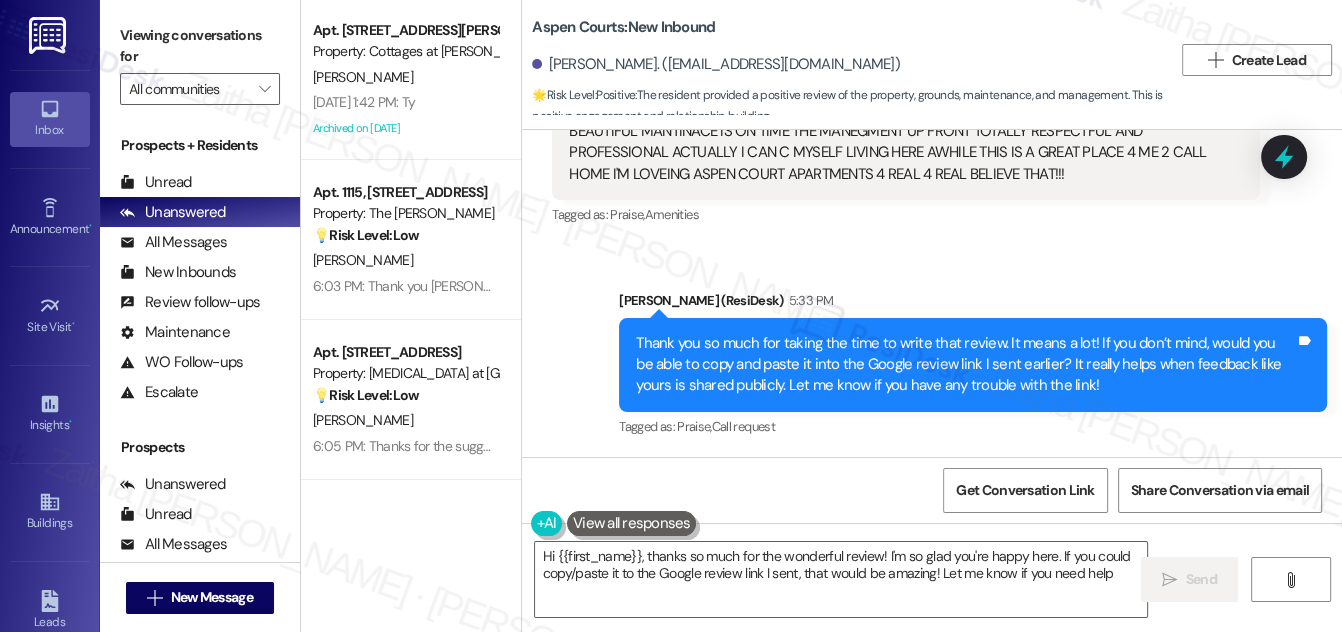type on "Hi {{first_name}}, thanks so much for the wonderful review! I'm so glad you're happy here. If you could copy/paste it to the Google review link I sent, that would be amazing! Let me know if you need help!" 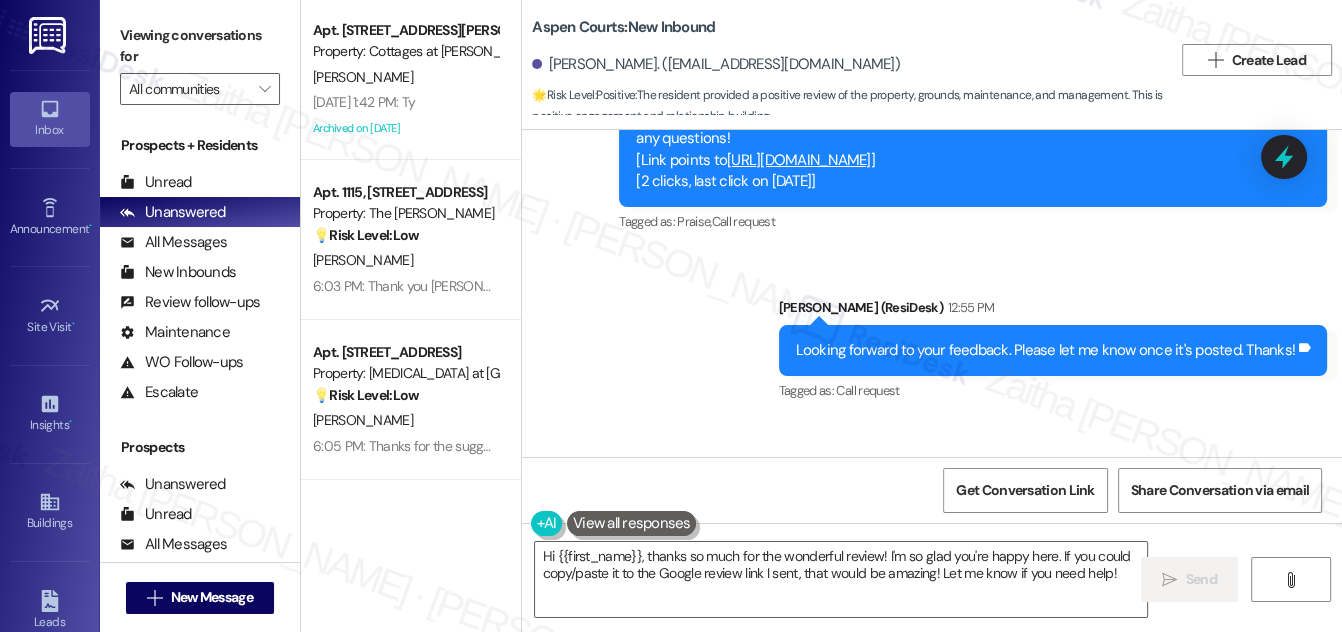 scroll, scrollTop: 2397, scrollLeft: 0, axis: vertical 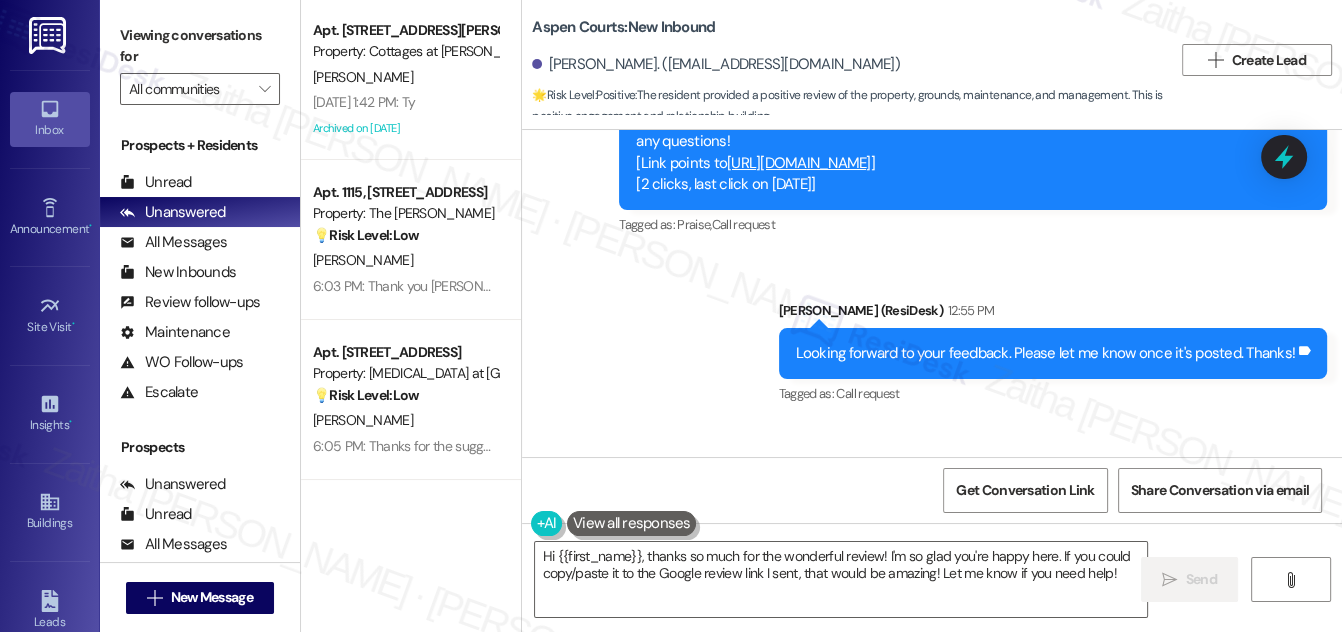 click on "https://search.google.com/local/writereview?placeid=ChIJCcnLsC4d9YgRI3UQKBiE0fs" at bounding box center (799, 163) 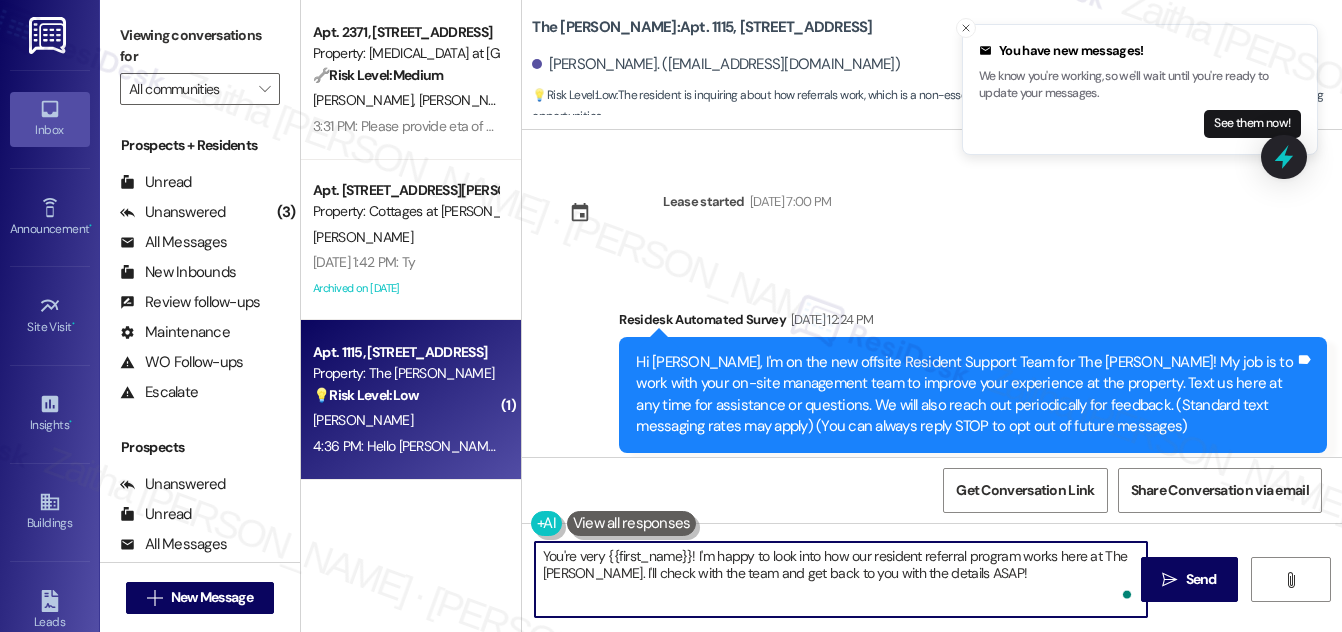 scroll, scrollTop: 0, scrollLeft: 0, axis: both 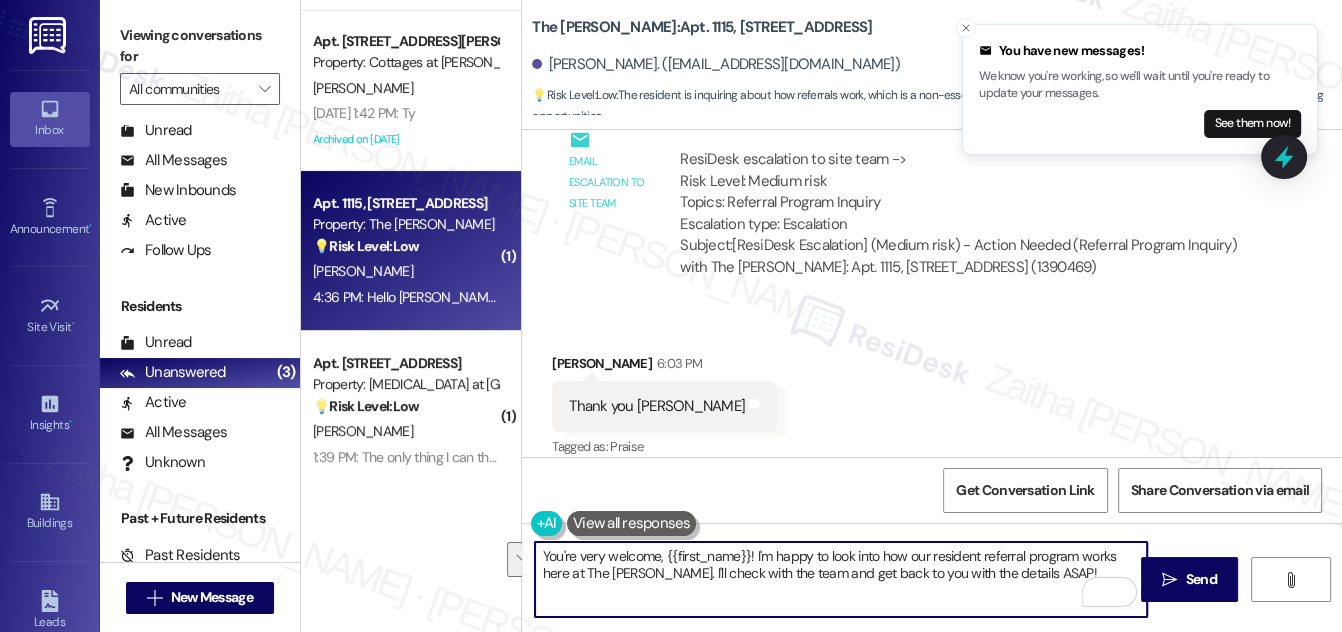 drag, startPoint x: 752, startPoint y: 552, endPoint x: 1066, endPoint y: 578, distance: 315.0746 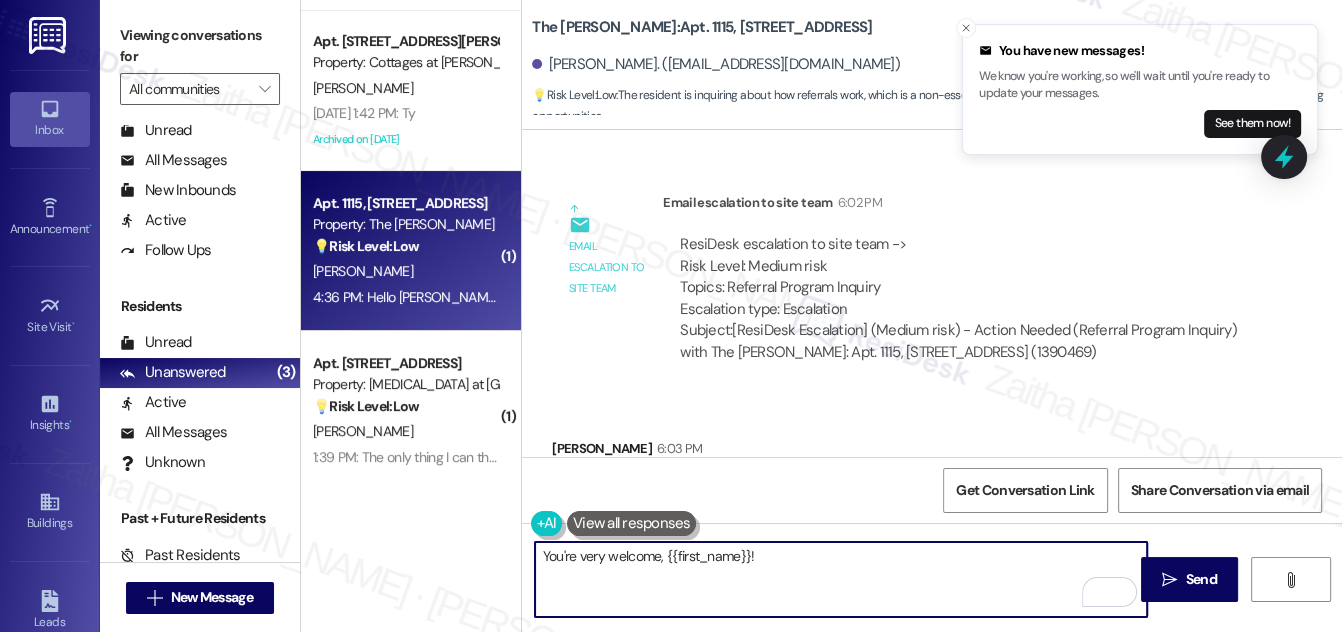 scroll, scrollTop: 5717, scrollLeft: 0, axis: vertical 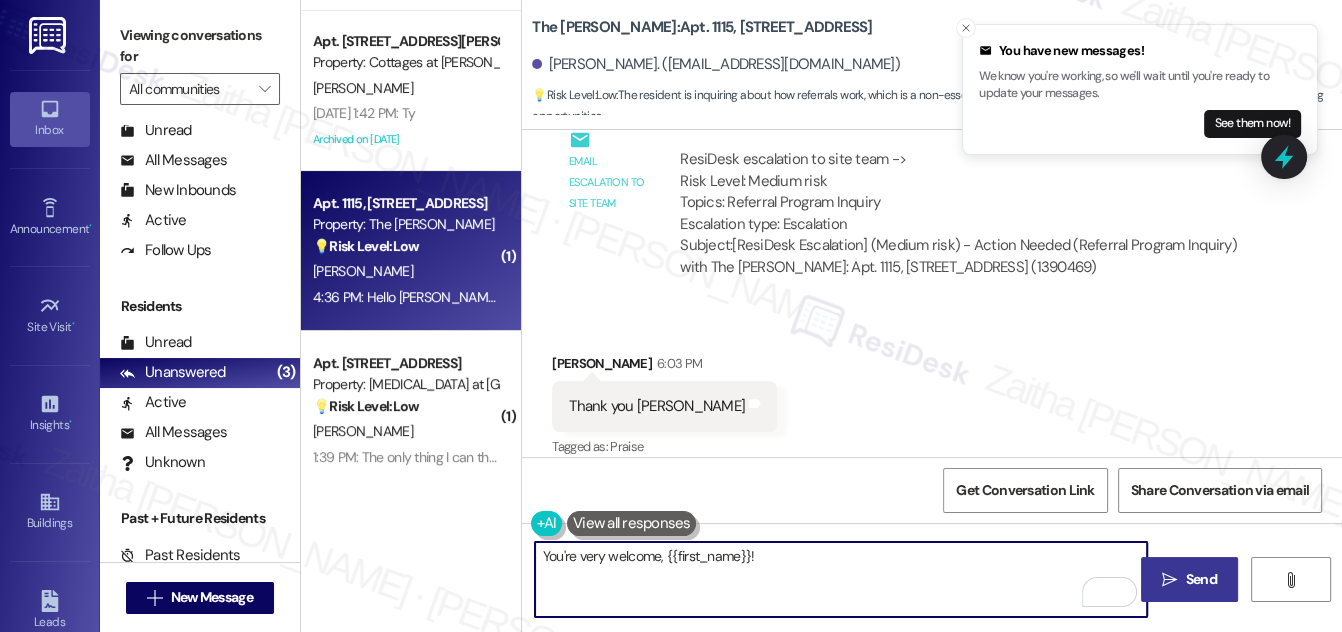 type on "You're very welcome, {{first_name}}!" 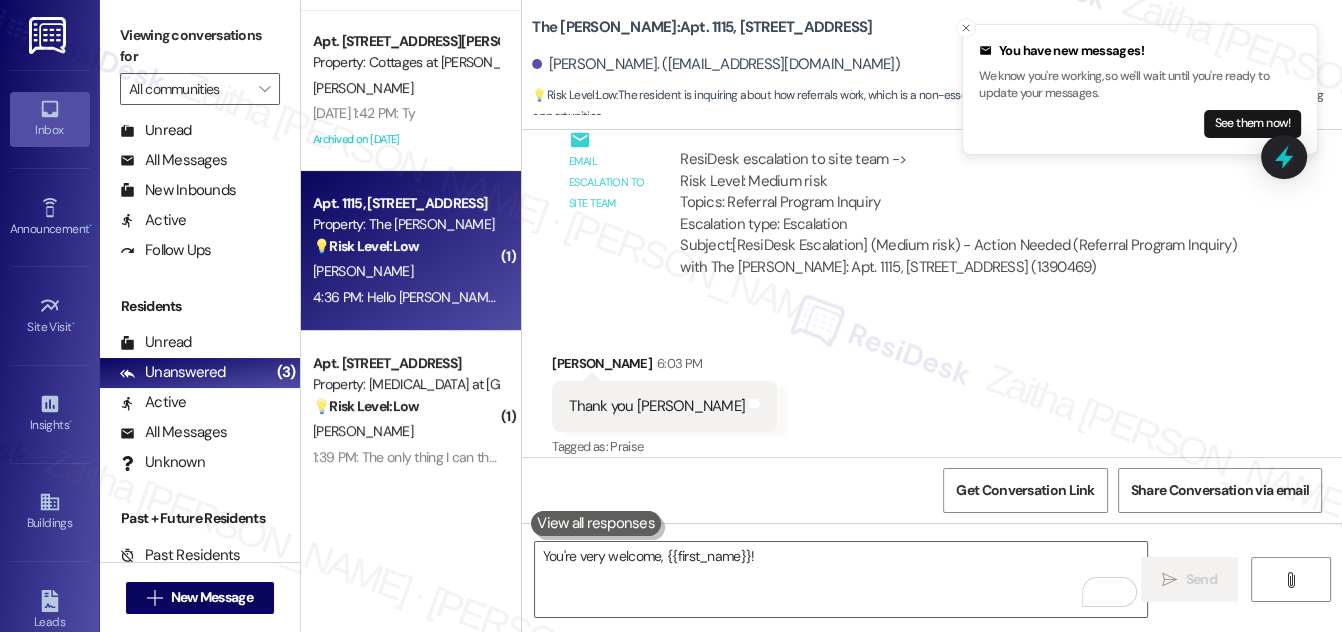 scroll, scrollTop: 5716, scrollLeft: 0, axis: vertical 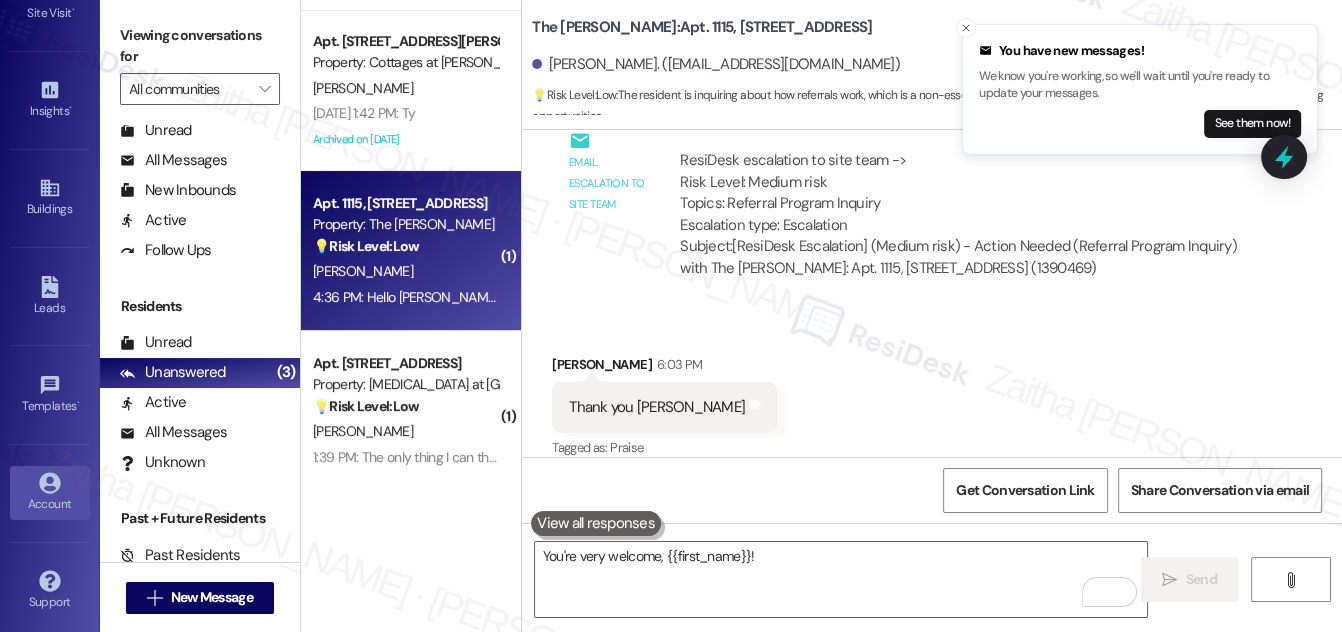 click on "Account" at bounding box center (50, 504) 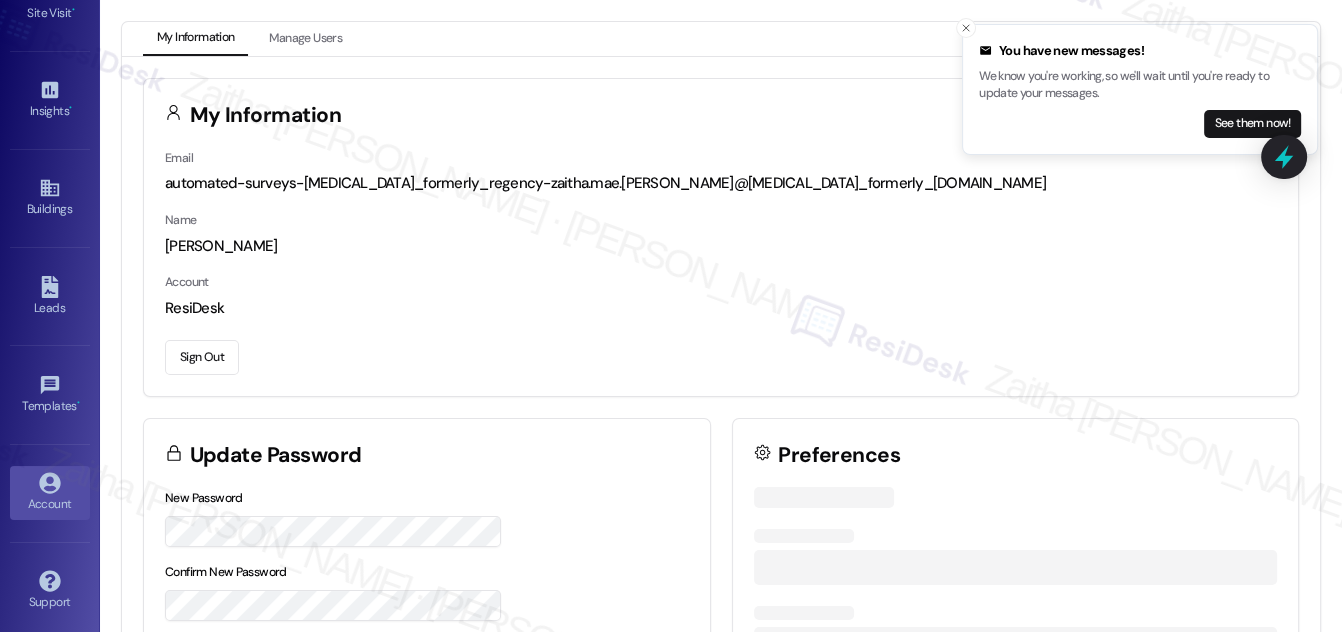 click on "Sign Out" at bounding box center [202, 357] 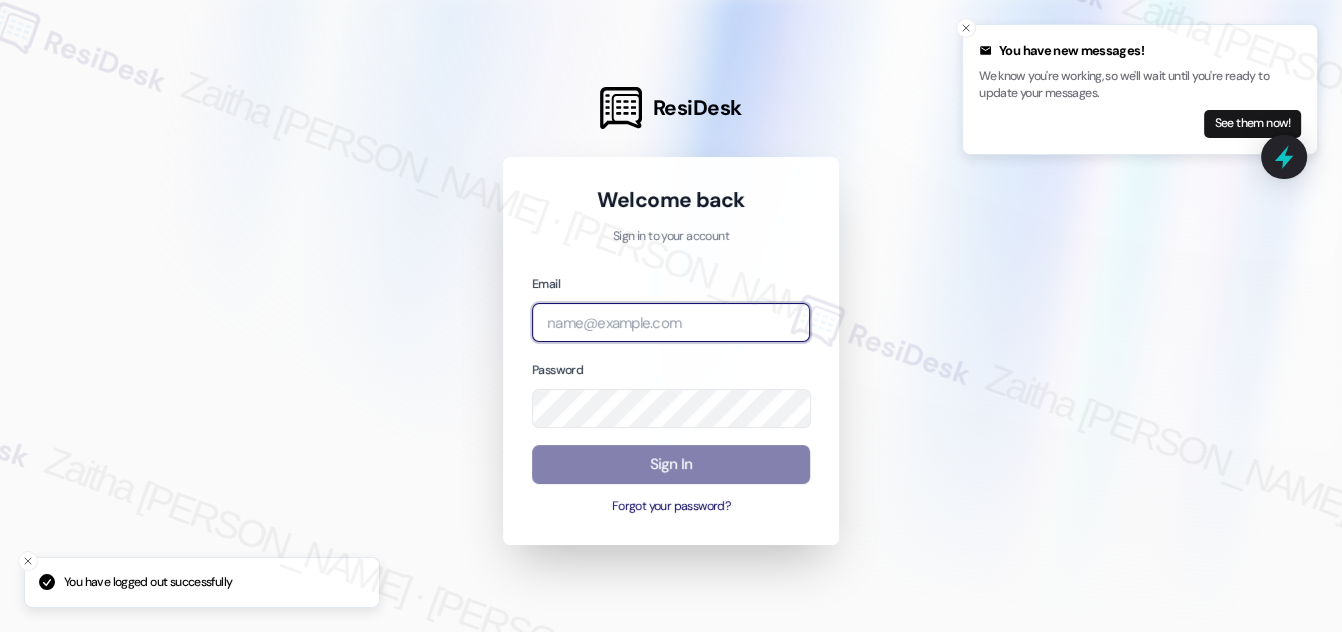 click at bounding box center [671, 322] 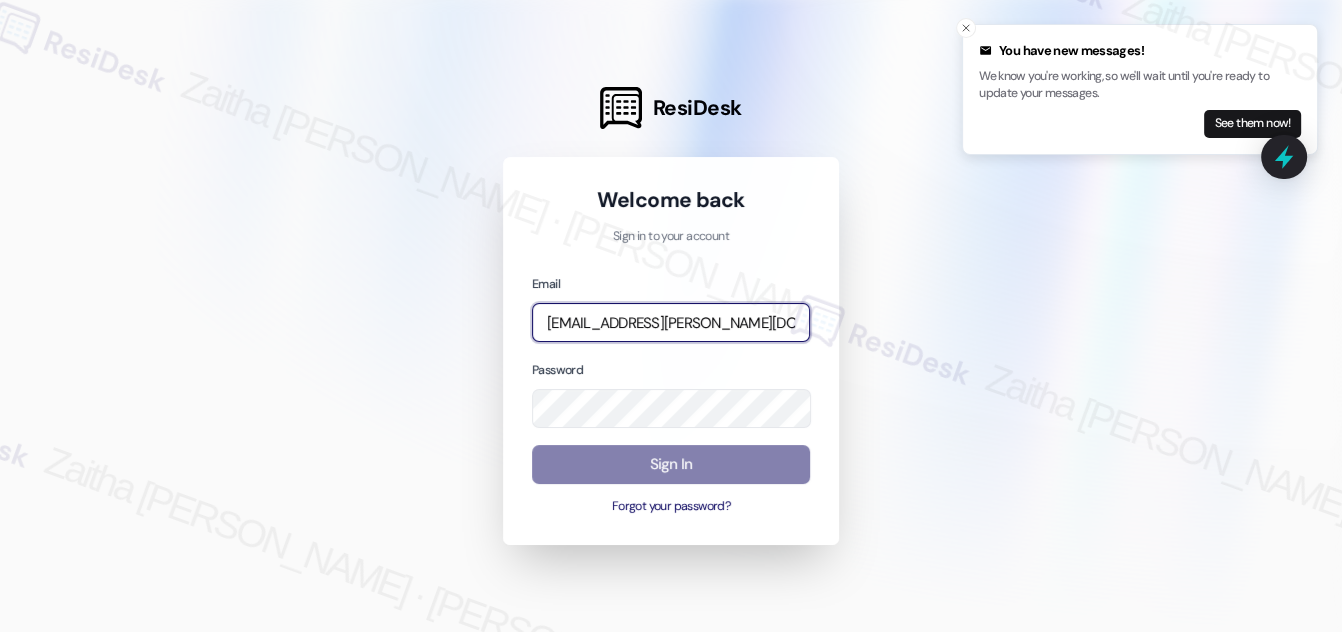 type on "automated-surveys-jag-zaitha.mae.garcia@jag.com" 